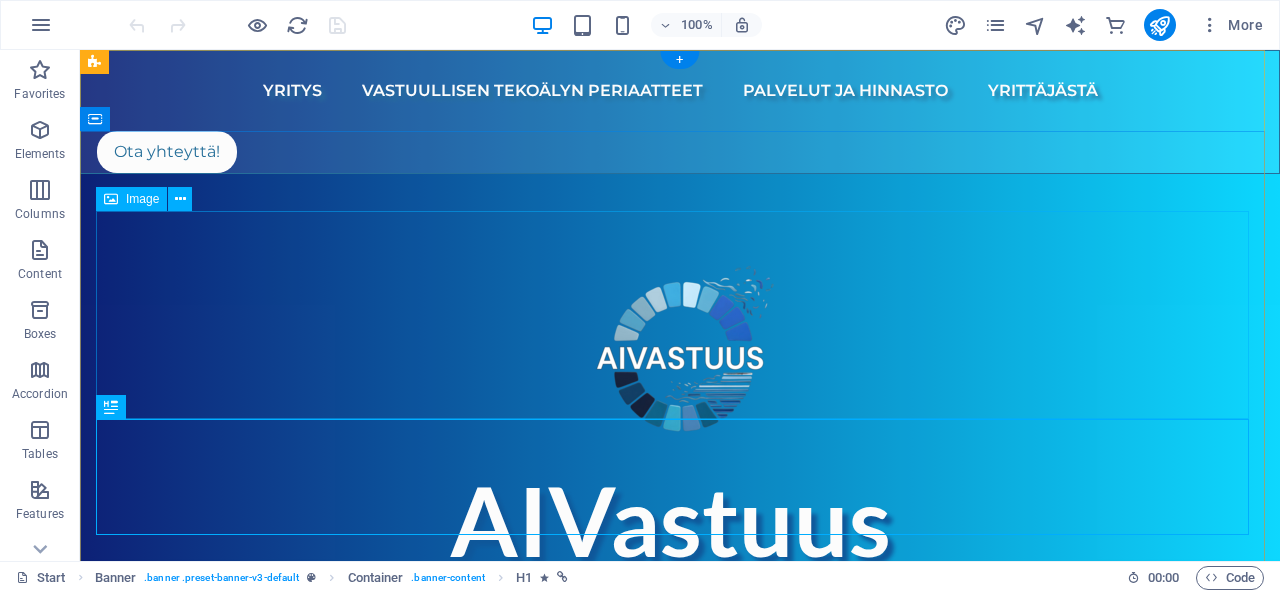 scroll, scrollTop: 0, scrollLeft: 0, axis: both 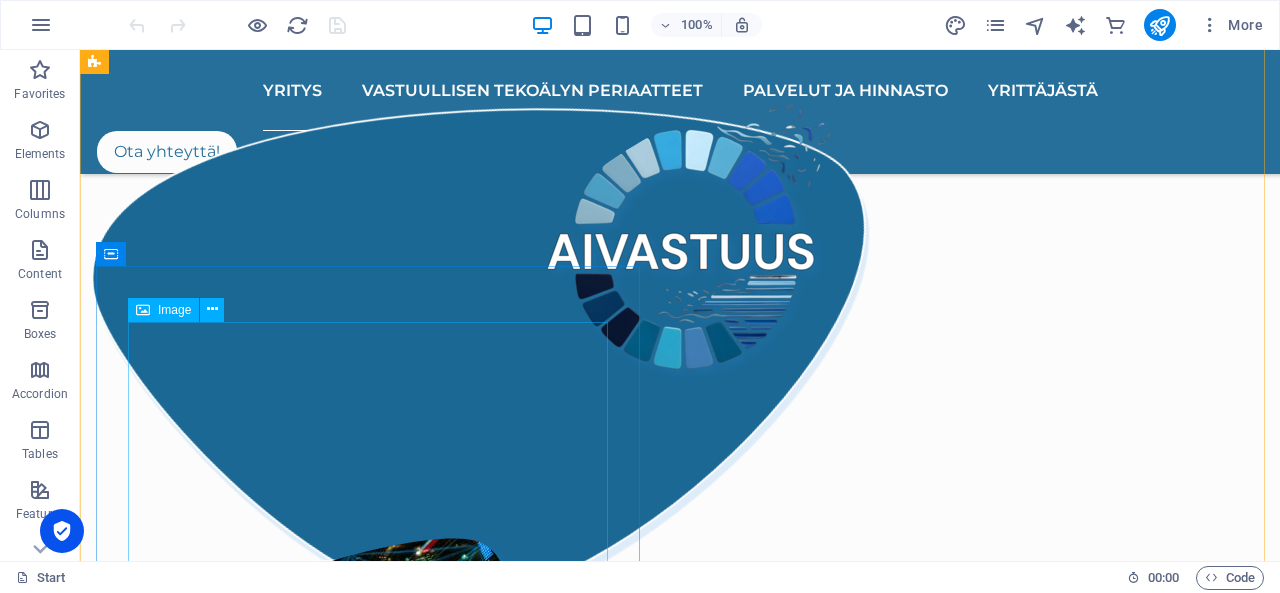 click at bounding box center (680, 664) 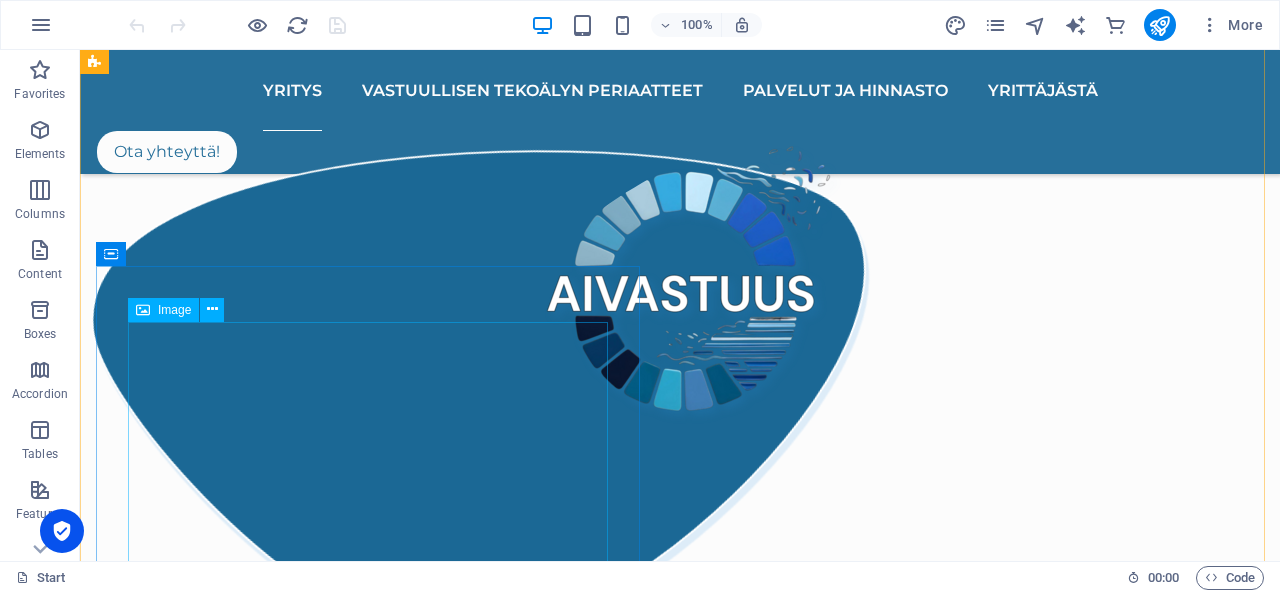select on "px" 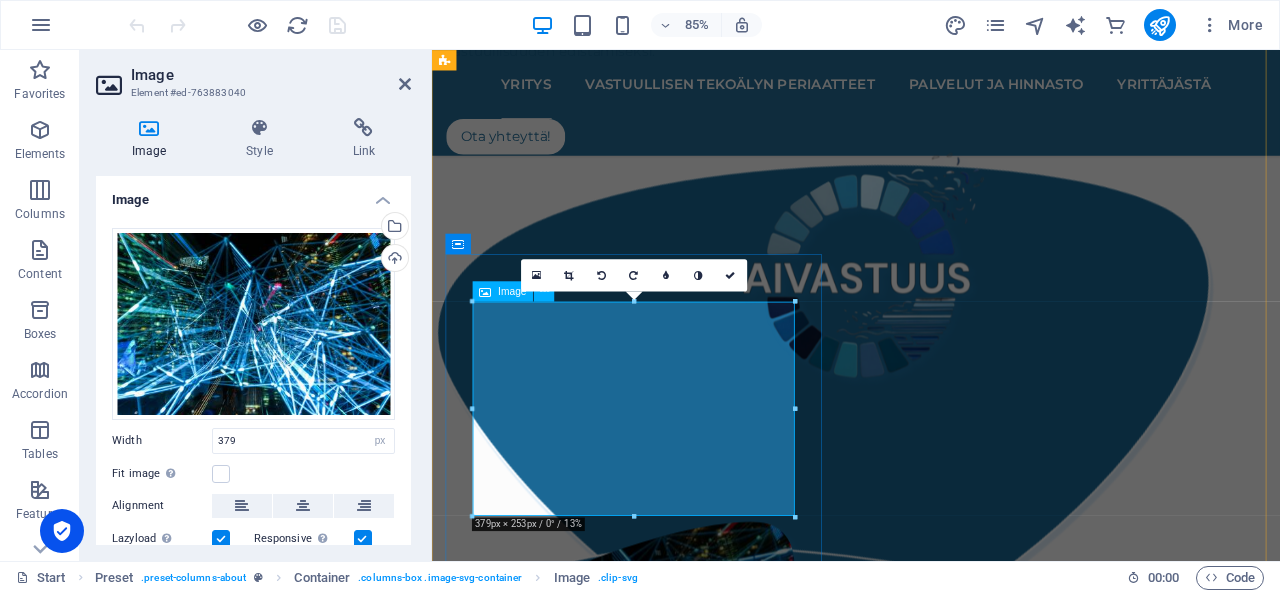 scroll, scrollTop: 1261, scrollLeft: 0, axis: vertical 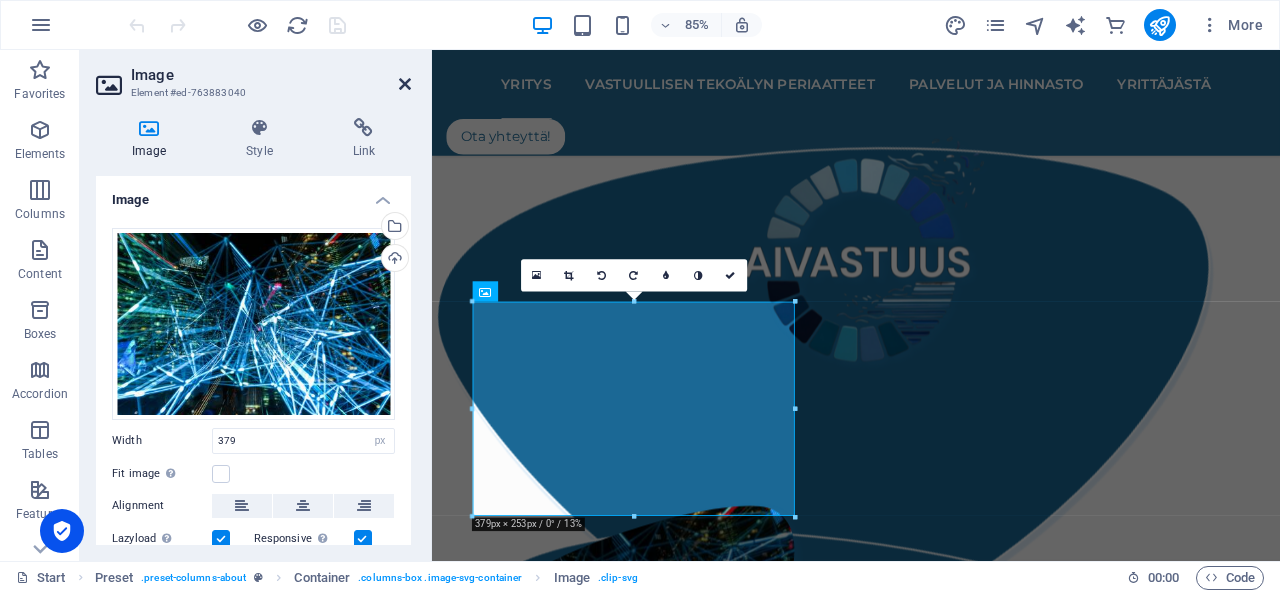click at bounding box center [405, 84] 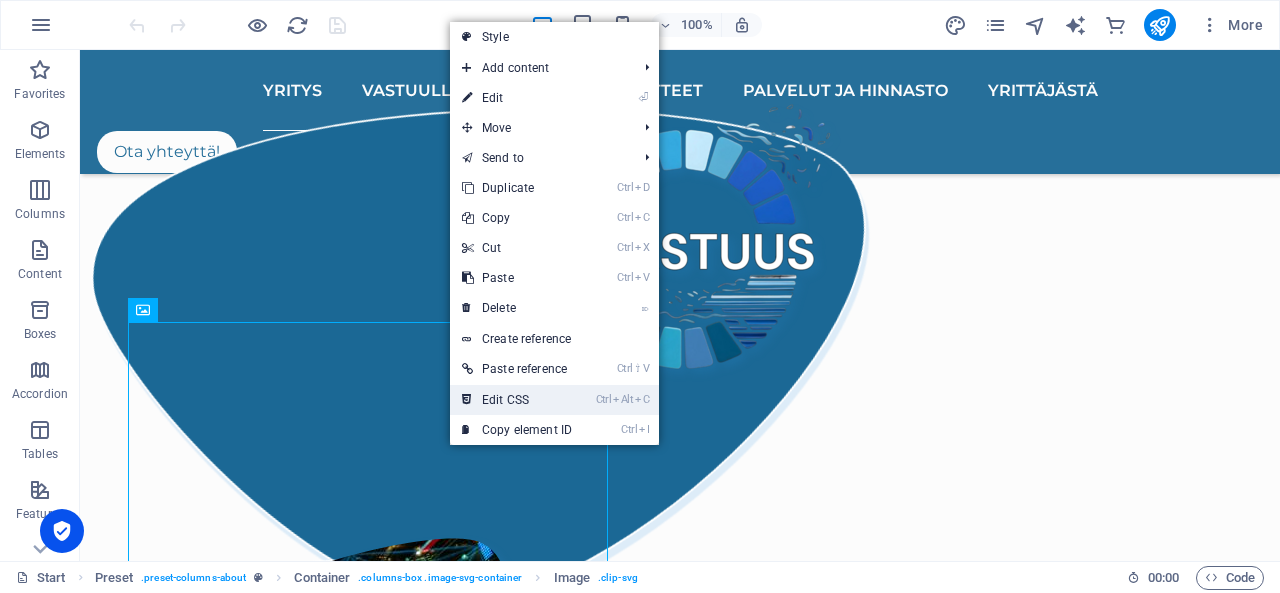 click on "Ctrl Alt C  Edit CSS" at bounding box center [517, 400] 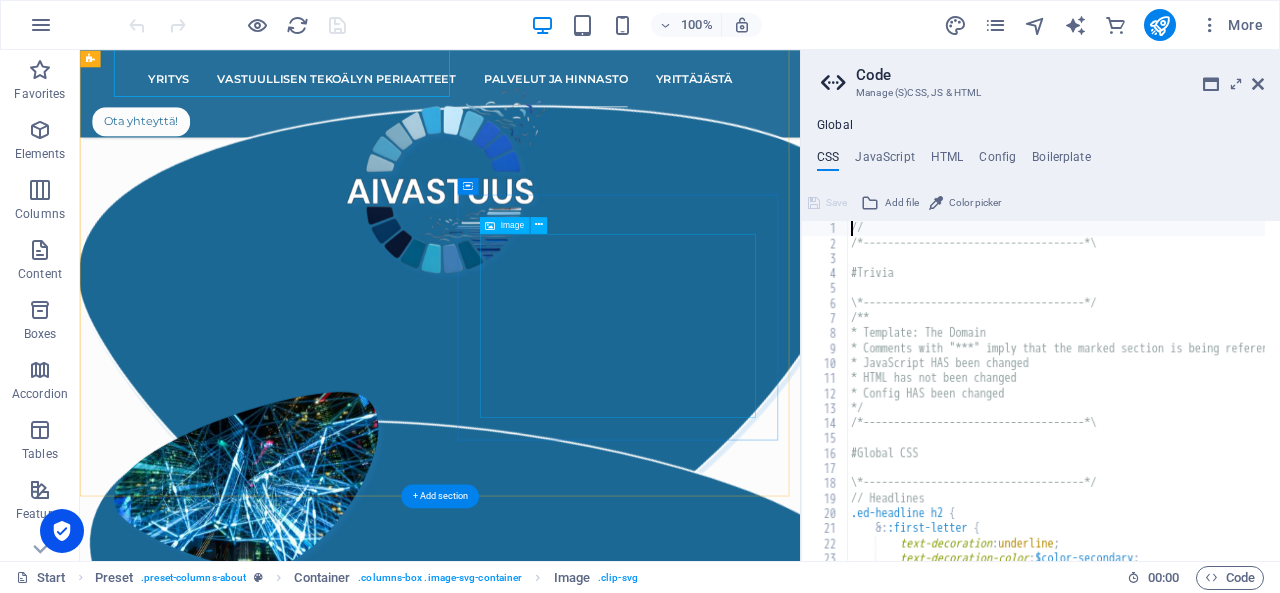 type on "filter: drop-shadow(5px 5px 4px rgba($color-user-4, 0.15));" 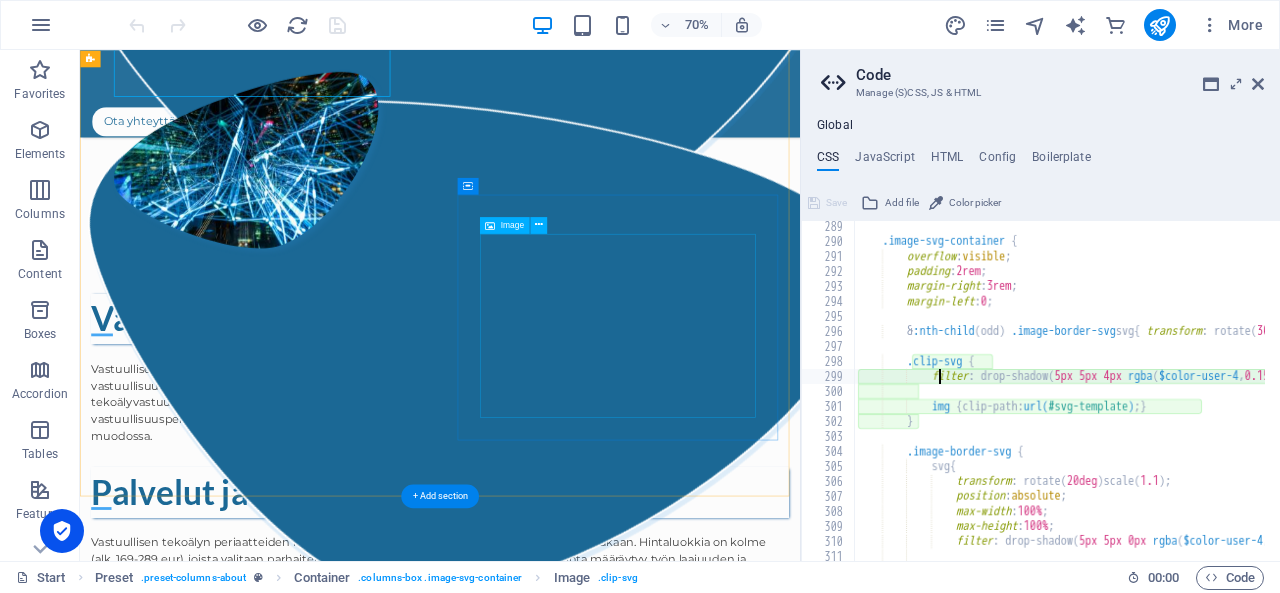 scroll, scrollTop: 2642, scrollLeft: 0, axis: vertical 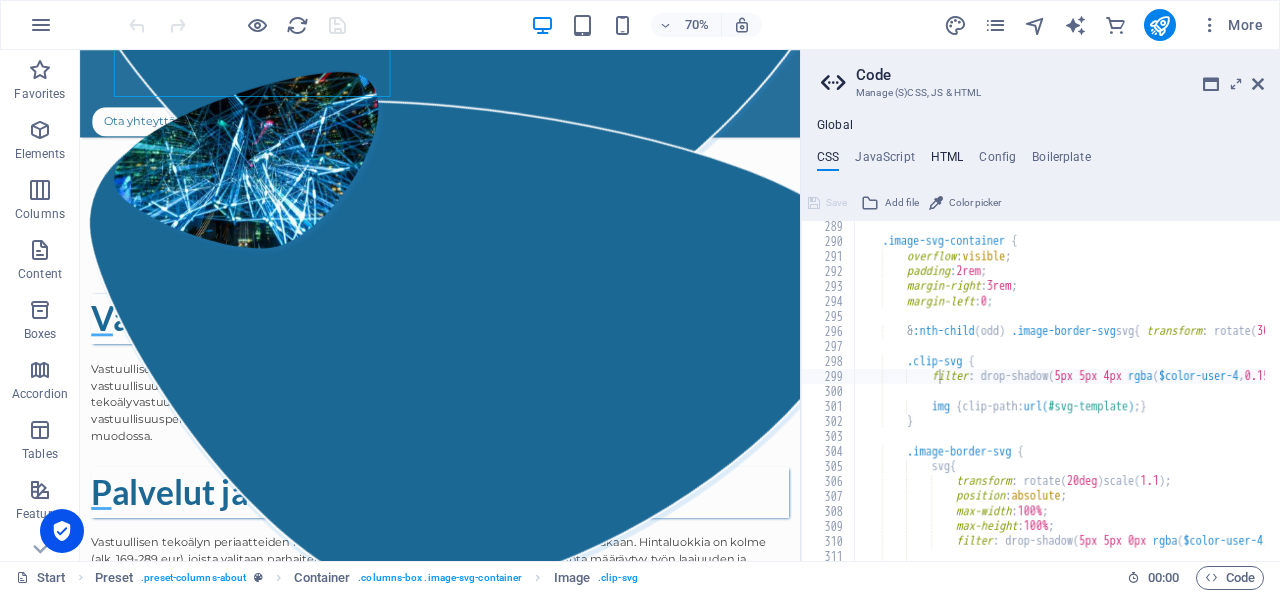 click on "HTML" at bounding box center (947, 161) 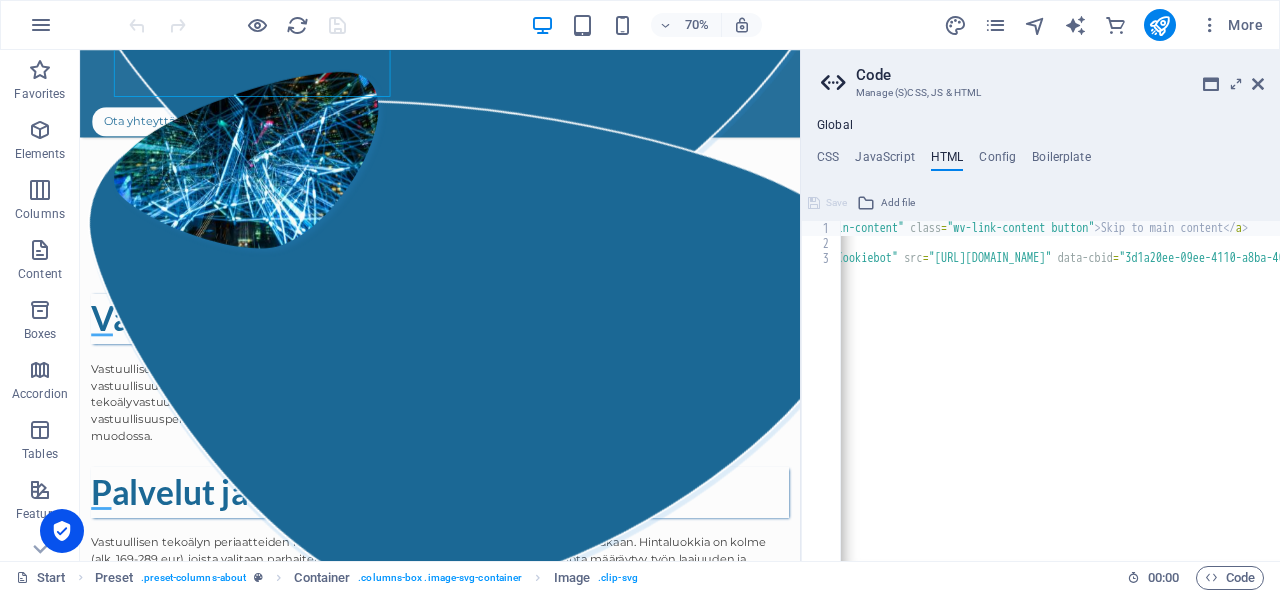 scroll, scrollTop: 0, scrollLeft: 0, axis: both 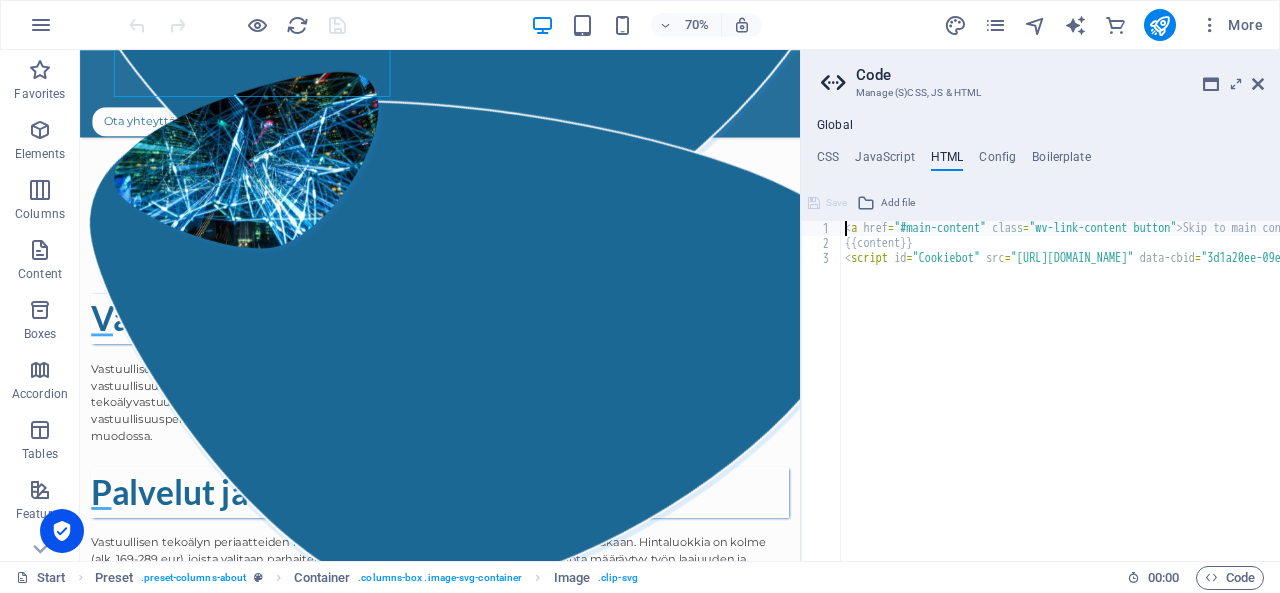 click on "< a   href = "#main-content"   class = "wv-link-content button" > Skip to main content </ a > {{content}} < script   id = "Cookiebot"   src = "https://consent.cookiebot.com/uc.js"   data-cbid = "3d1a20ee-09ee-4110-a8ba-405bebd8b62a"   data-blockingmode = "auto"   type = "text/javascript" > </ script >" at bounding box center [1421, 398] 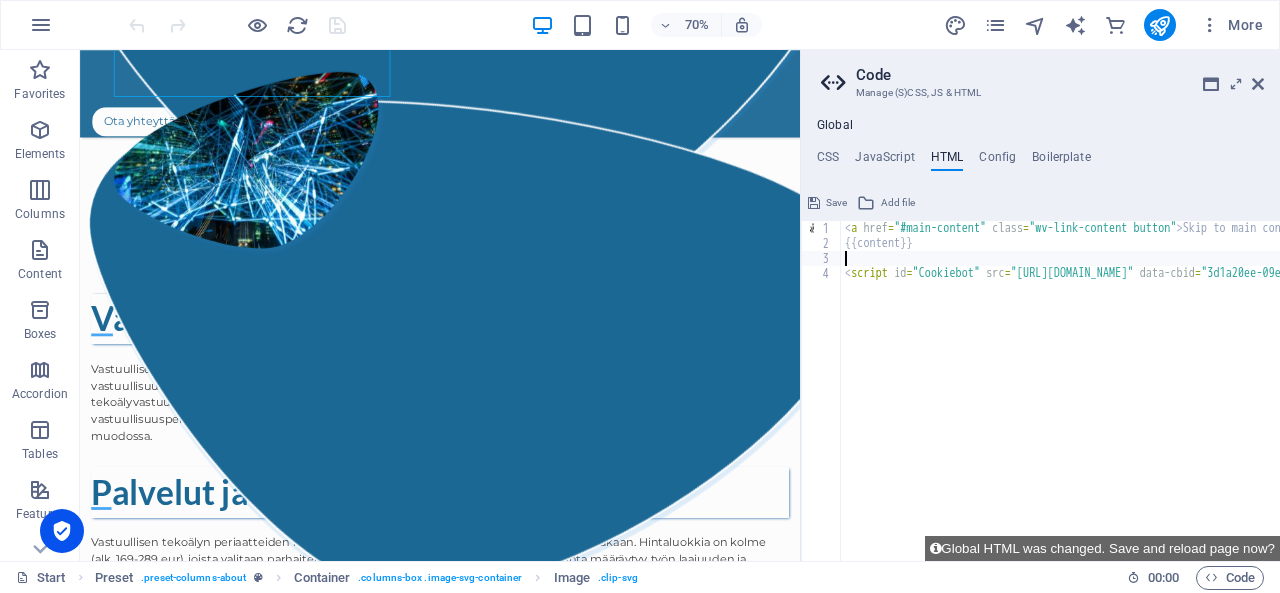paste on "<div class="elfsight-app-e144e9ed-d544-4dda-a3f3-1c27011a8397" data-elfsight-app-lazy></div>" 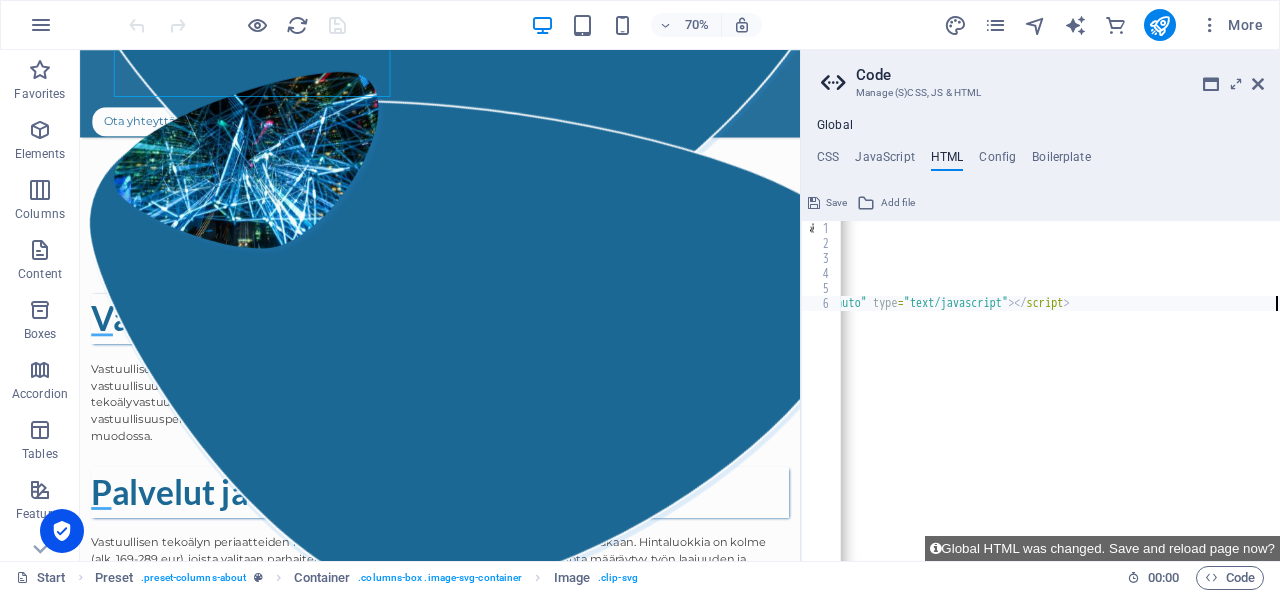 click on "< a   href = "#main-content"   class = "wv-link-content button" > Skip to main content </ a > {{content}} <!--  Elfsight Social Feed | Untitled Social Feed  --> < script   src = "https://static.elfsight.com/platform/platform.js"   async > </ script > < div   class = "elfsight-app-e144e9ed-d544-4dda-a3f3-1c27011a8397"   data-elfsight-app-lazy > </ div > < script   id = "Cookiebot"   src = "https://consent.cookiebot.com/uc.js"   data-cbid = "3d1a20ee-09ee-4110-a8ba-405bebd8b62a"   data-blockingmode = "auto"   type = "text/javascript" > </ script >" at bounding box center (700, 398) 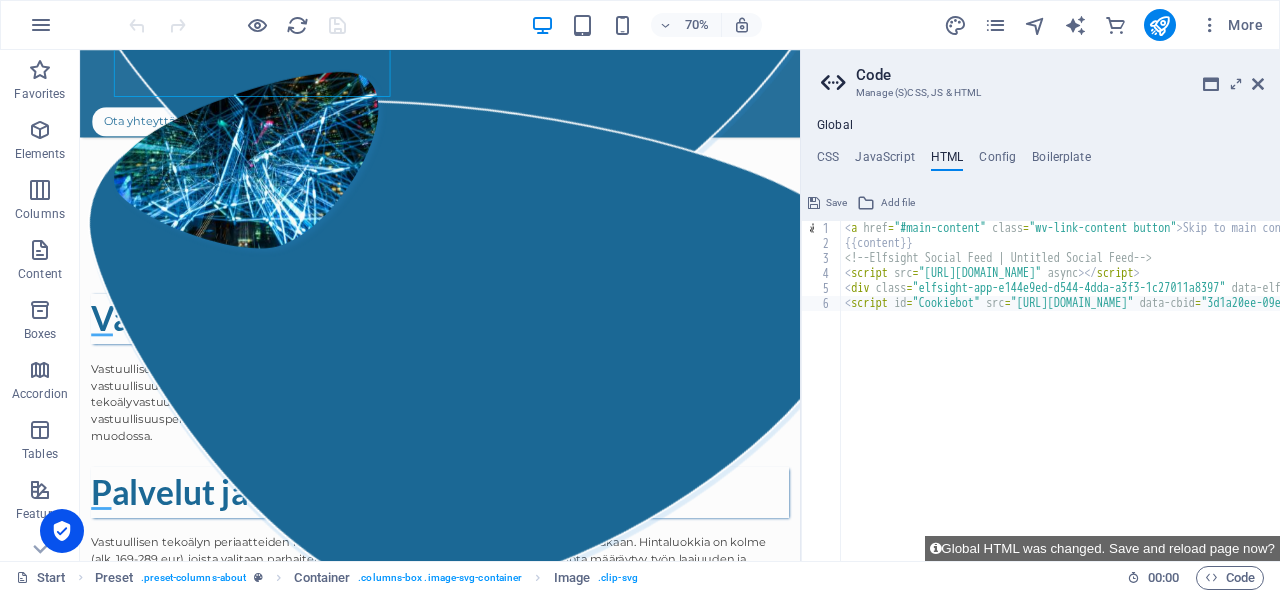 scroll, scrollTop: 0, scrollLeft: 0, axis: both 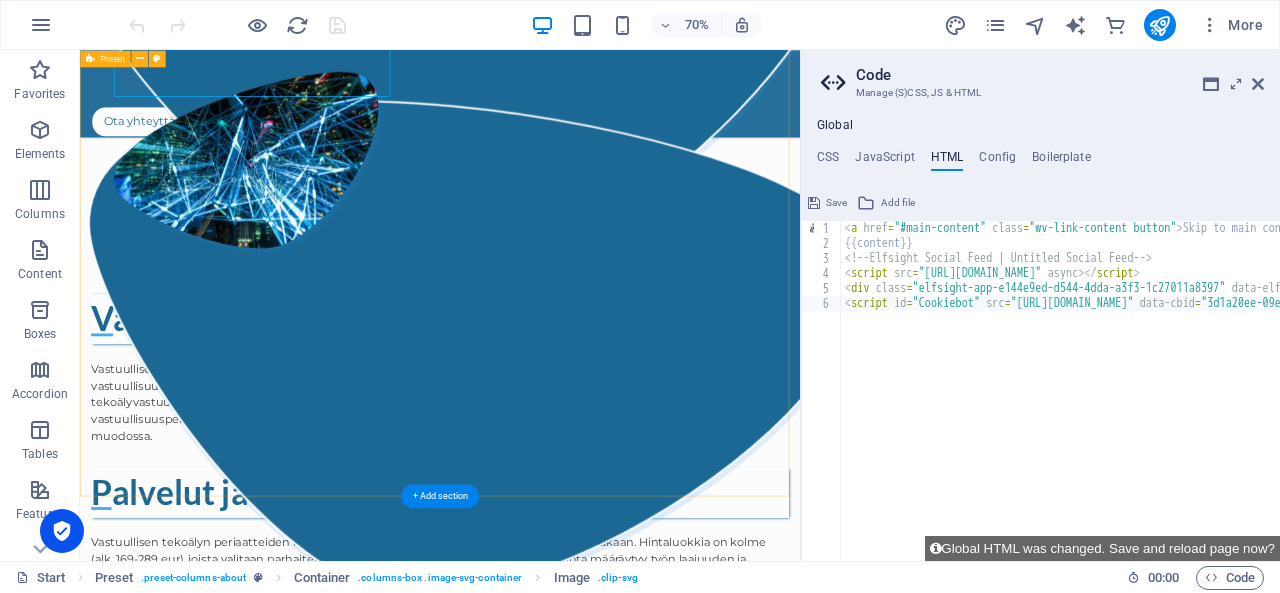 type on "<script id="Cookiebot" src="https://consent.cookiebot.com/uc.js" data-cbid="3d1a20ee-09ee-4110-a8ba-405bebd8b62a" data-blockingmode="auto" type="text/javascript"></script>" 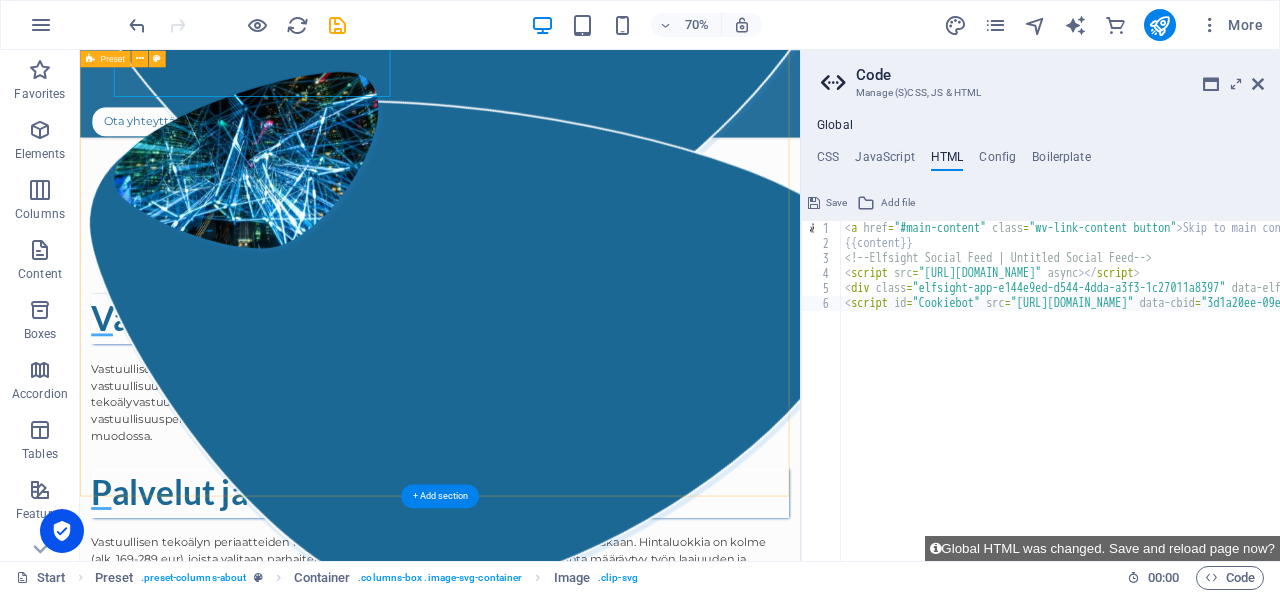 click on "Yritys AIVastuus on tekoälyvastuullisuuteen keskittyvä yritys, jonka missiona on edistää tekoälyn hyödyntämisen läpinäkyvyyttä. AIVastuus tarjoaa niin pienyrittäjille kuin suuremmillekin organisaatioille mahdollisuuden edistää tekoälyvastuullisuuttaan helposti, tekoälytoimiensa läpinäkyvyyttä parantamalla. Personoitujen vastuullisen tekoälyn periaatteiden avulla jokainen yritys voi olla osana vaikuttamassa avoimen tekoälyilmapiirin luomiseen olemalla avoin siitä, kuinka tekoälyä hyödynnetään organisaation toiminnassa ja mitä toimenpiteitä sen käyttöön kohdistuu vastuullisuuden edistämiseksi.
.cls-1{fill:#1a171b;stroke:#fff;stroke-miterlimit:10;} Element 2
.cls-1{fill:#1a171b;stroke:#fff;stroke-miterlimit:10;} Element 2
Vastuullisen tekoälyn periaatteet Palvelut ja hinnasto .cls-1{fill:#1a171b;stroke:#fff;stroke-miterlimit:10;} Element 2" at bounding box center [594, 463] 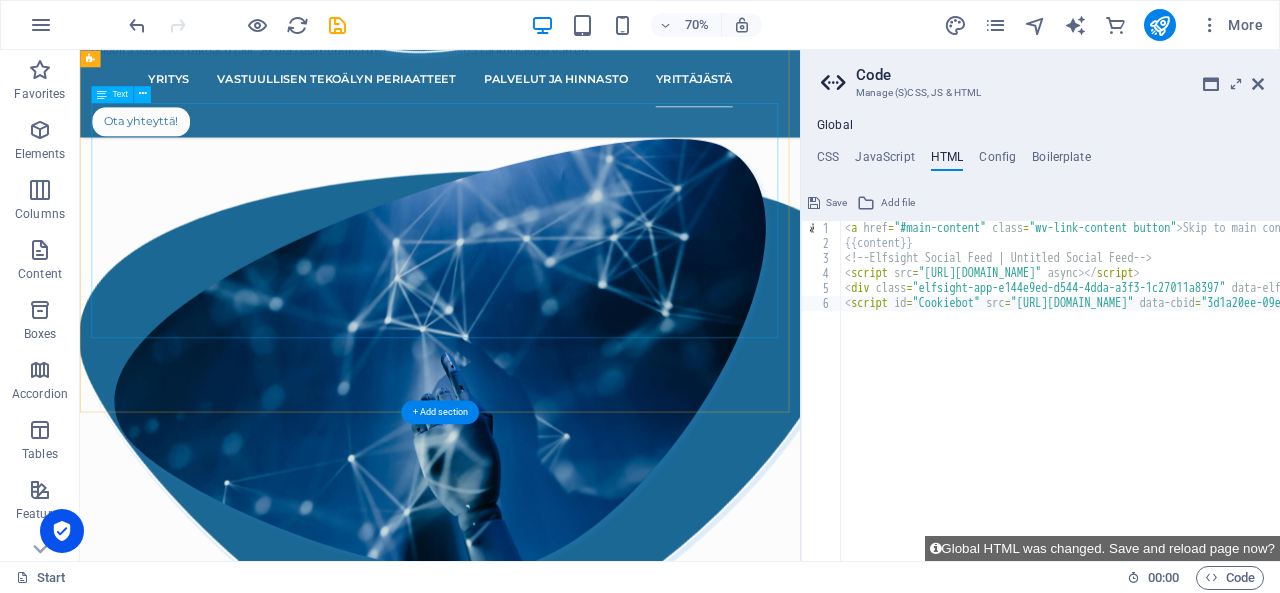 scroll, scrollTop: 2202, scrollLeft: 0, axis: vertical 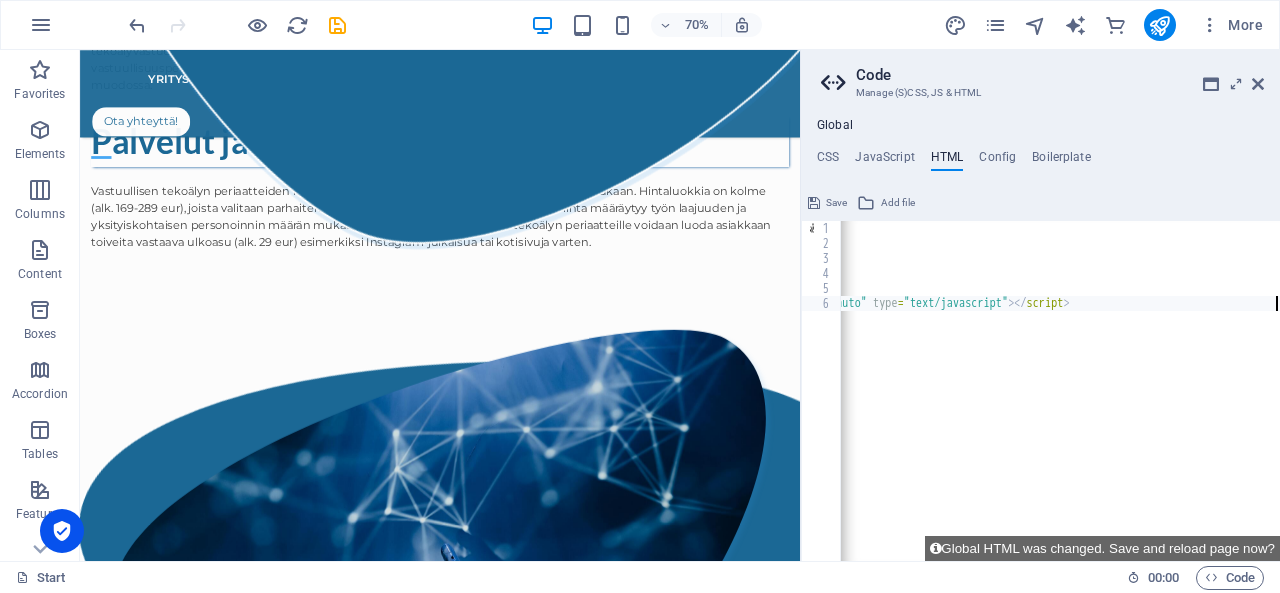 click on "< a   href = "#main-content"   class = "wv-link-content button" > Skip to main content </ a > {{content}} <!--  Elfsight Social Feed | Untitled Social Feed  --> < script   src = "https://static.elfsight.com/platform/platform.js"   async > </ script > < div   class = "elfsight-app-e144e9ed-d544-4dda-a3f3-1c27011a8397"   data-elfsight-app-lazy > </ div > < script   id = "Cookiebot"   src = "https://consent.cookiebot.com/uc.js"   data-cbid = "3d1a20ee-09ee-4110-a8ba-405bebd8b62a"   data-blockingmode = "auto"   type = "text/javascript" > </ script >" at bounding box center [700, 398] 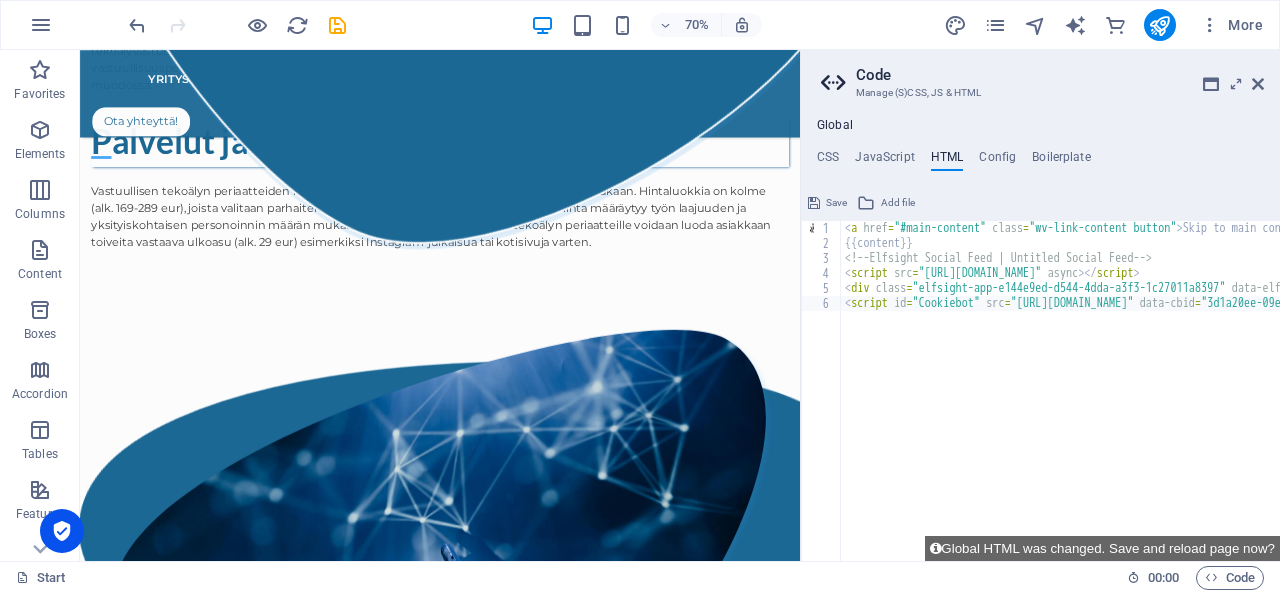scroll, scrollTop: 0, scrollLeft: 0, axis: both 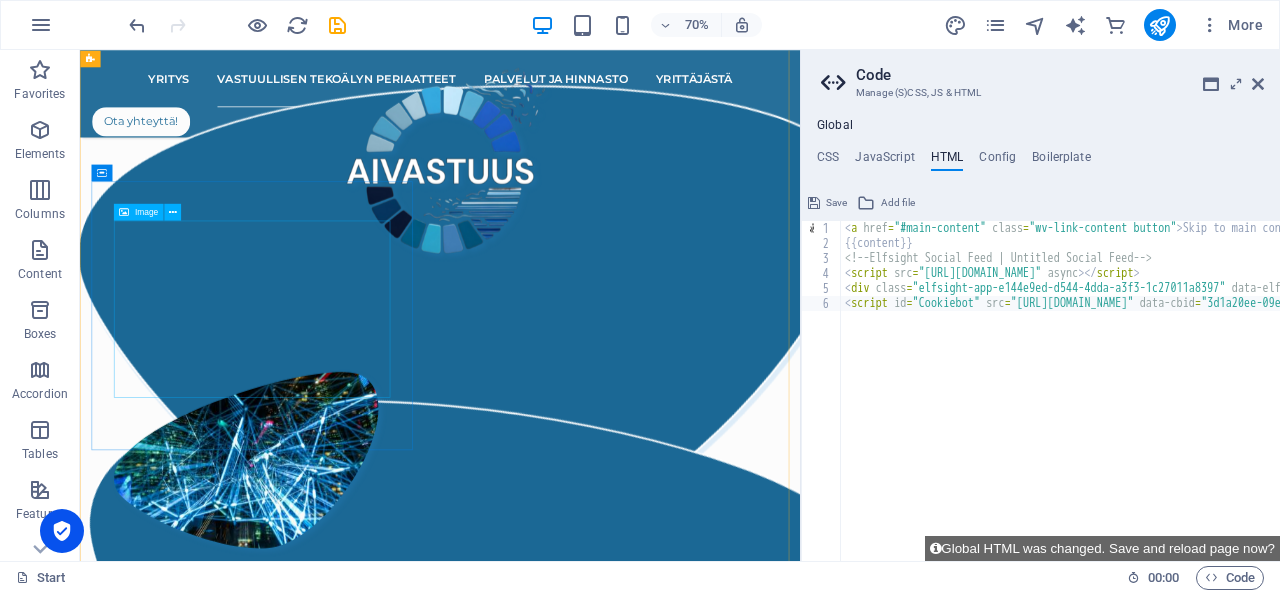 click at bounding box center (594, 635) 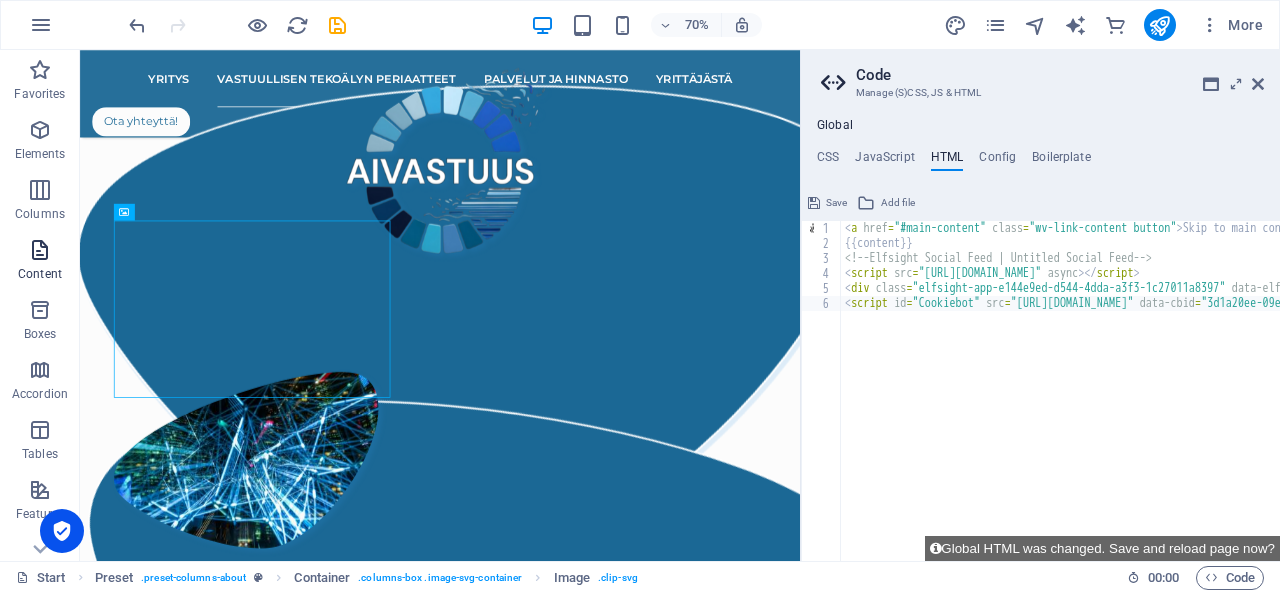 click on "Content" at bounding box center (40, 274) 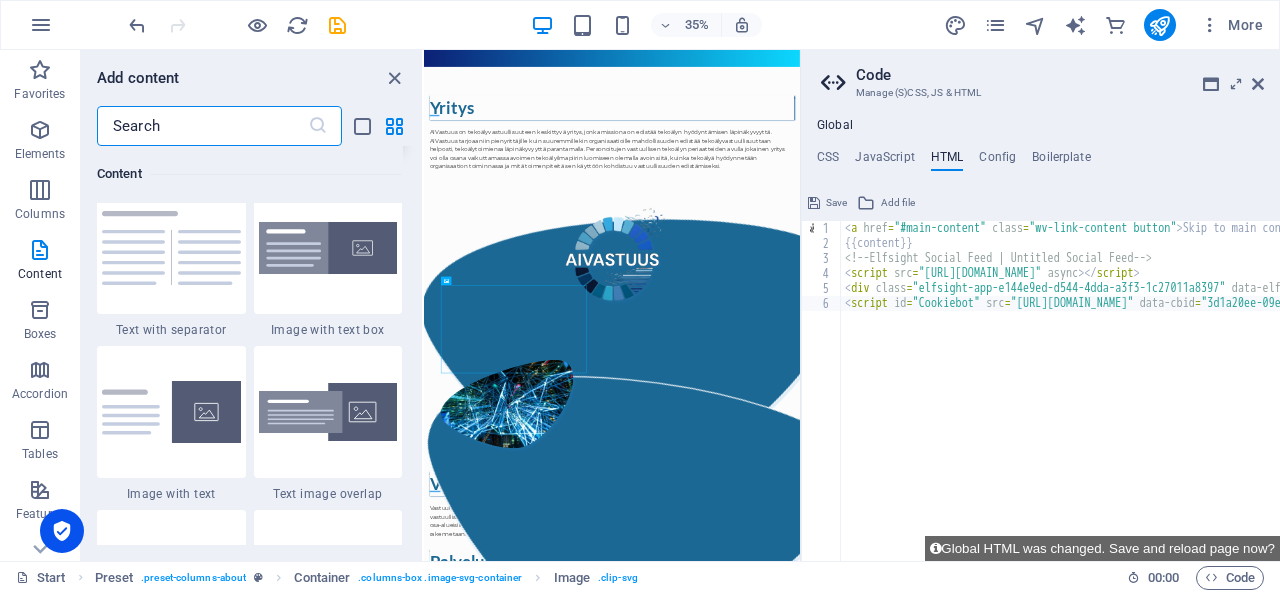 scroll, scrollTop: 3686, scrollLeft: 0, axis: vertical 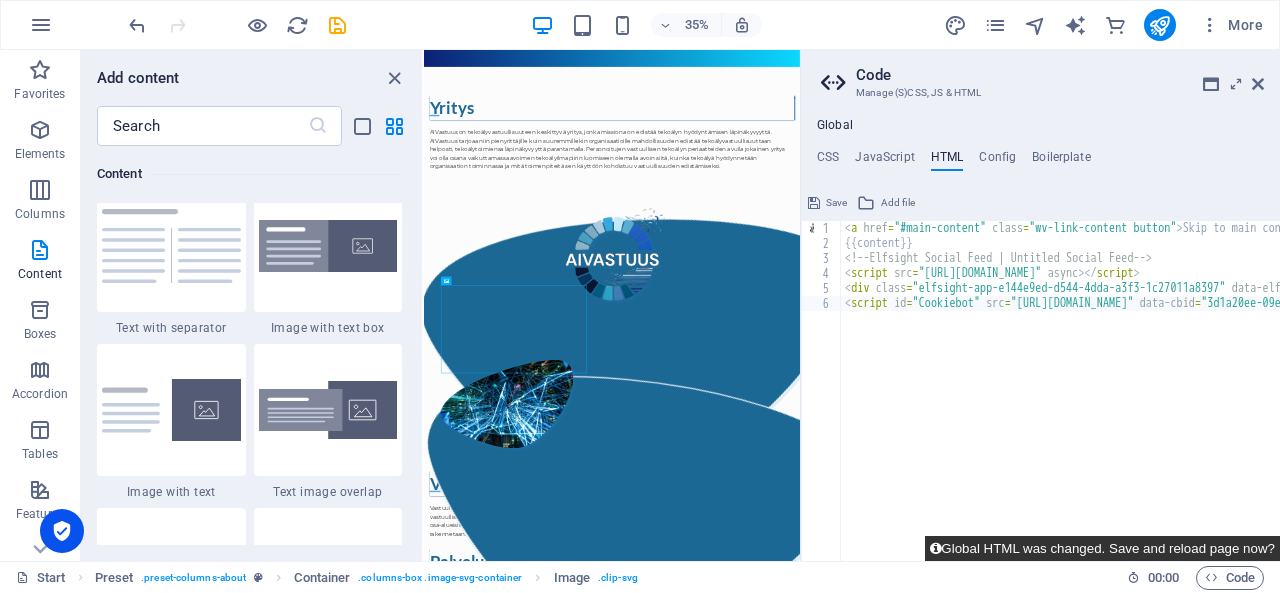 click on "Global HTML was changed. Save and reload page now?" at bounding box center [1102, 548] 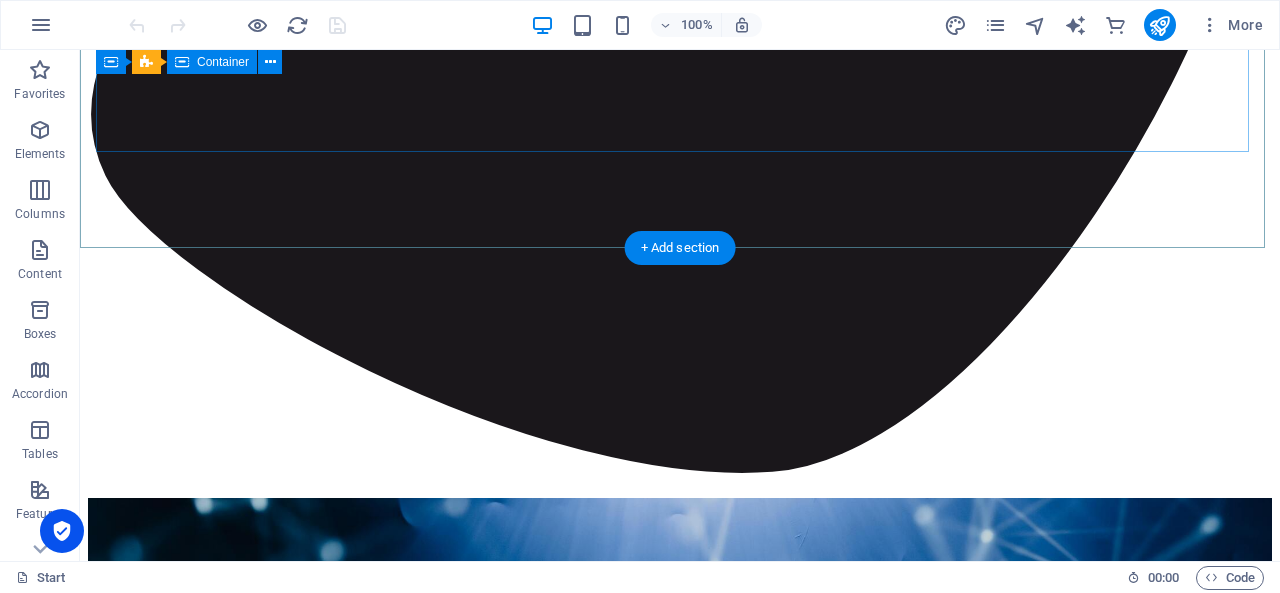 scroll, scrollTop: 4281, scrollLeft: 0, axis: vertical 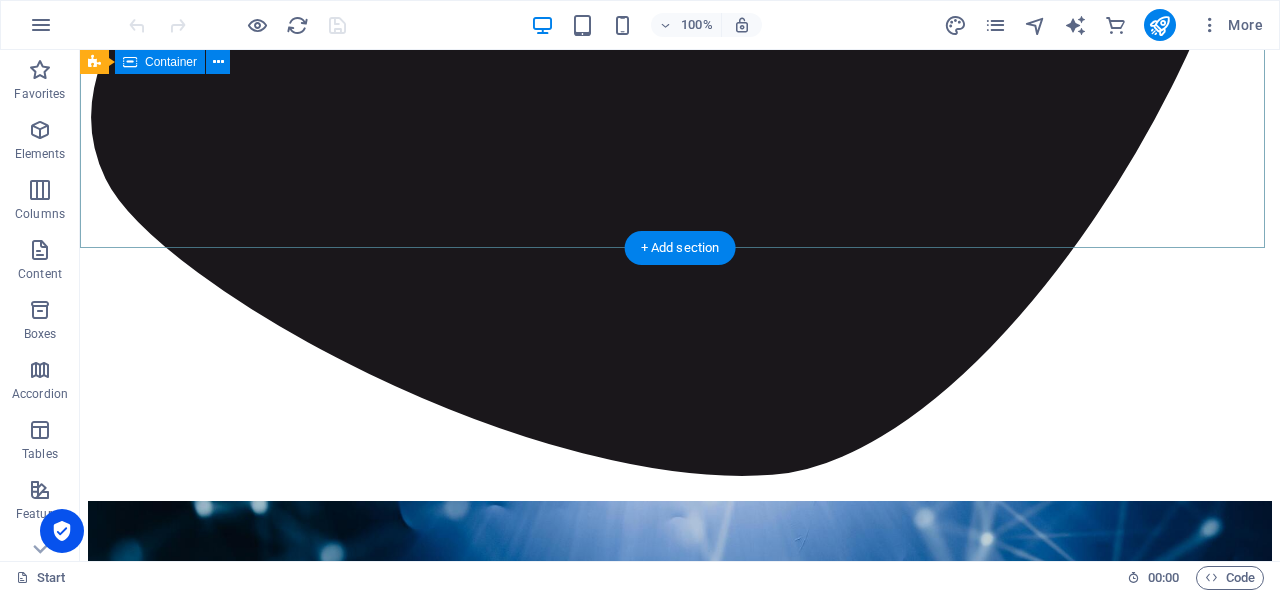 click on "Skip to main content
Yritys Vastuullisen tekoälyn periaatteet Palvelut ja hinnasto Yrittäjästä Ota yhteyttä! AIVastuus   Apunasi kohti läpinäkyvämpää tekoälyä
Yritys AIVastuus on tekoälyvastuullisuuteen keskittyvä yritys, jonka missiona on edistää tekoälyn hyödyntämisen läpinäkyvyyttä. AIVastuus tarjoaa niin pienyrittäjille kuin suuremmillekin organisaatioille mahdollisuuden edistää tekoälyvastuullisuuttaan helposti, tekoälytoimiensa läpinäkyvyyttä parantamalla. Personoitujen vastuullisen tekoälyn periaatteiden avulla jokainen yritys voi olla osana vaikuttamassa avoimen tekoälyilmapiirin luomiseen olemalla avoin siitä, kuinka tekoälyä hyödynnetään organisaation toiminnassa ja mitä toimenpiteitä sen käyttöön kohdistuu vastuullisuuden edistämiseksi.
.cls-1{fill:#1a171b;stroke:#fff;stroke-miterlimit:10;} Element 2
.cls-1{fill:#1a171b;stroke:#fff;stroke-miterlimit:10;} Element 2
Palvelut ja hinnasto Element 2" at bounding box center (680, 2136) 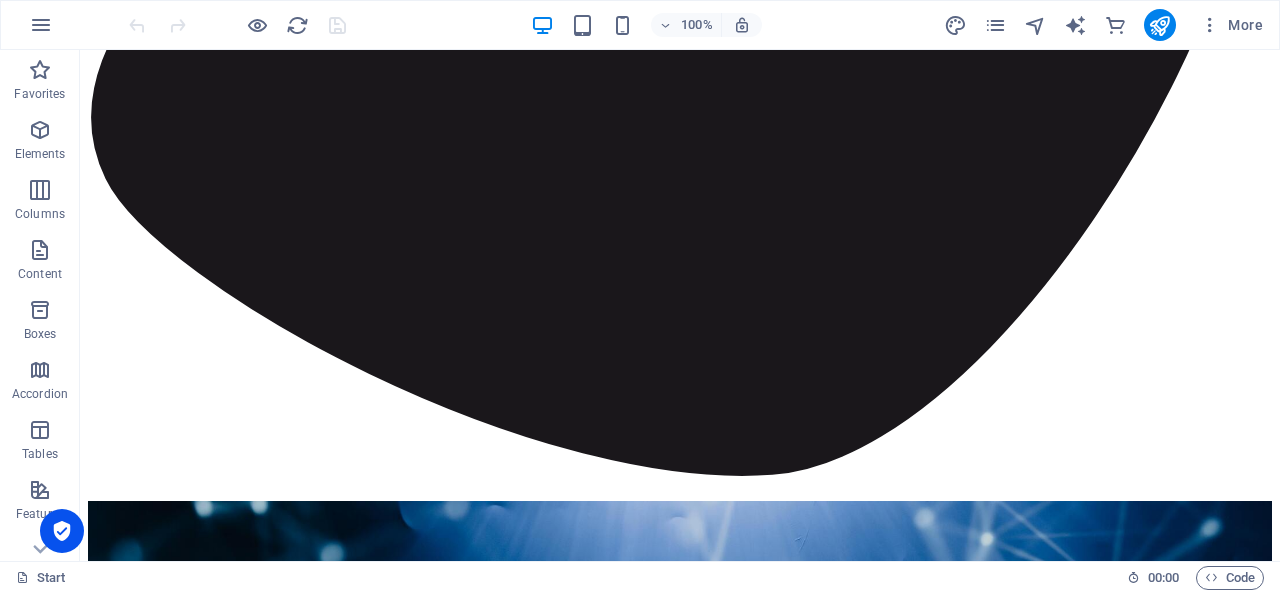 scroll, scrollTop: 4454, scrollLeft: 0, axis: vertical 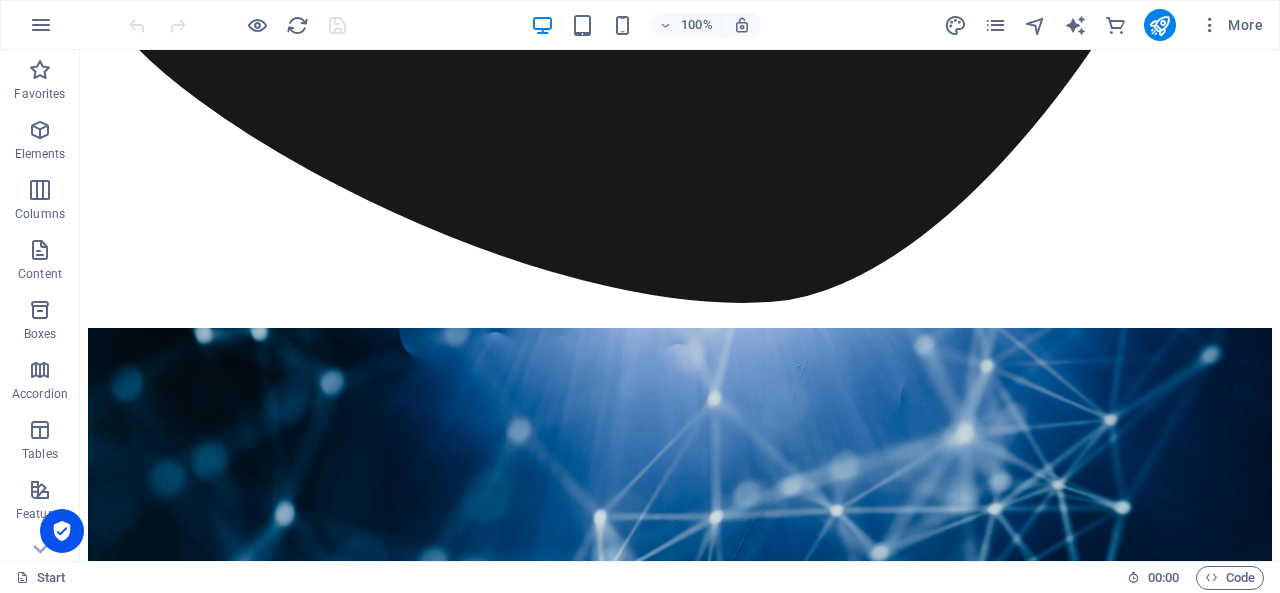 click 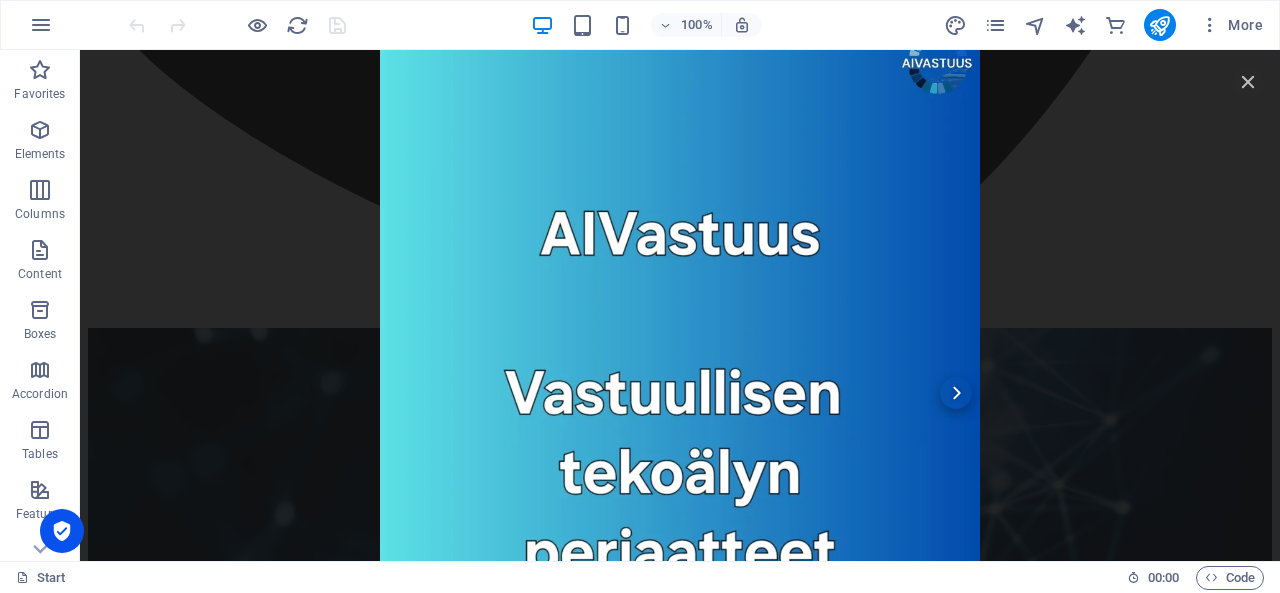 scroll, scrollTop: 116, scrollLeft: 0, axis: vertical 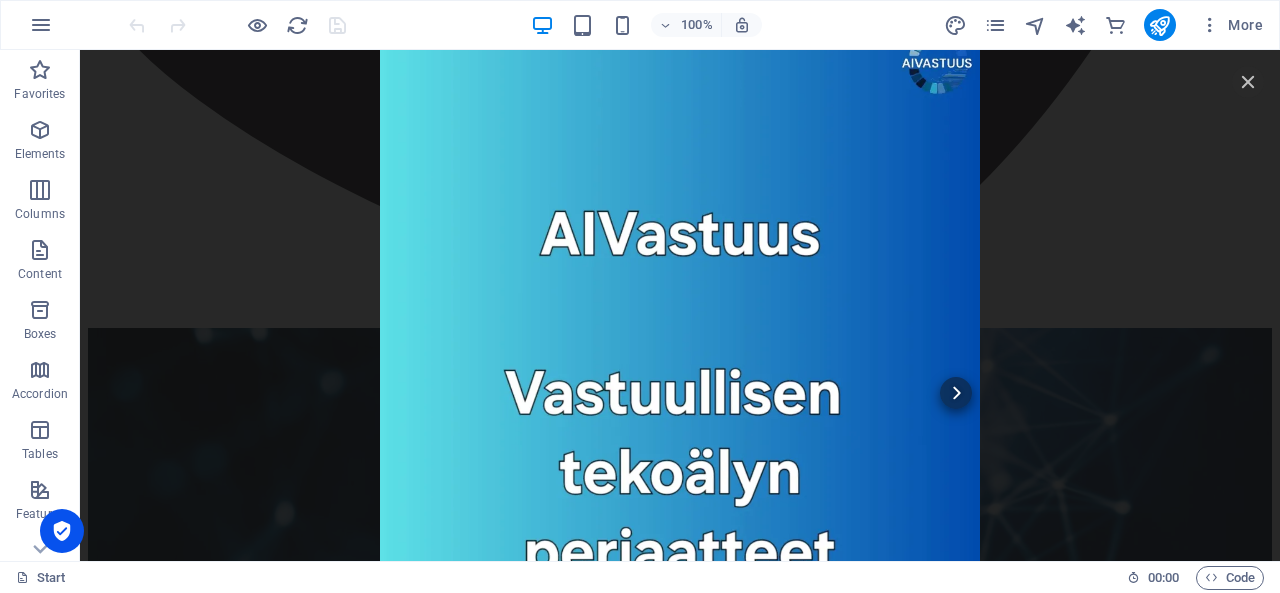 click 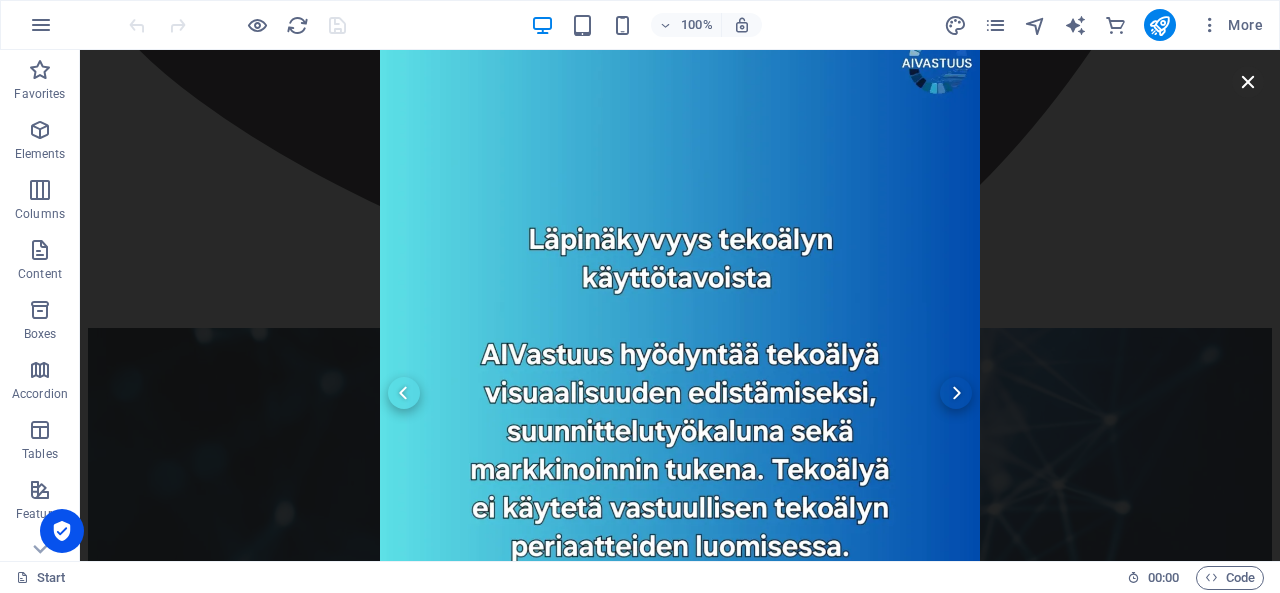 click 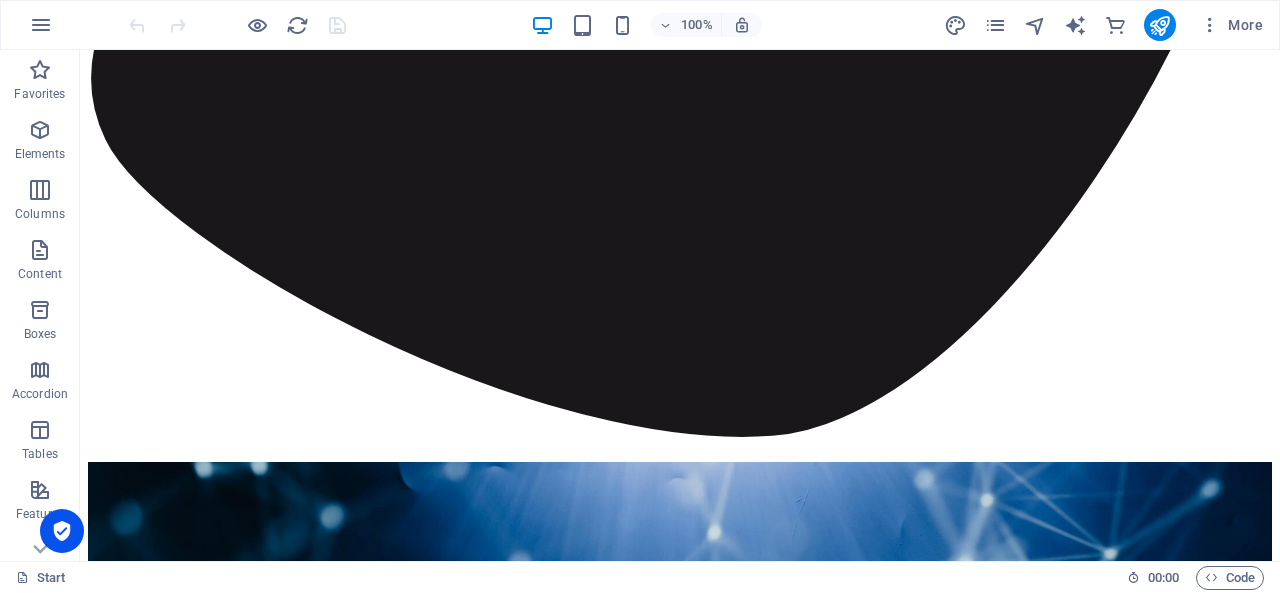 scroll, scrollTop: 4294, scrollLeft: 0, axis: vertical 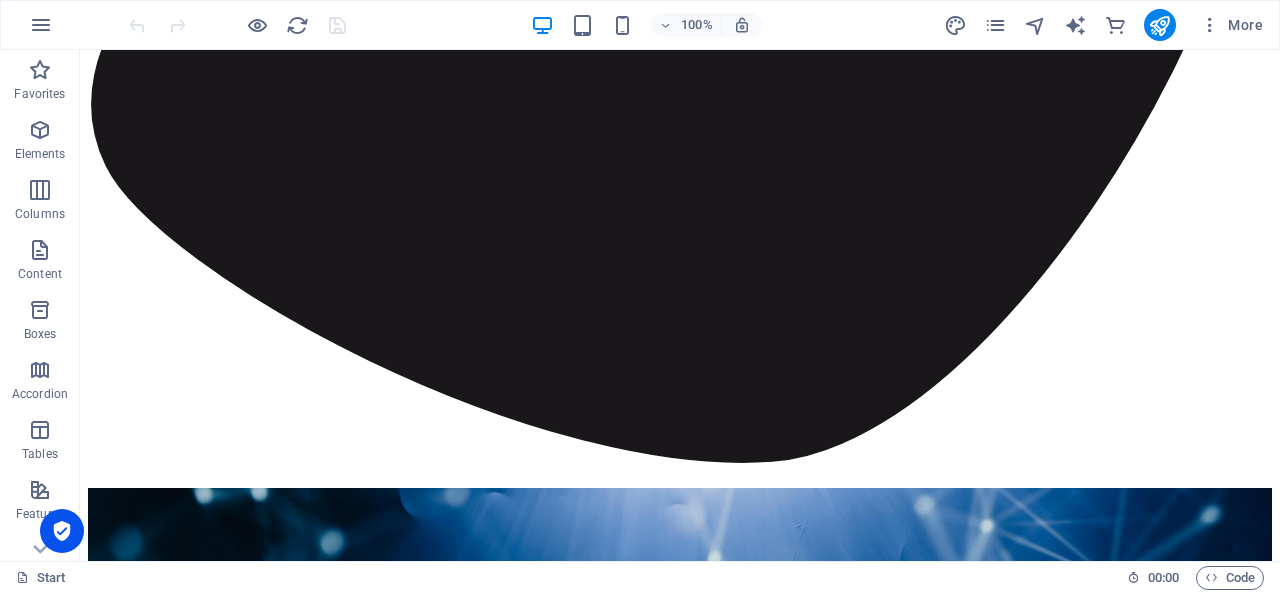 click at bounding box center [680, 8119] 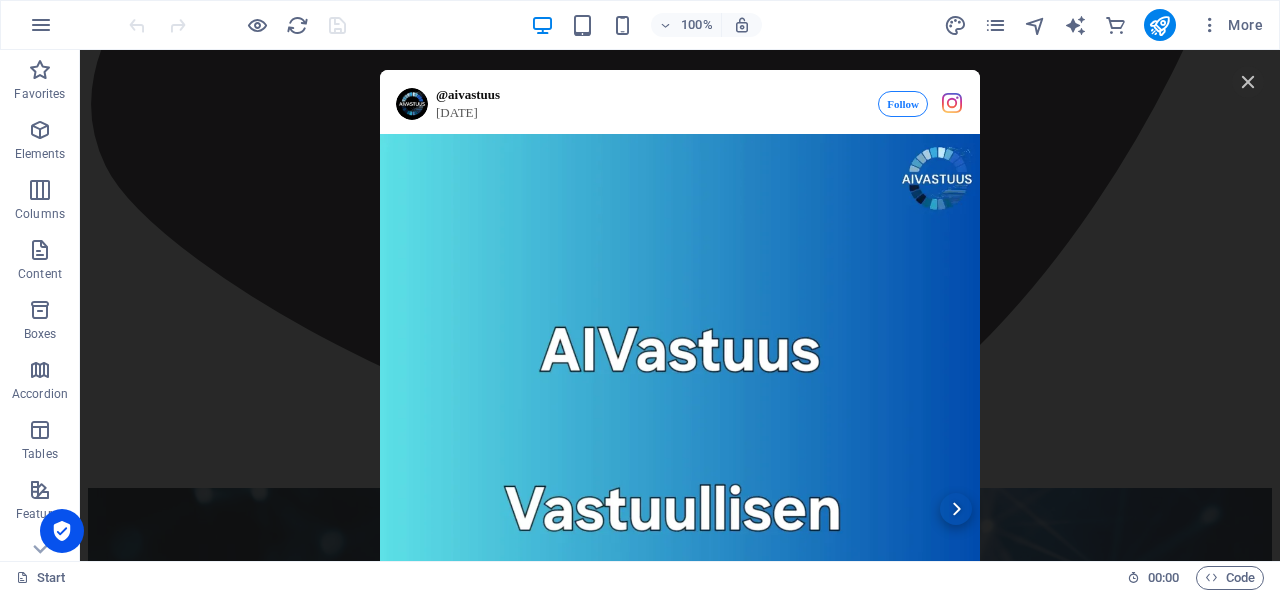 scroll, scrollTop: 20, scrollLeft: 0, axis: vertical 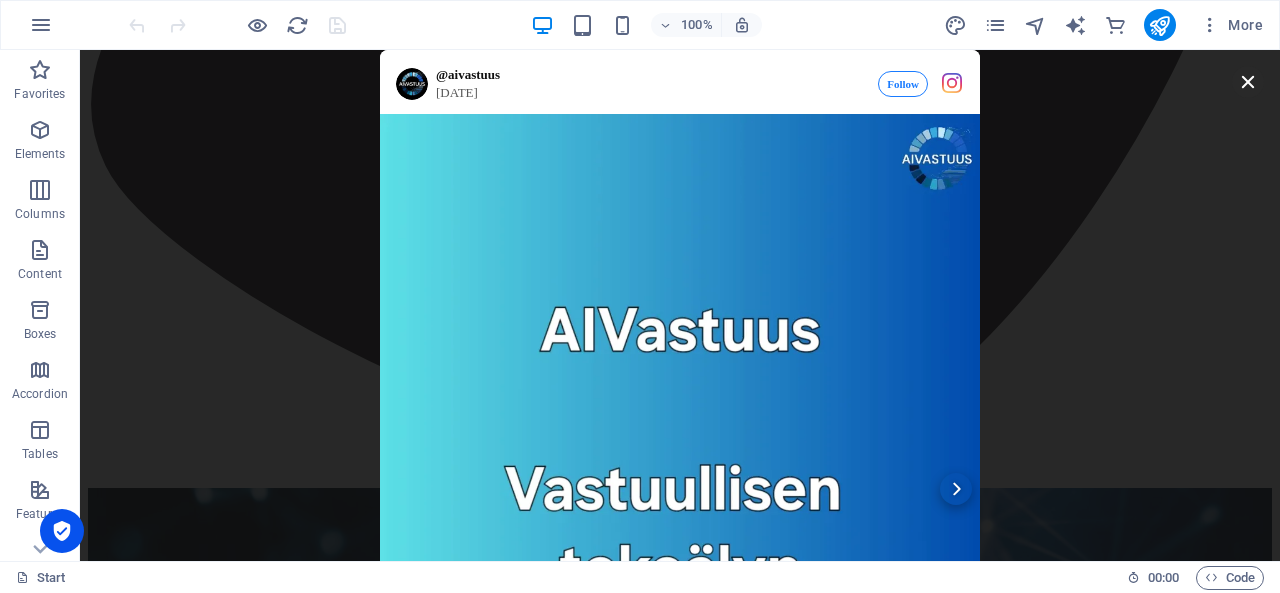 click 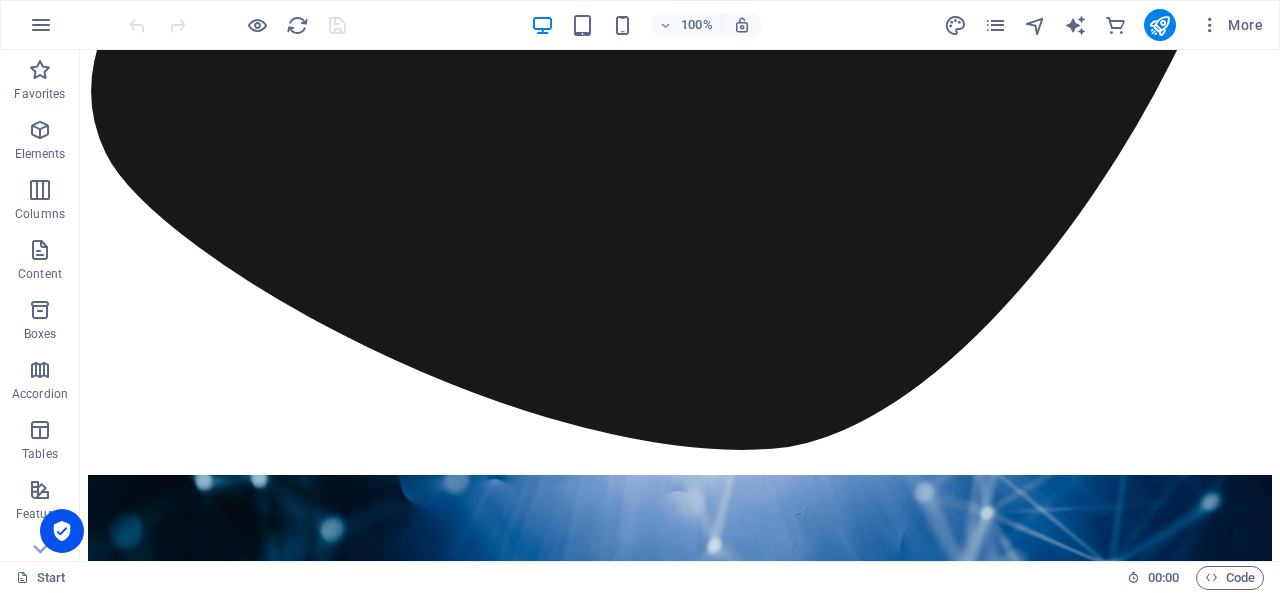 scroll, scrollTop: 4291, scrollLeft: 0, axis: vertical 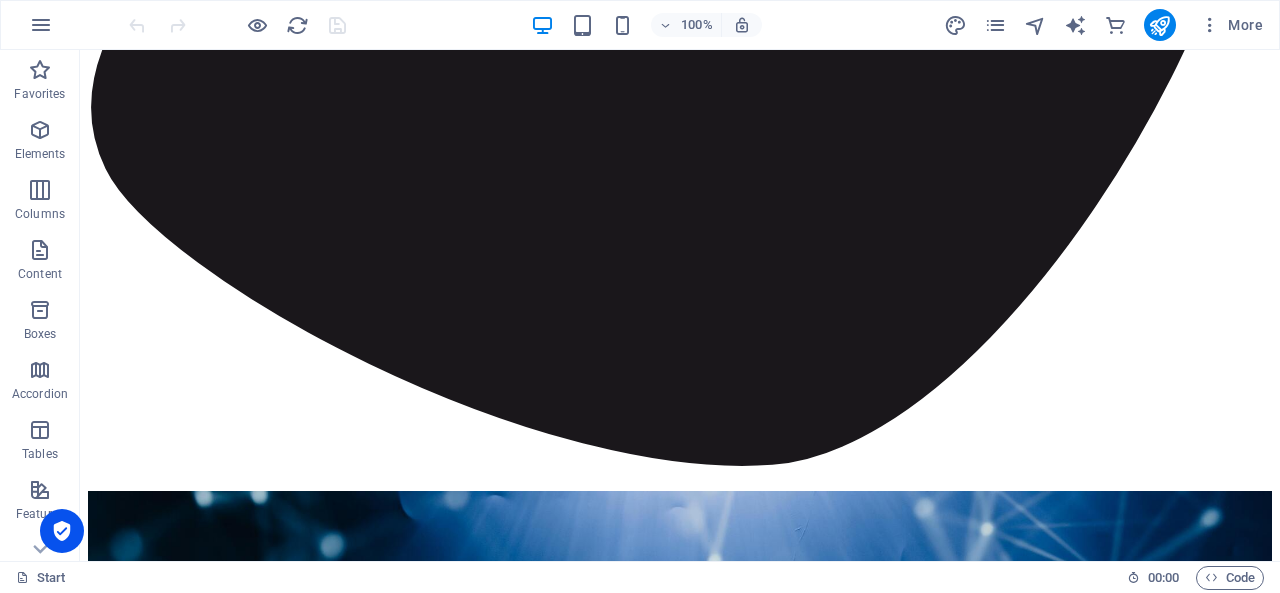 drag, startPoint x: 775, startPoint y: 386, endPoint x: 970, endPoint y: 437, distance: 201.55893 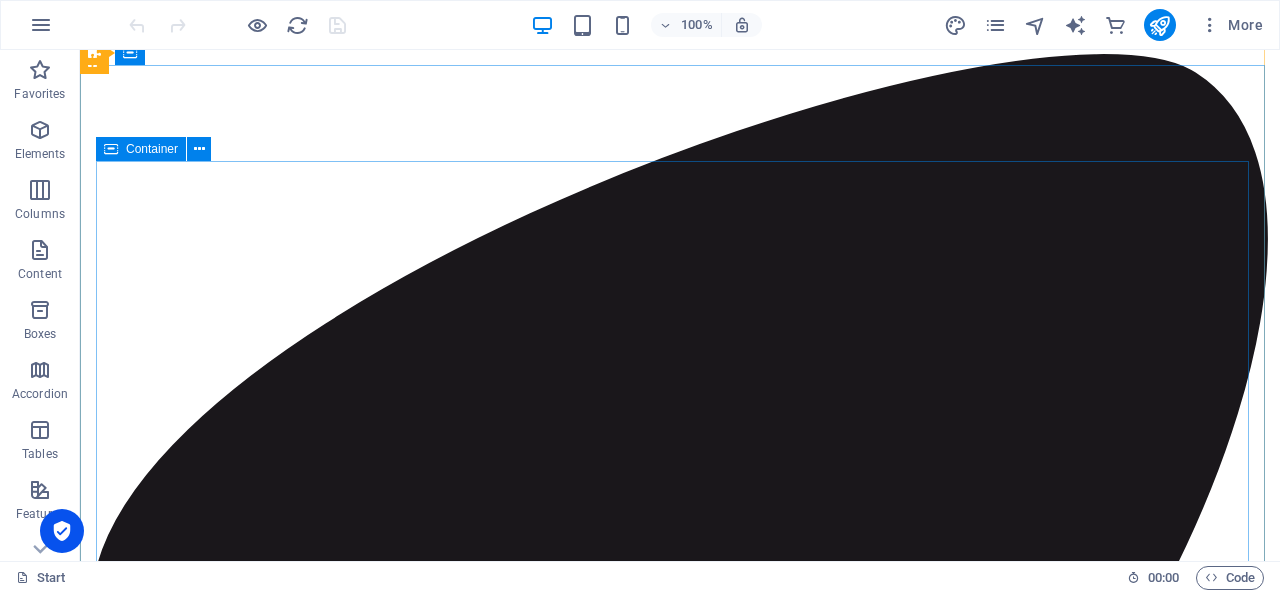 scroll, scrollTop: 3790, scrollLeft: 0, axis: vertical 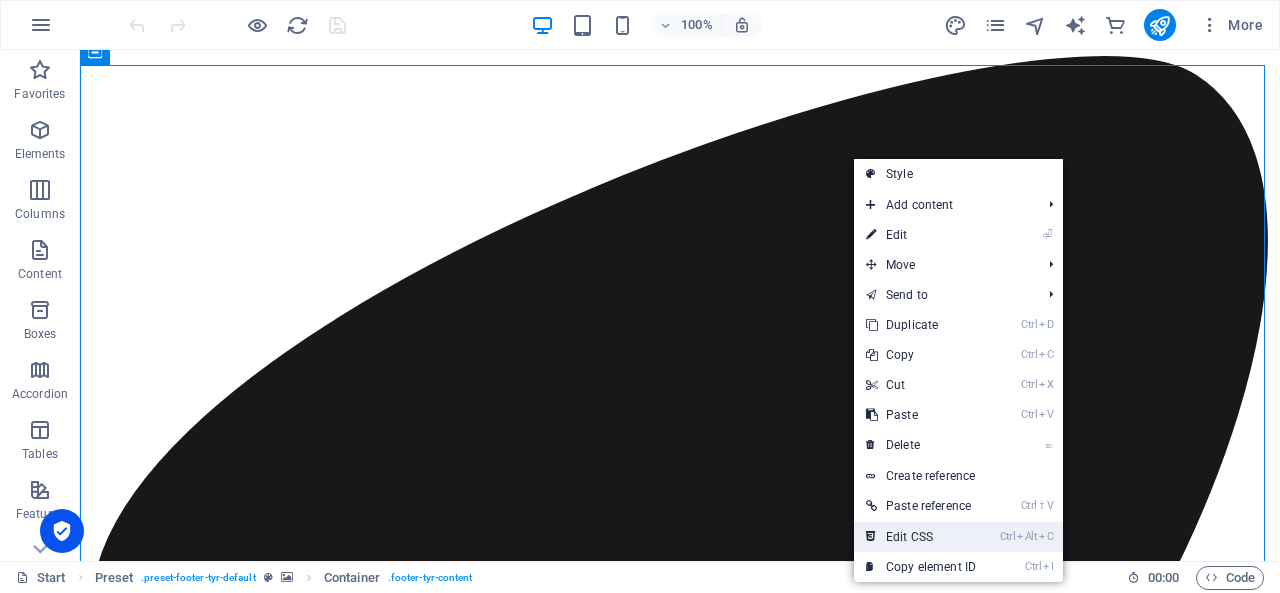 click on "Ctrl Alt C  Edit CSS" at bounding box center [921, 537] 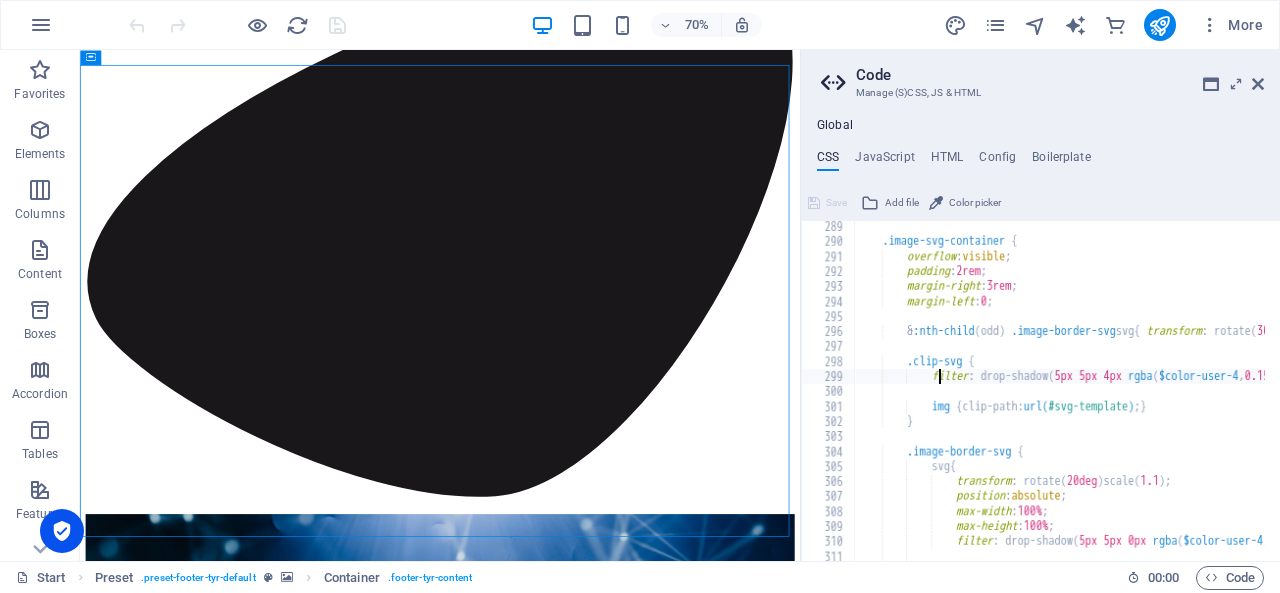 type on ".footer-tyr-box:last-child > .inner { padding: 0; }" 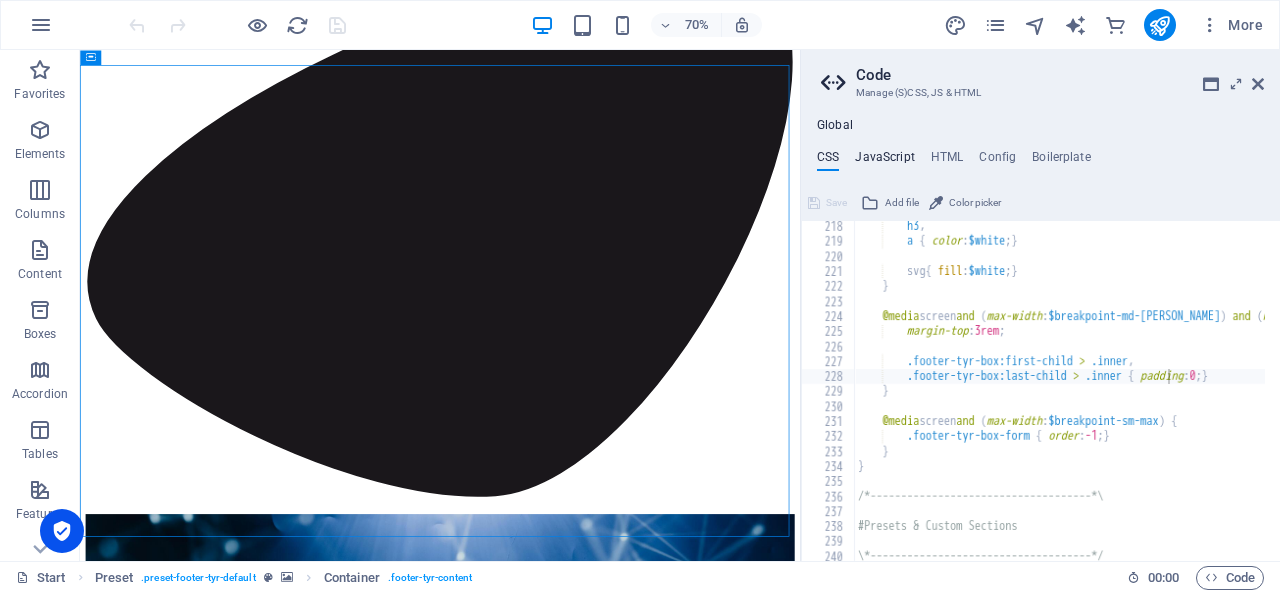 click on "JavaScript" at bounding box center [884, 161] 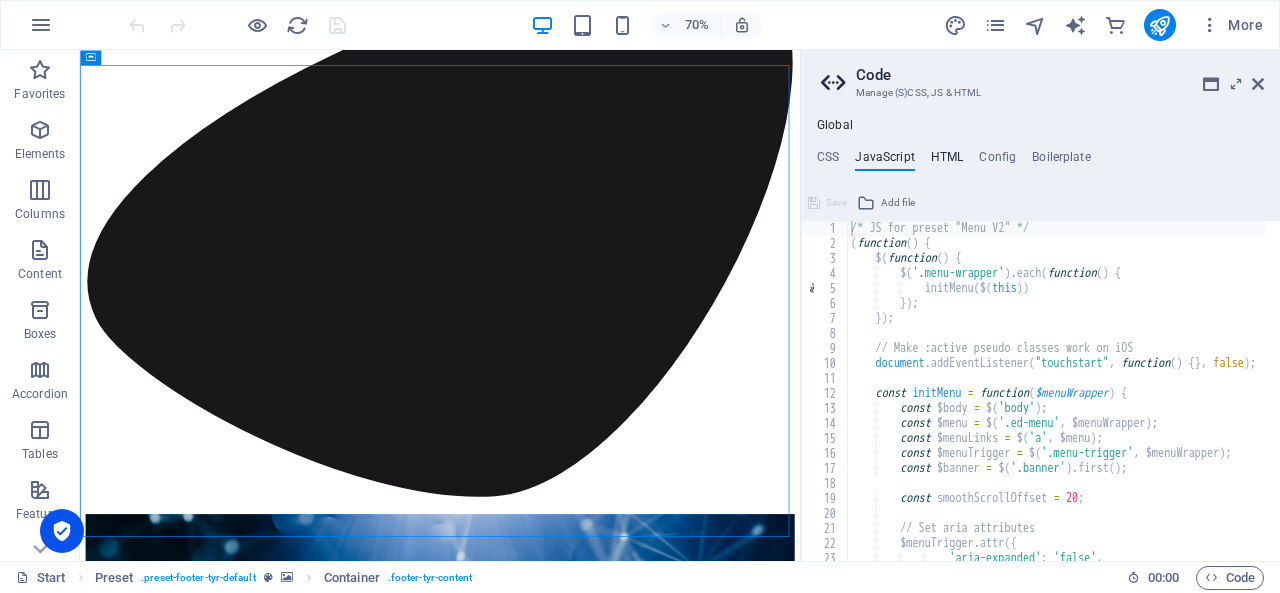click on "HTML" at bounding box center [947, 161] 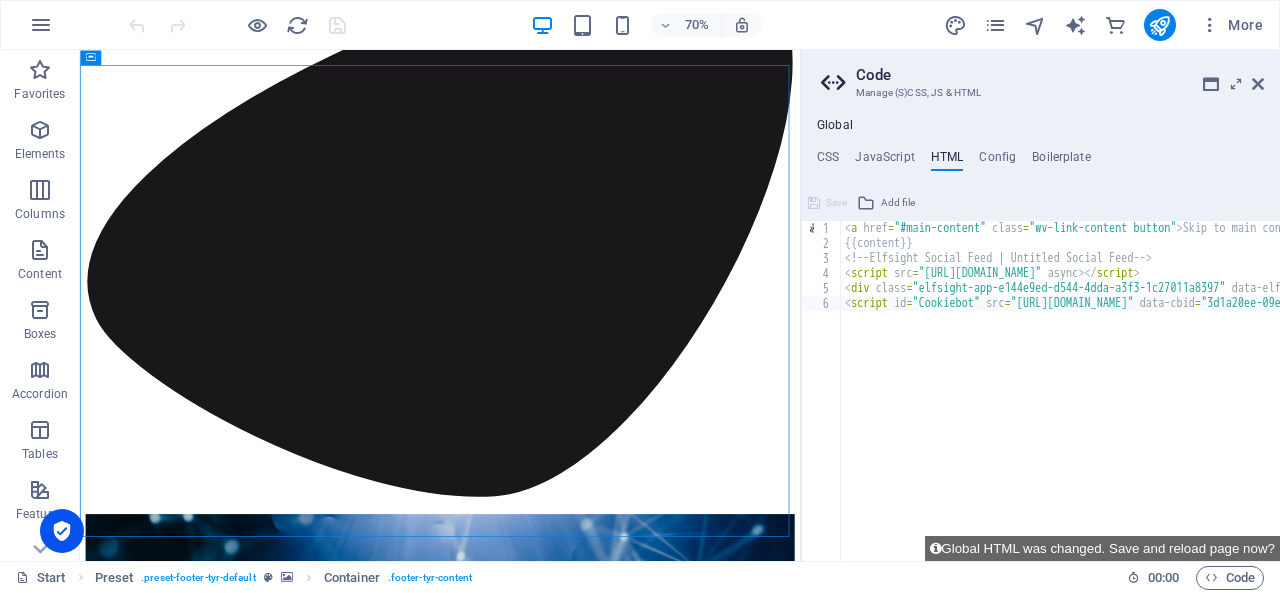 scroll, scrollTop: 0, scrollLeft: 0, axis: both 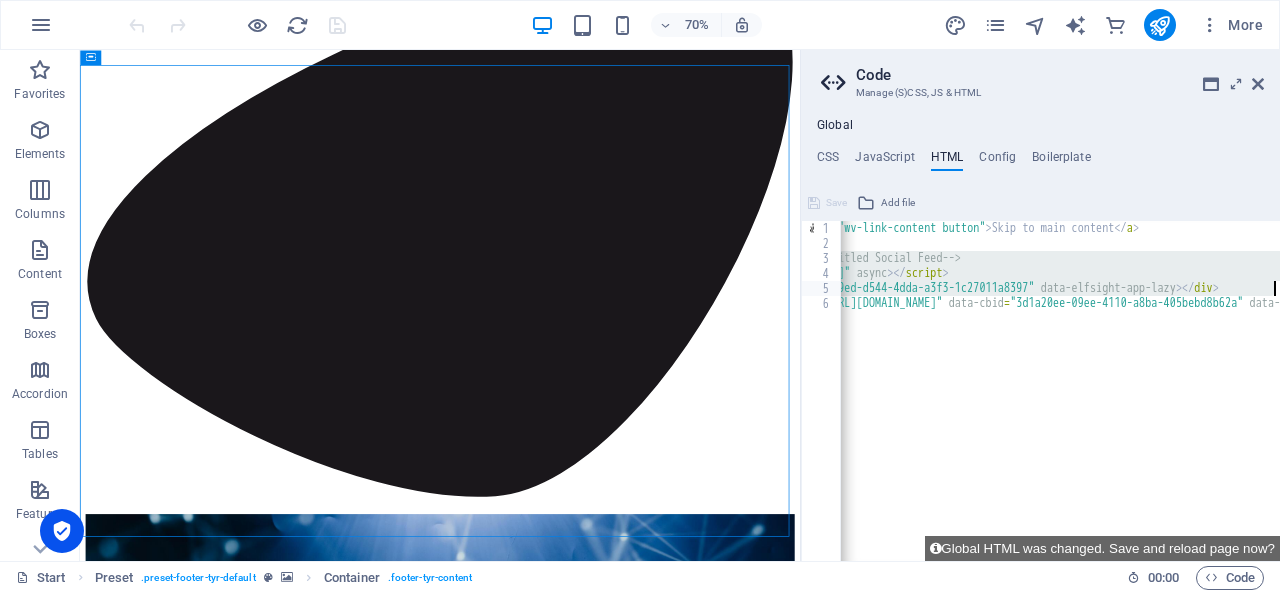 drag, startPoint x: 841, startPoint y: 261, endPoint x: 1279, endPoint y: 292, distance: 439.09567 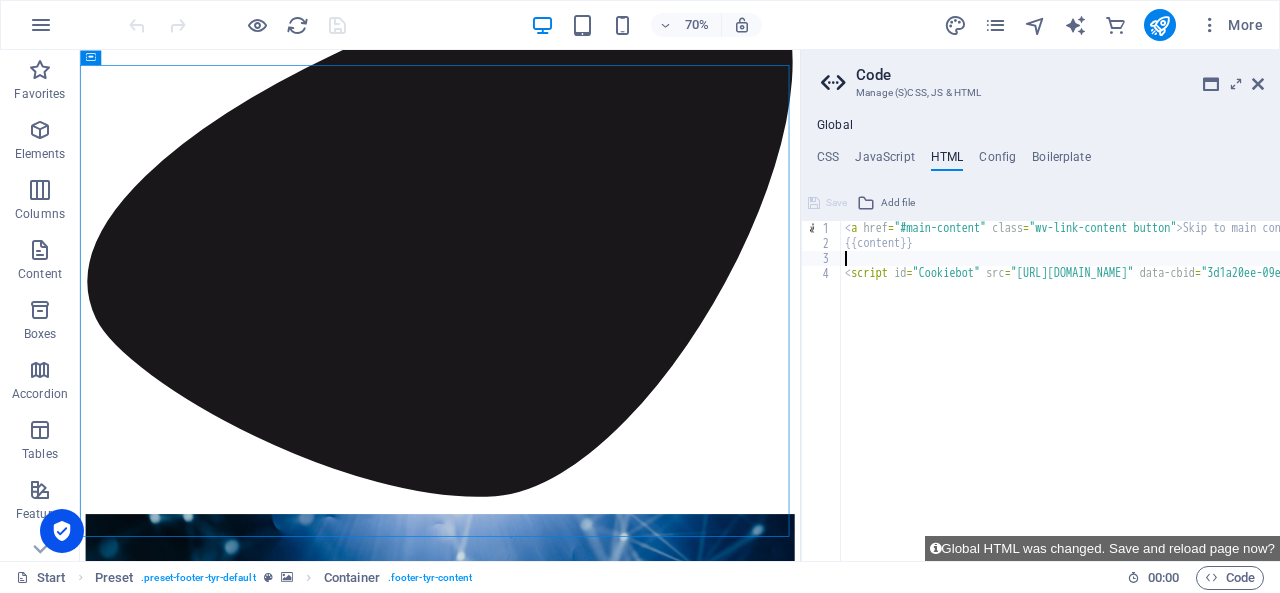 scroll, scrollTop: 0, scrollLeft: 0, axis: both 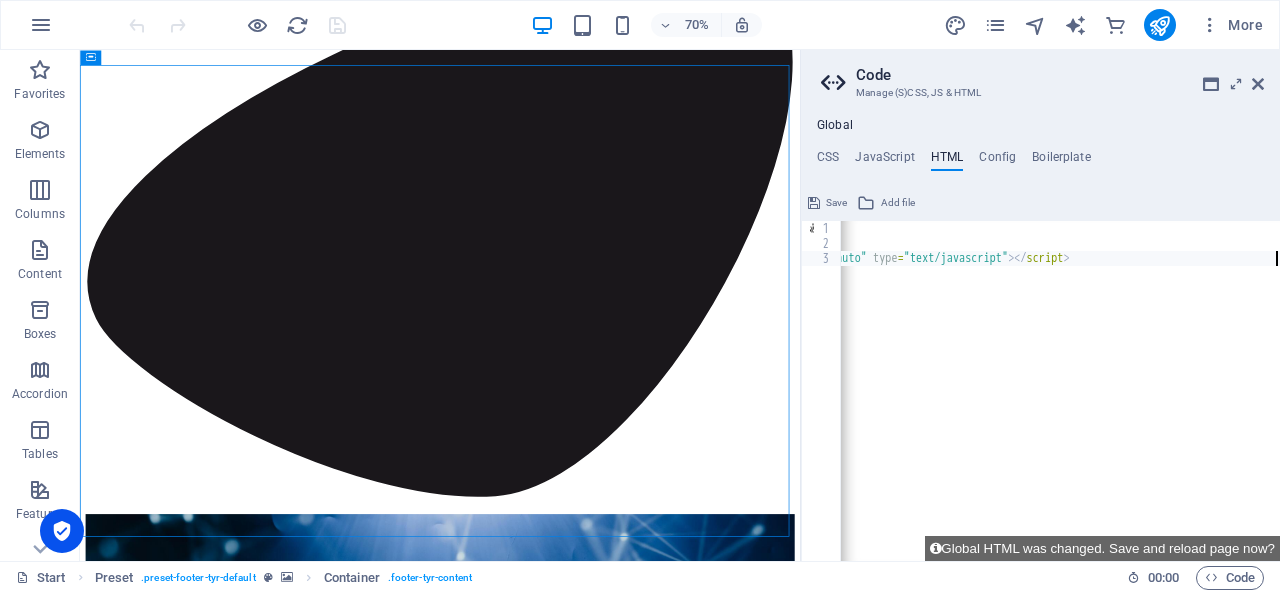 click on "< a   href = "#main-content"   class = "wv-link-content button" > Skip to main content </ a > {{content}} < script   id = "Cookiebot"   src = "https://consent.cookiebot.com/uc.js"   data-cbid = "3d1a20ee-09ee-4110-a8ba-405bebd8b62a"   data-blockingmode = "auto"   type = "text/javascript" > </ script >" at bounding box center [700, 398] 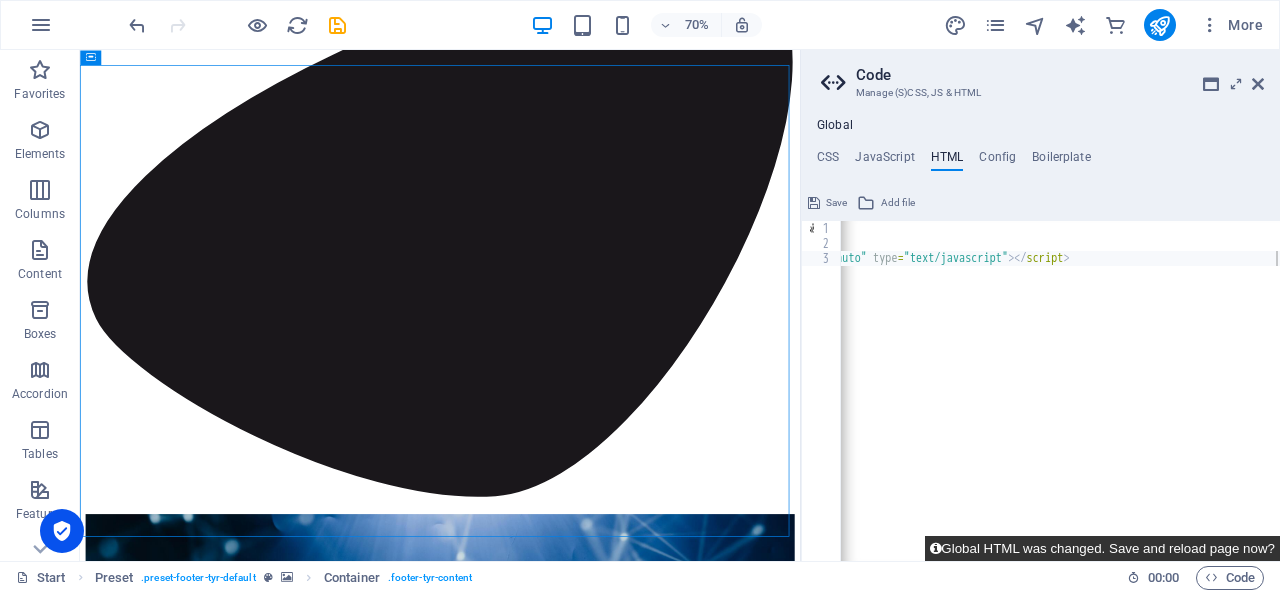 click on "Global HTML was changed. Save and reload page now?" at bounding box center [1102, 548] 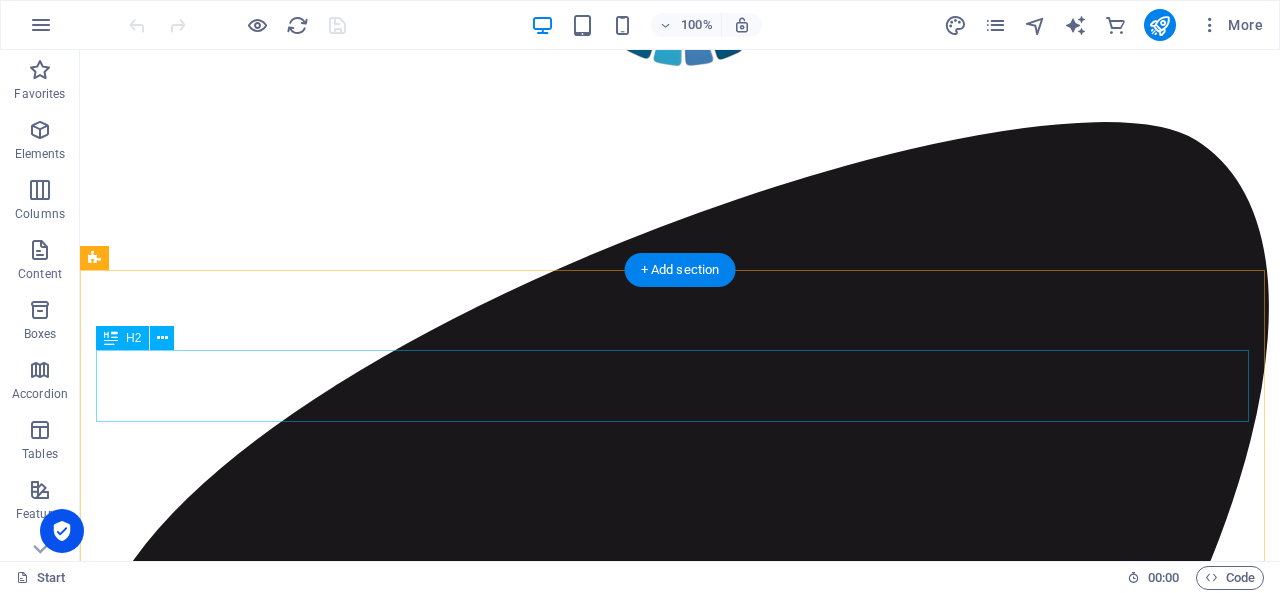 scroll, scrollTop: 2036, scrollLeft: 0, axis: vertical 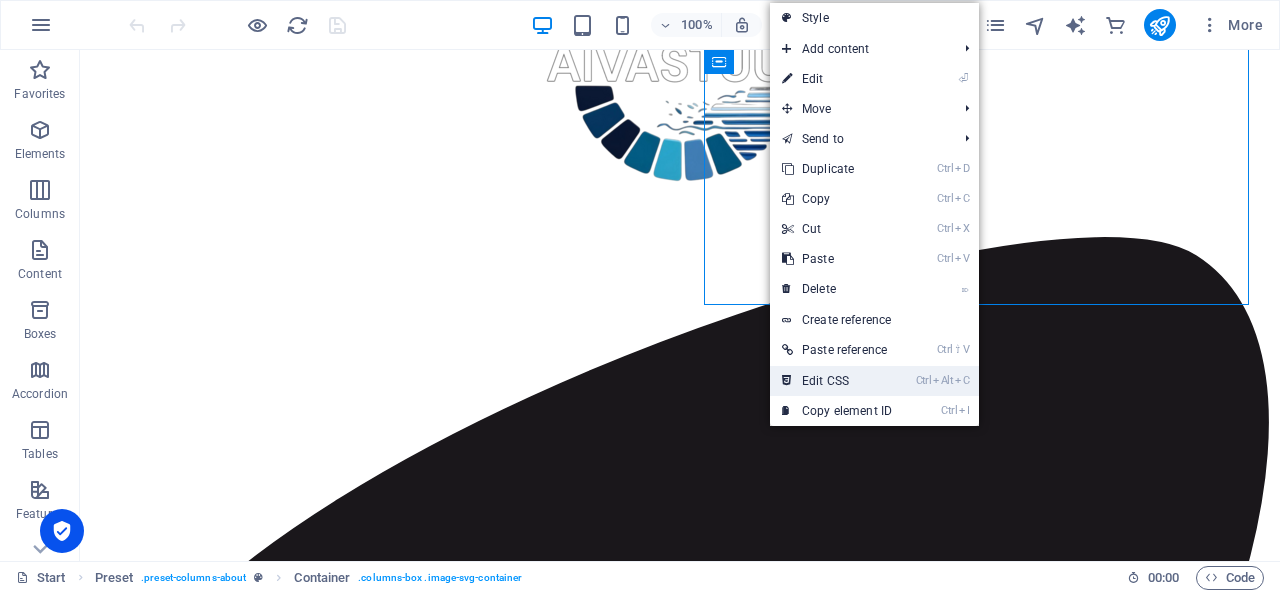 click on "Ctrl Alt C  Edit CSS" at bounding box center (837, 381) 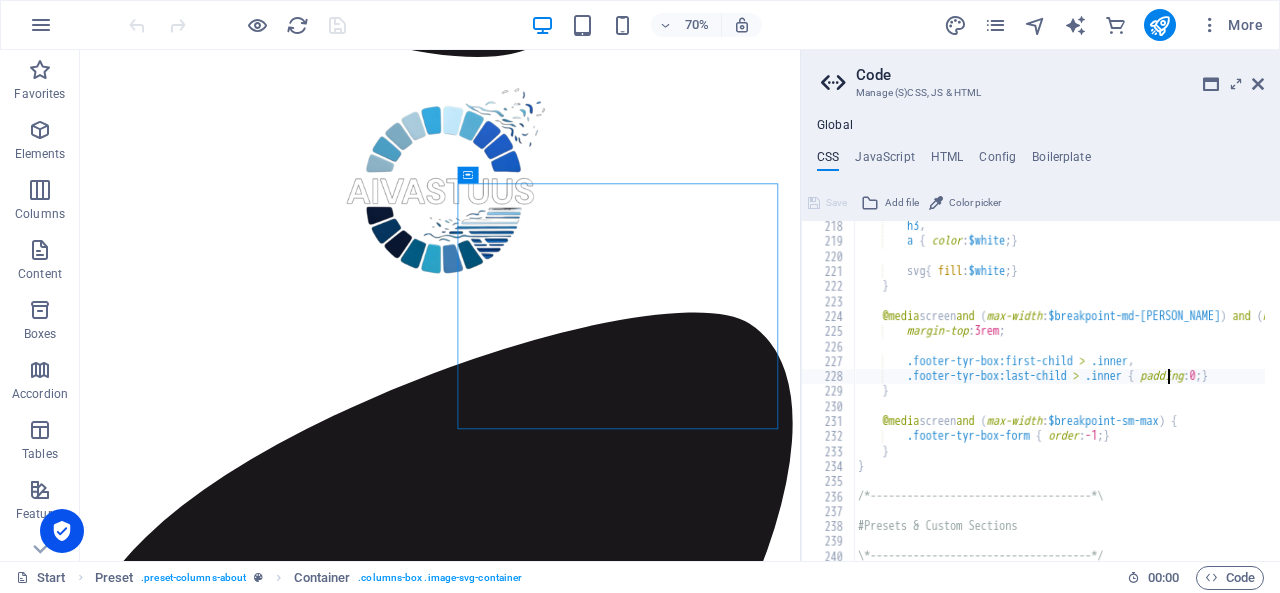 type on "overflow: visible;" 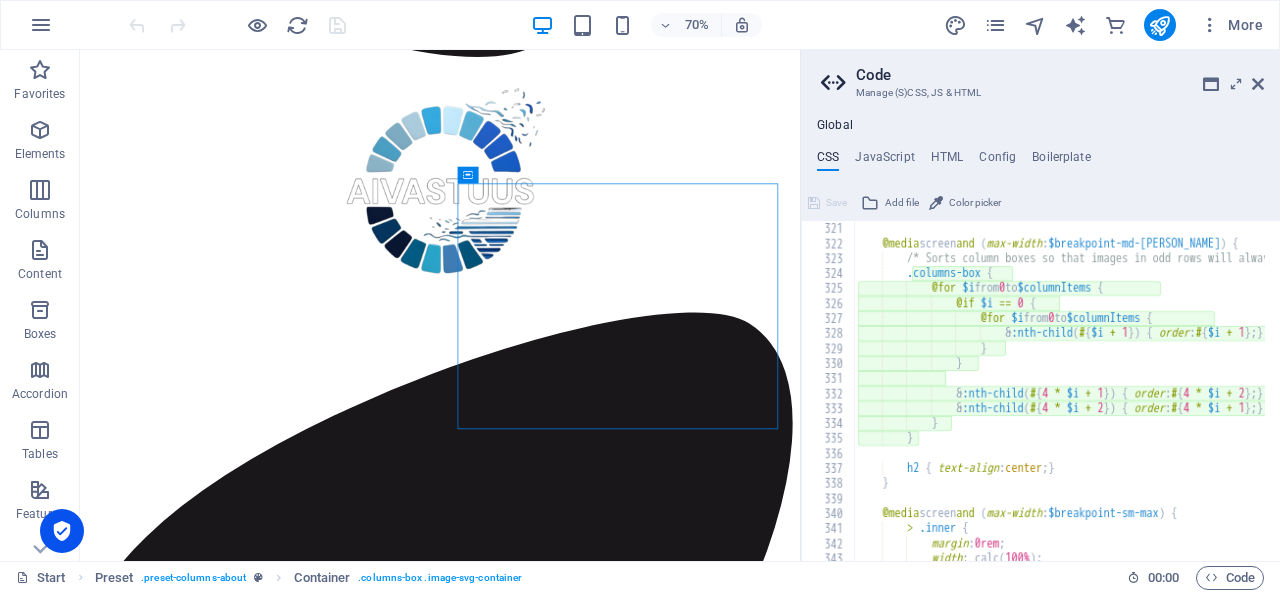 scroll, scrollTop: 4050, scrollLeft: 0, axis: vertical 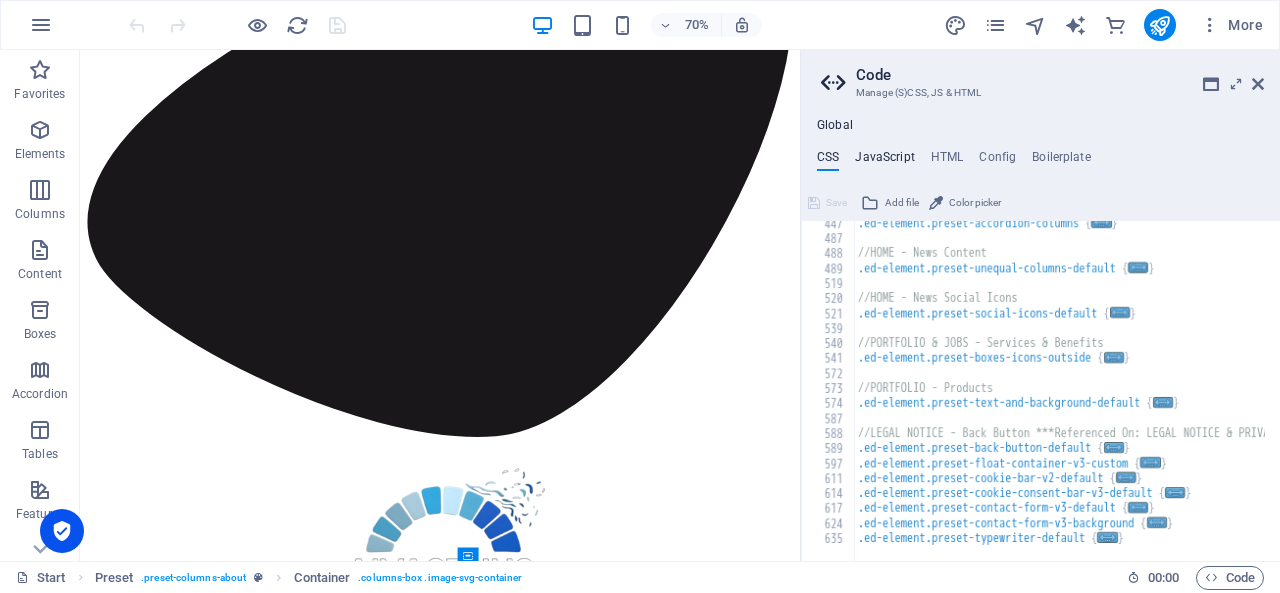 click on "JavaScript" at bounding box center (884, 161) 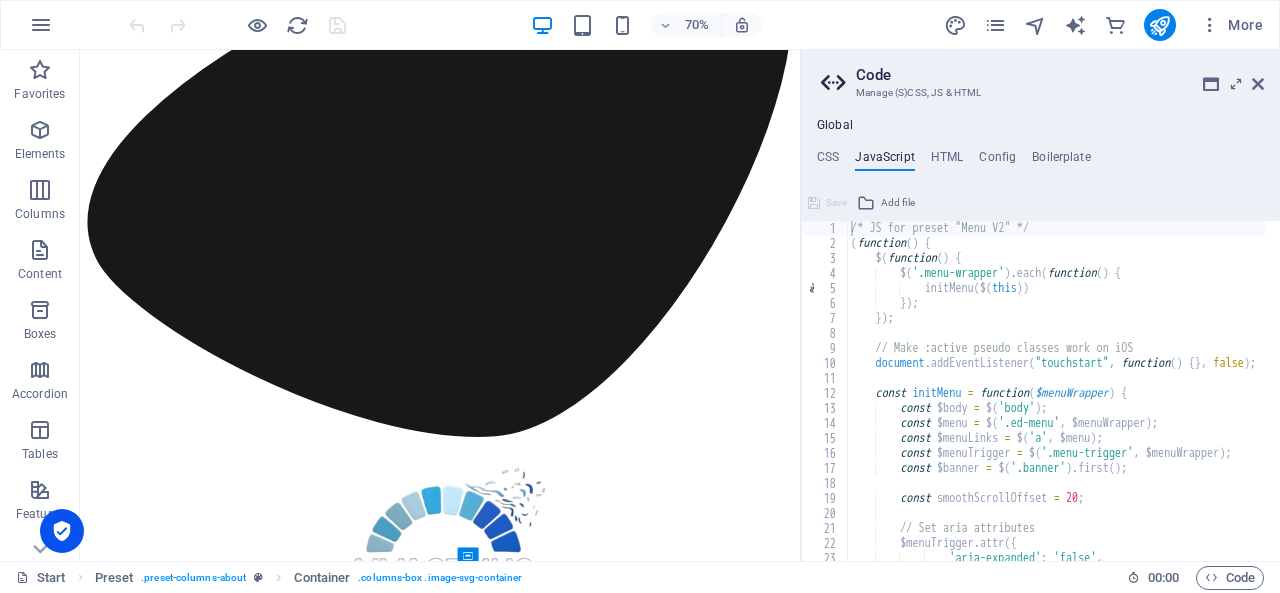 click on "Add file" at bounding box center [898, 203] 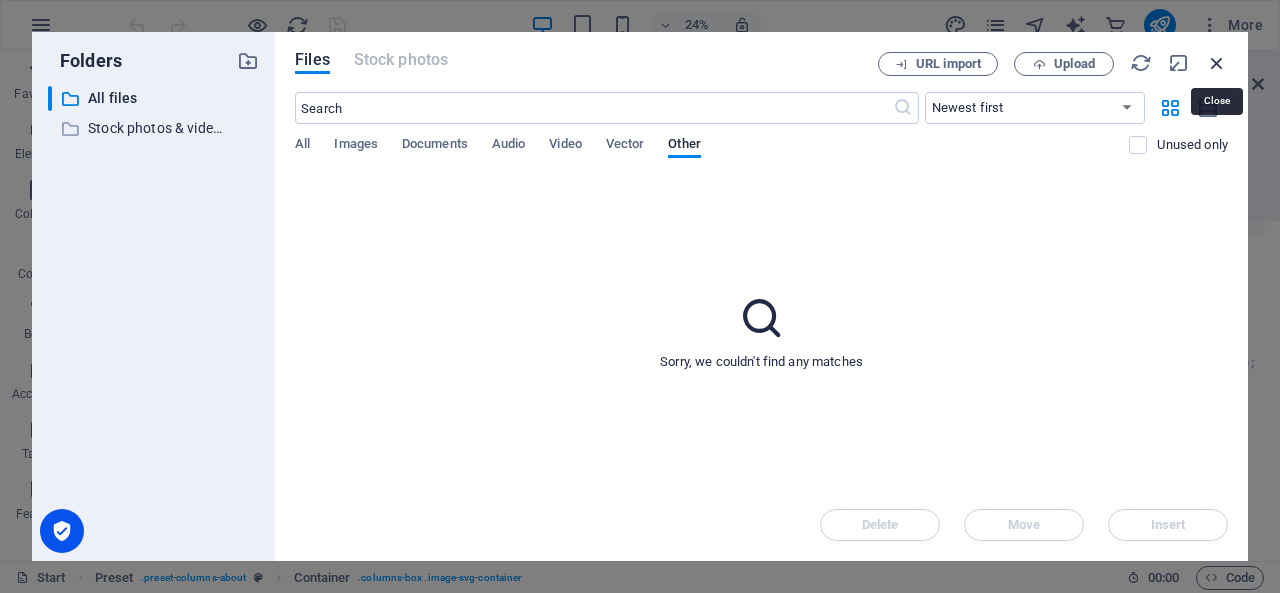 click at bounding box center [1217, 63] 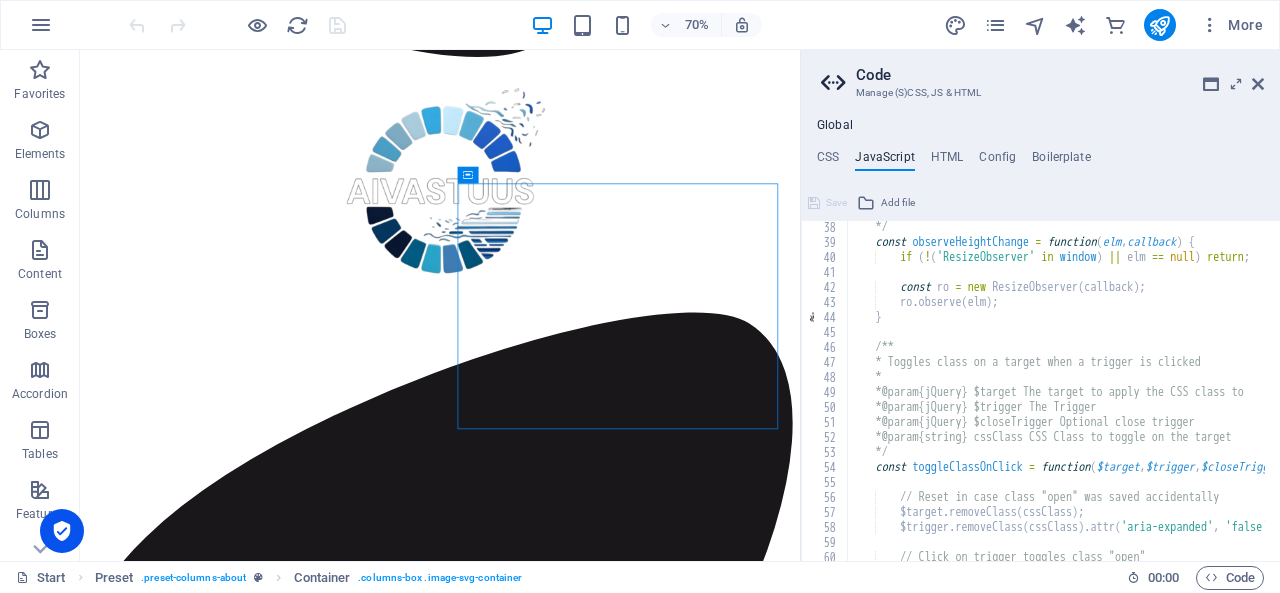 scroll, scrollTop: 570, scrollLeft: 0, axis: vertical 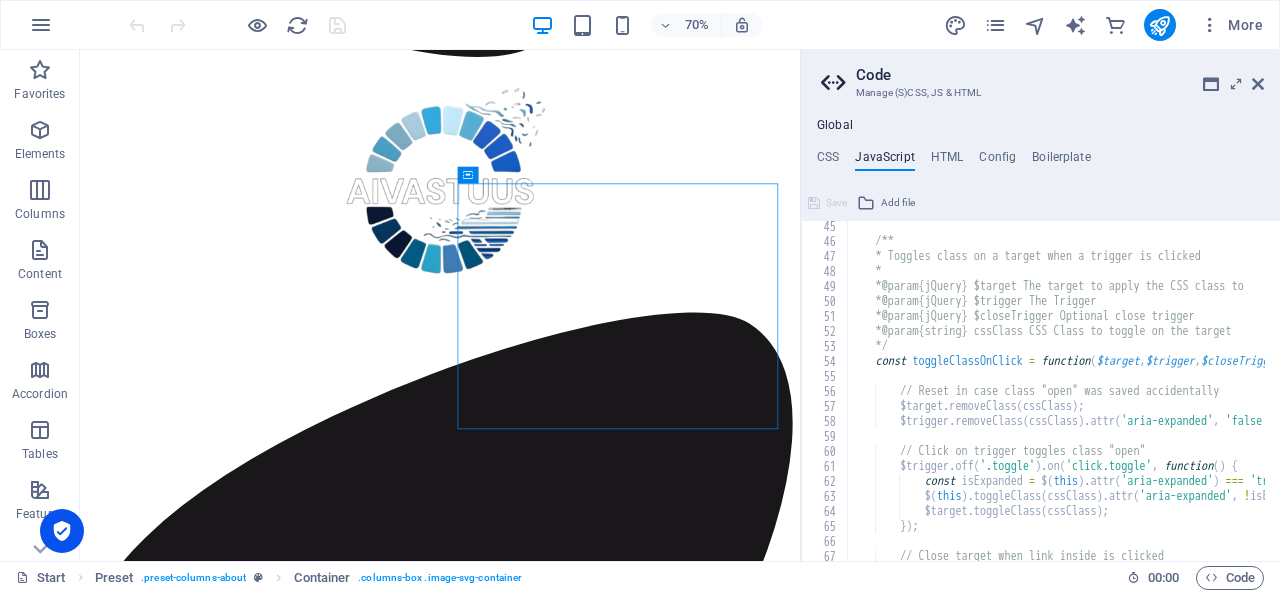 click on "Global CSS JavaScript HTML Config Boilerplate overflow: visible; 447 487 488 489 519 520 521 539 540 541 572 573 574 587 588 589 597 611 614 617 624 635 .ed-element.preset-accordion-columns   { ... } //HOME - News Content .ed-element.preset-unequal-columns-default   { ... } //HOME - News Social Icons .ed-element.preset-social-icons-default   { ... } //PORTFOLIO & JOBS - Services & Benefits .ed-element.preset-boxes-icons-outside   { ... } //PORTFOLIO - Products .ed-element.preset-text-and-background-default   { ... } //LEGAL NOTICE - Back Button ***Referenced On: LEGAL NOTICE & PRIVACY .ed-element.preset-back-button-default   { ... } .ed-element.preset-float-container-v3-custom   { ... } .ed-element.preset-cookie-bar-v2-default   { ... } .ed-element.preset-cookie-consent-bar-v3-default   { ... } .ed-element.preset-contact-form-v3-default   { ... } .ed-element.preset-contact-form-v3-background   { ... } .ed-element.preset-typewriter-default   { ... }     Save Add file Color picker 45 46 47 48 49 50 51 52 53" at bounding box center [1040, 339] 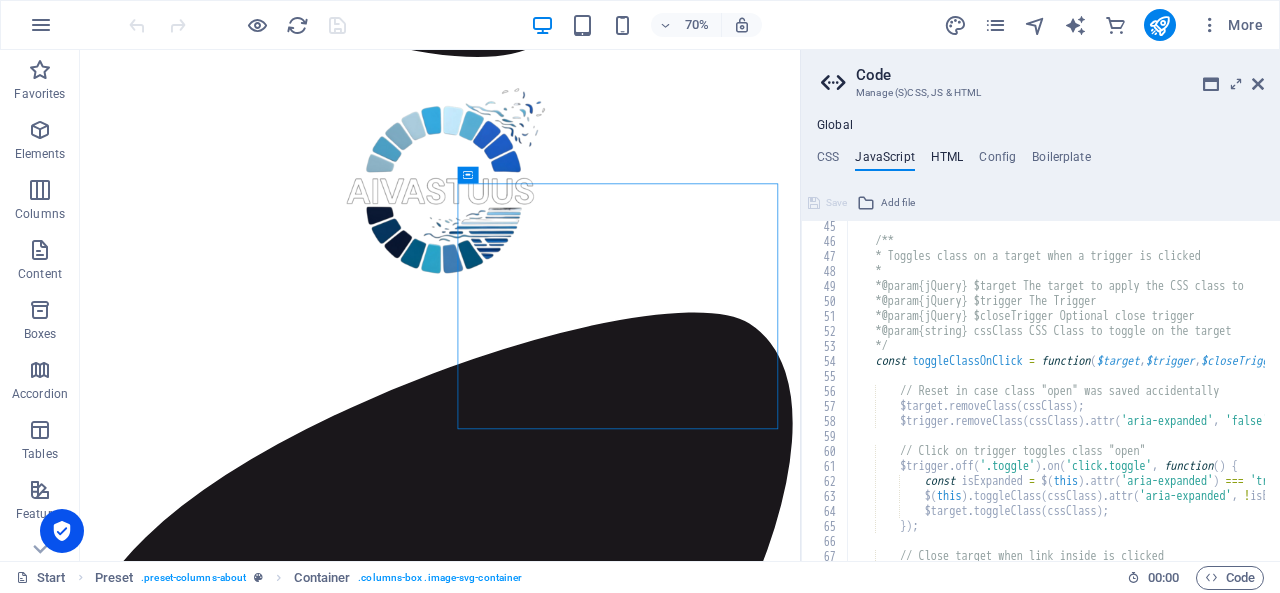 click on "HTML" at bounding box center (947, 161) 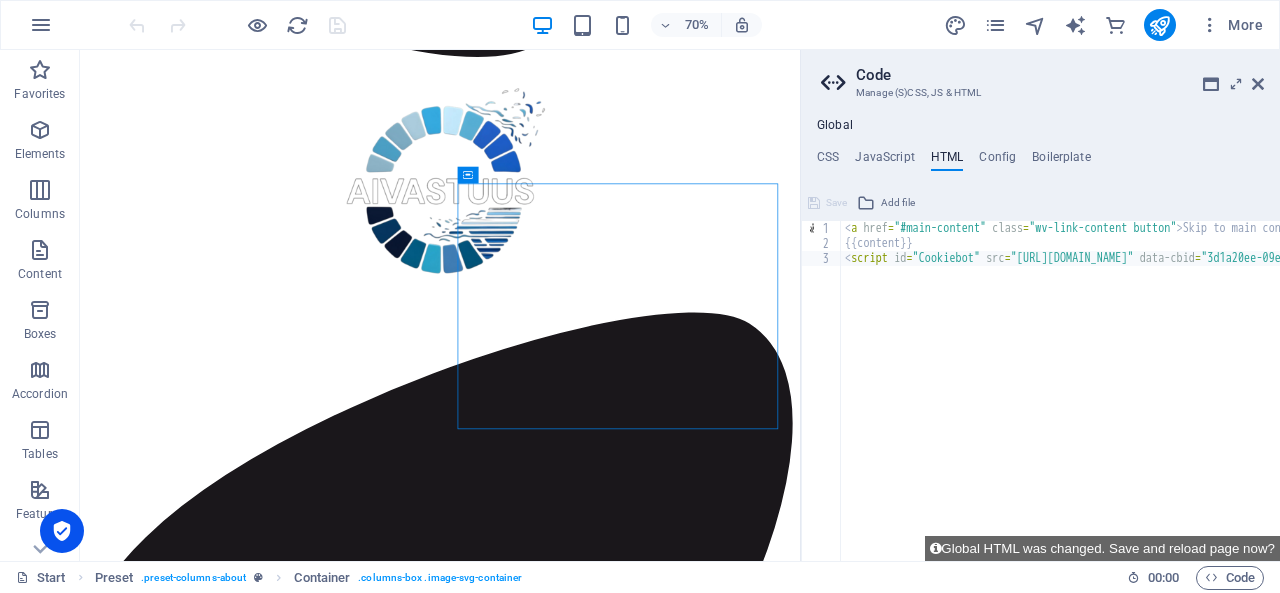 scroll, scrollTop: 0, scrollLeft: 0, axis: both 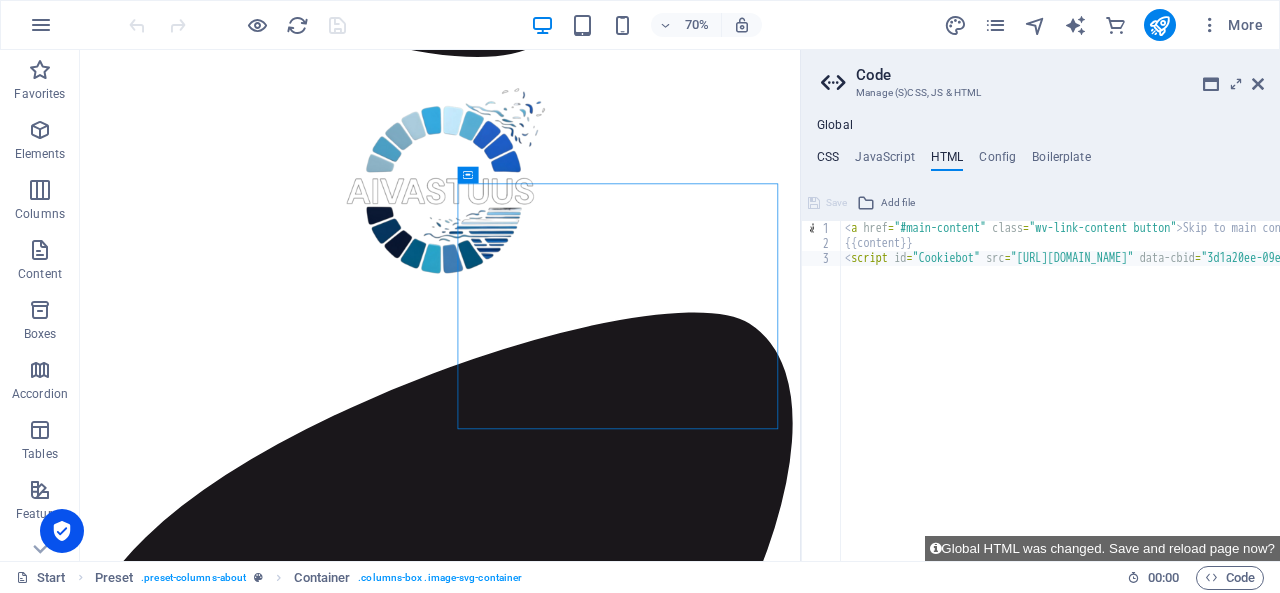 click on "CSS" at bounding box center (828, 161) 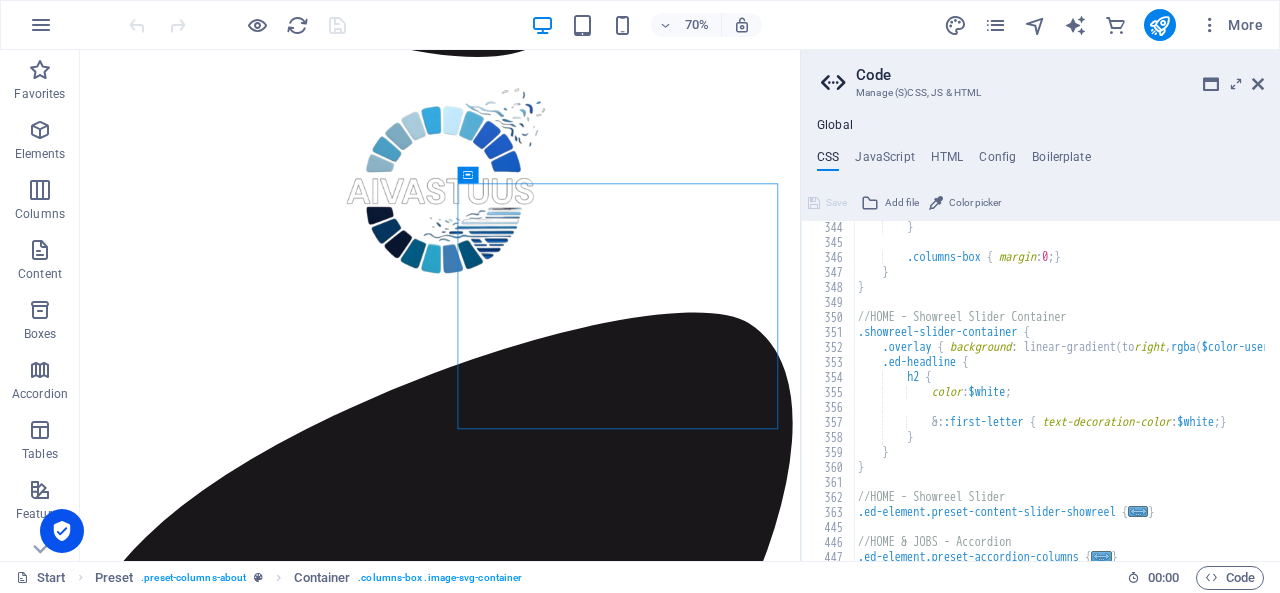 scroll, scrollTop: 4396, scrollLeft: 0, axis: vertical 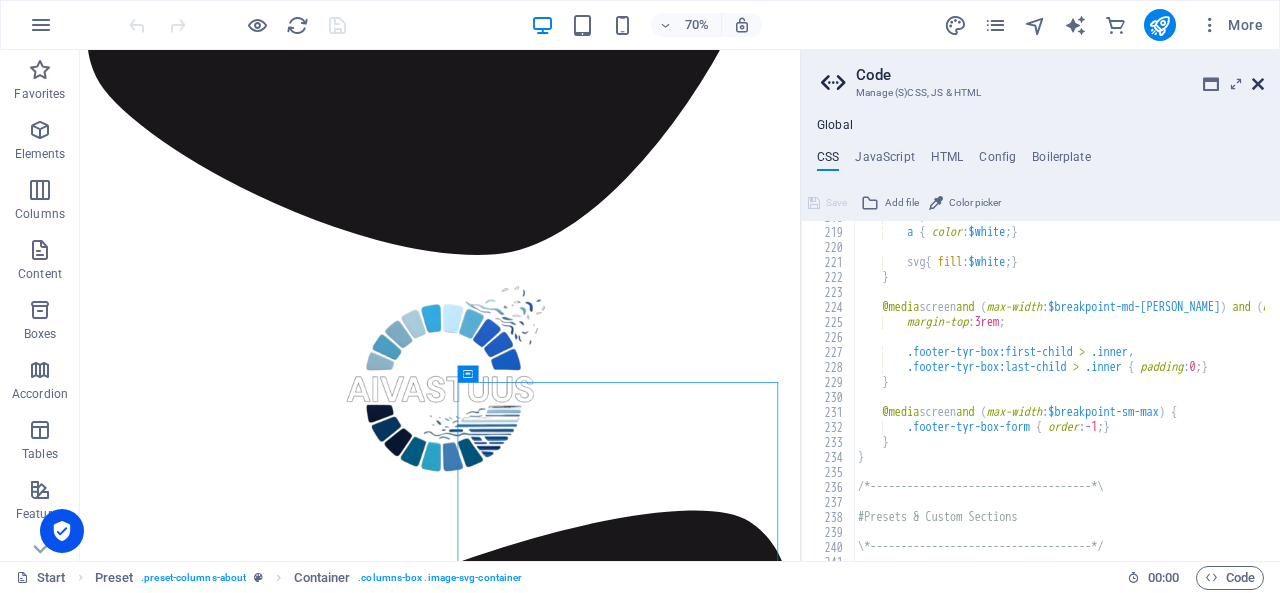 click at bounding box center (1258, 84) 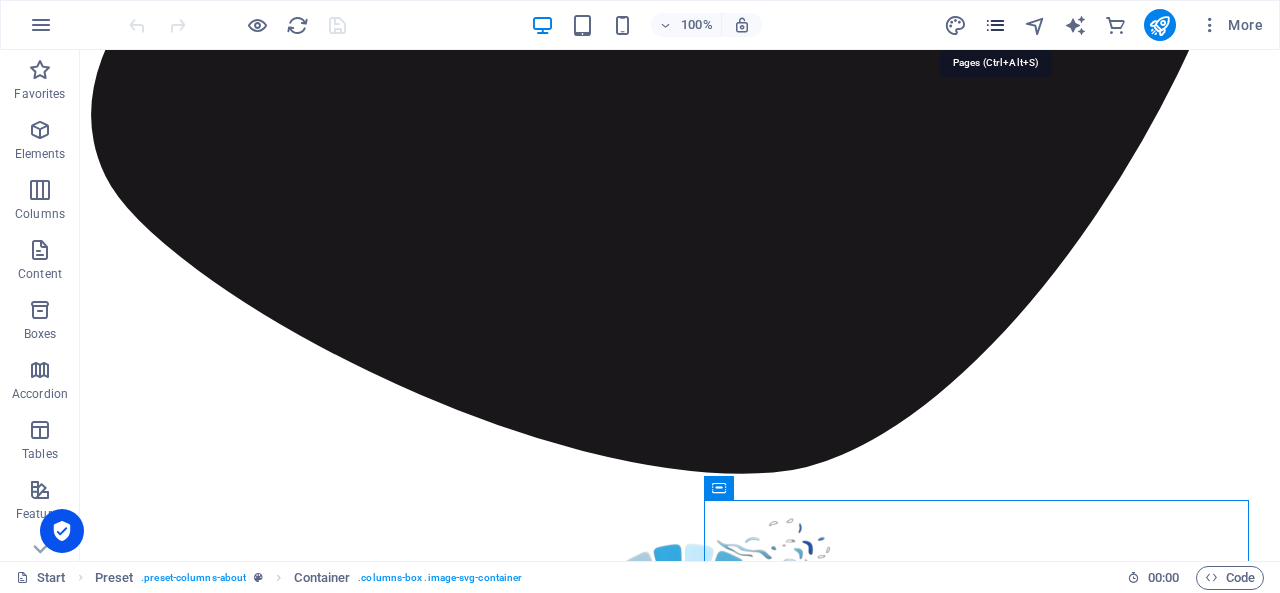 click at bounding box center (995, 25) 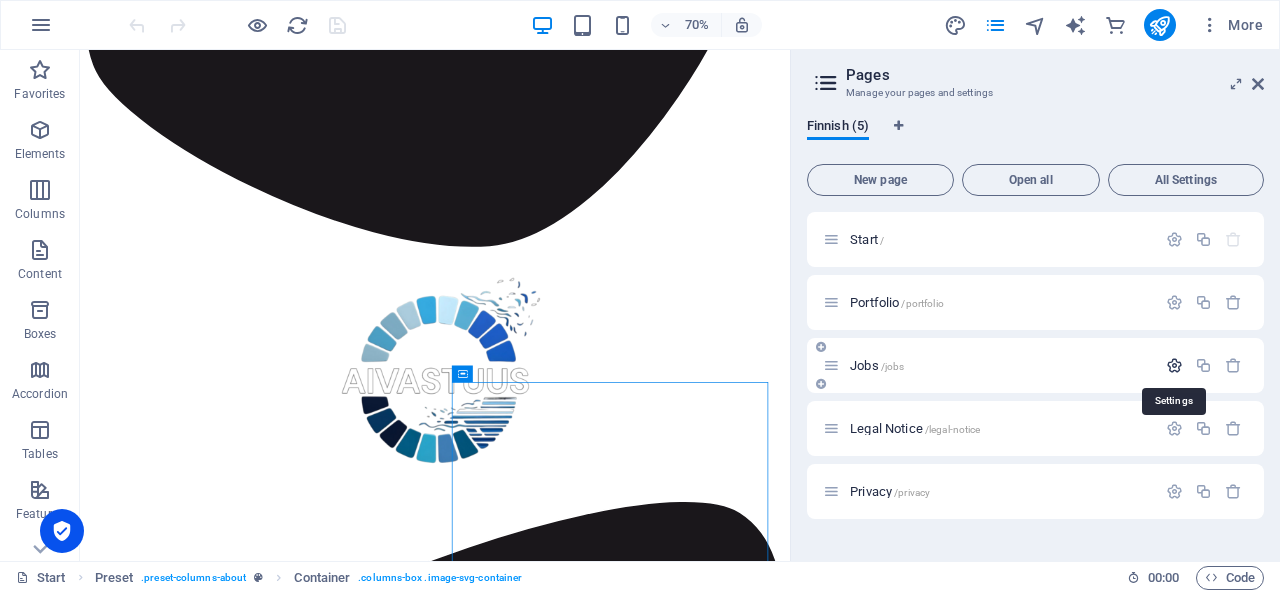 click at bounding box center (1174, 365) 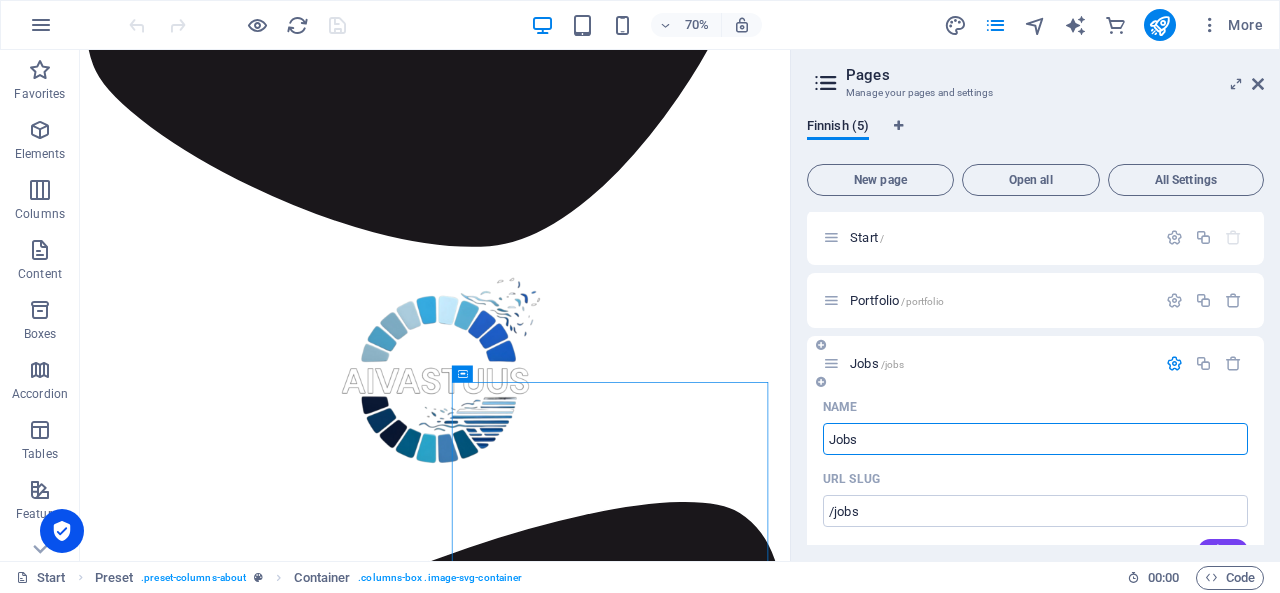scroll, scrollTop: 0, scrollLeft: 0, axis: both 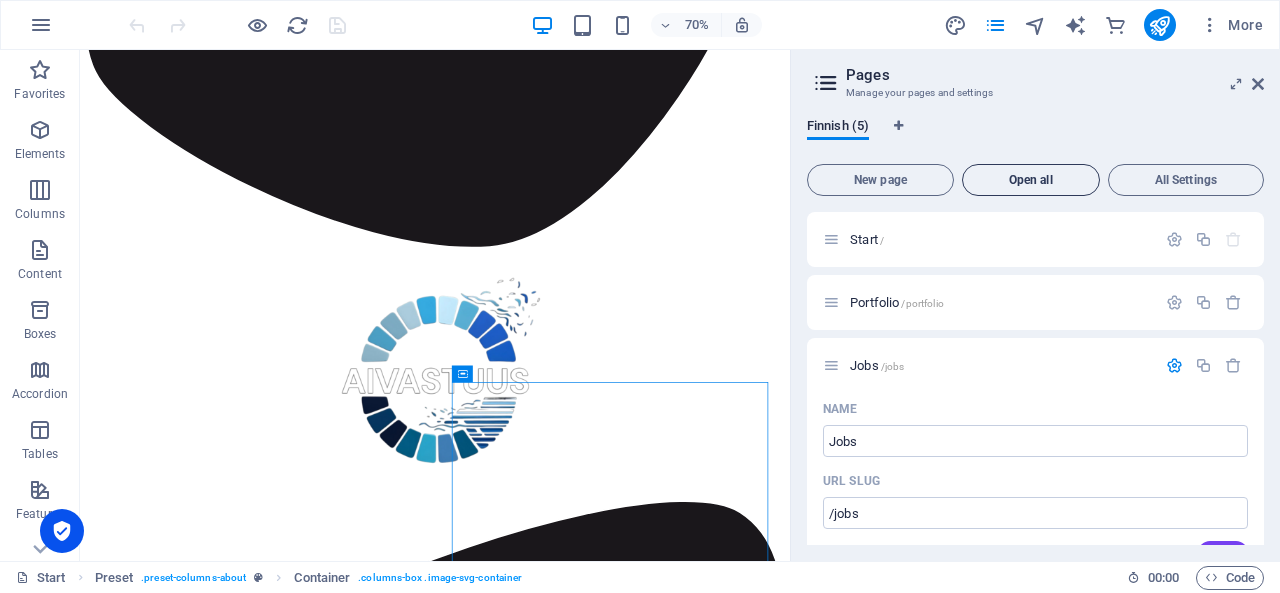 click on "Open all" at bounding box center (1031, 180) 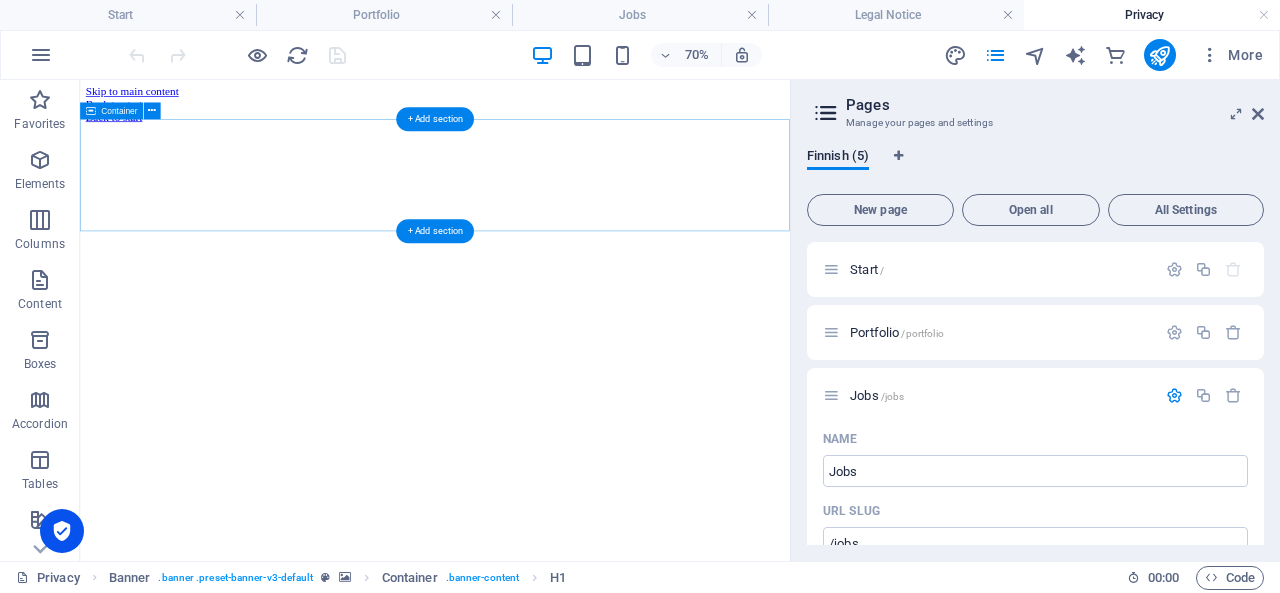 scroll, scrollTop: 0, scrollLeft: 0, axis: both 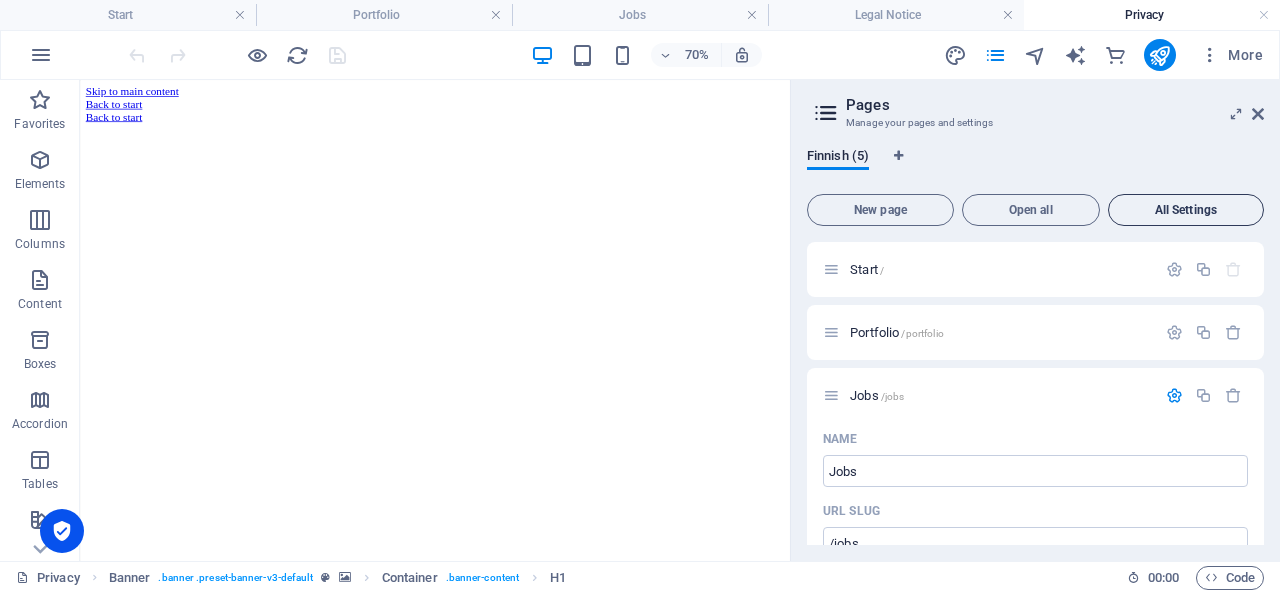 click on "All Settings" at bounding box center (1186, 210) 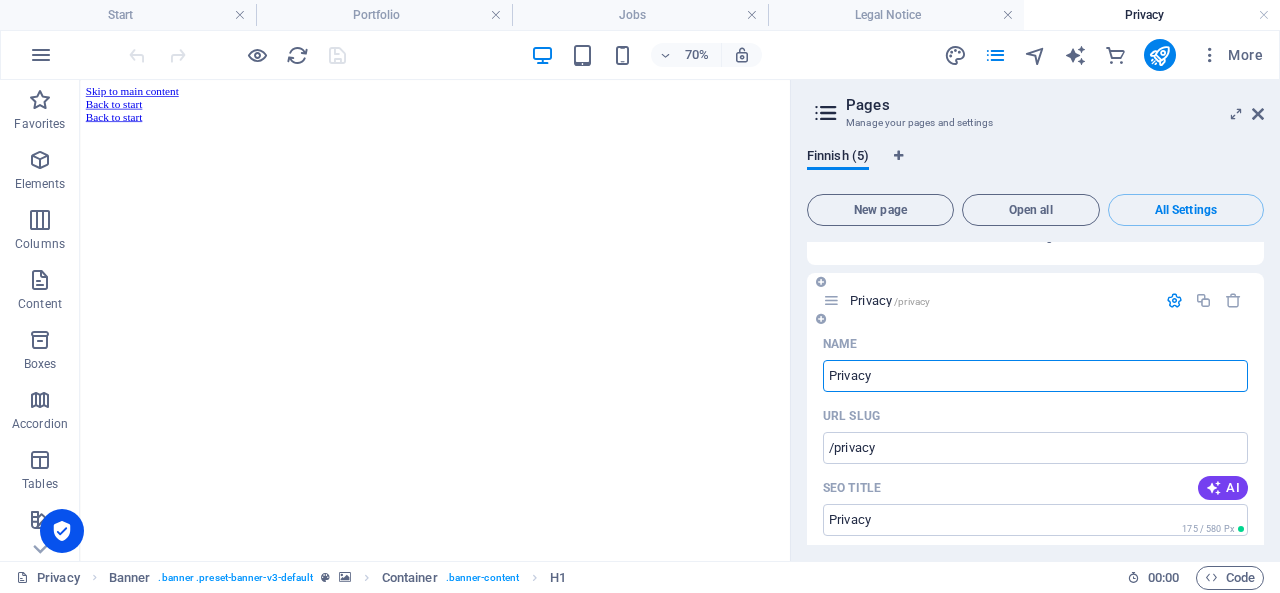 scroll, scrollTop: 3146, scrollLeft: 0, axis: vertical 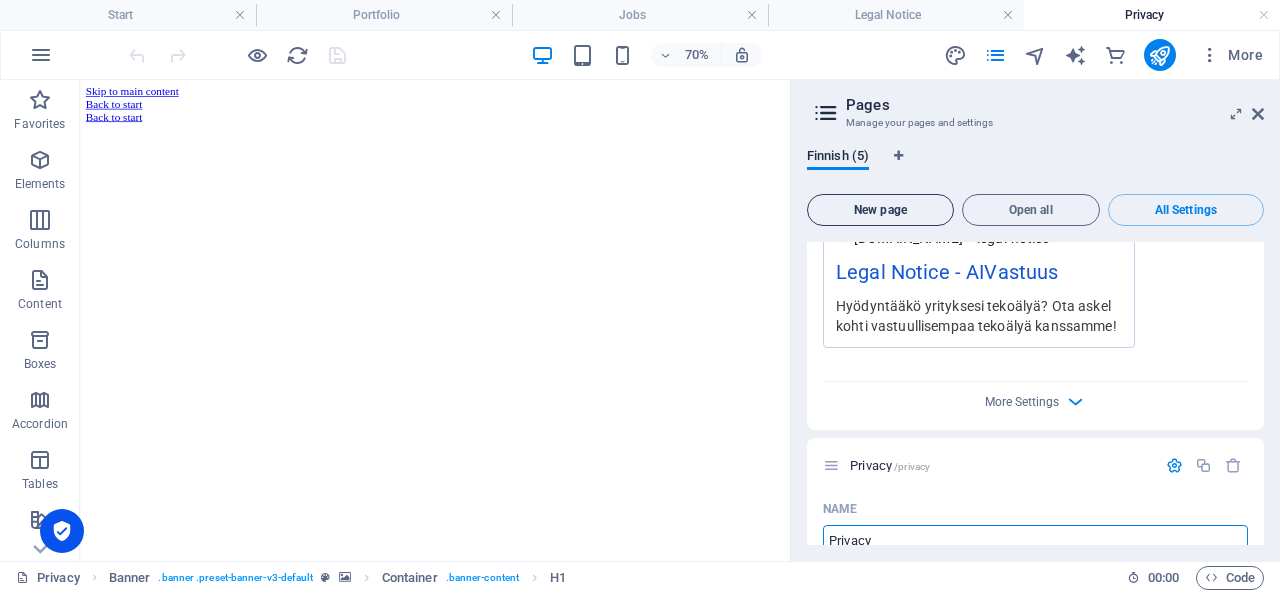 click on "New page" at bounding box center [880, 210] 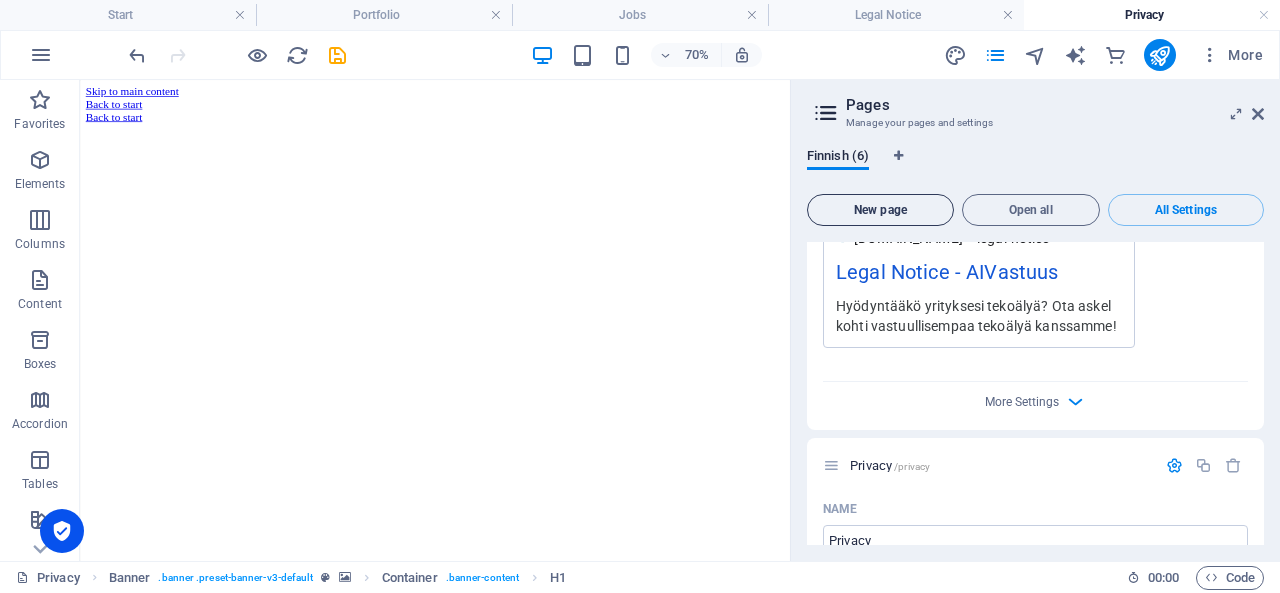 scroll, scrollTop: 4118, scrollLeft: 0, axis: vertical 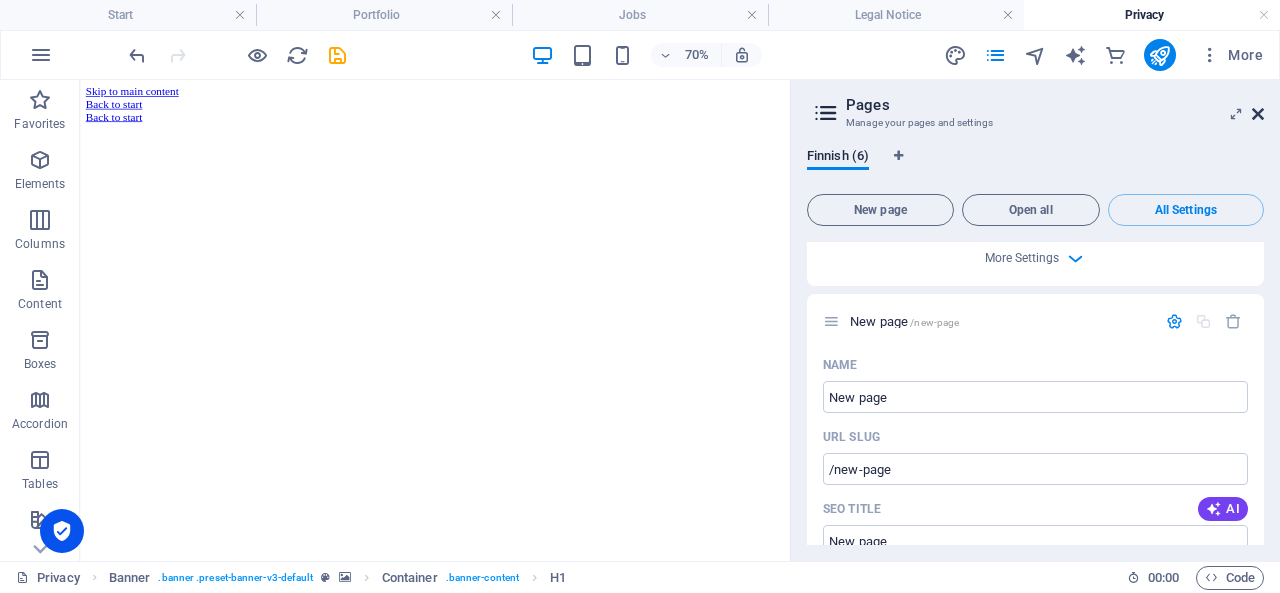 drag, startPoint x: 1258, startPoint y: 119, endPoint x: 520, endPoint y: 83, distance: 738.8775 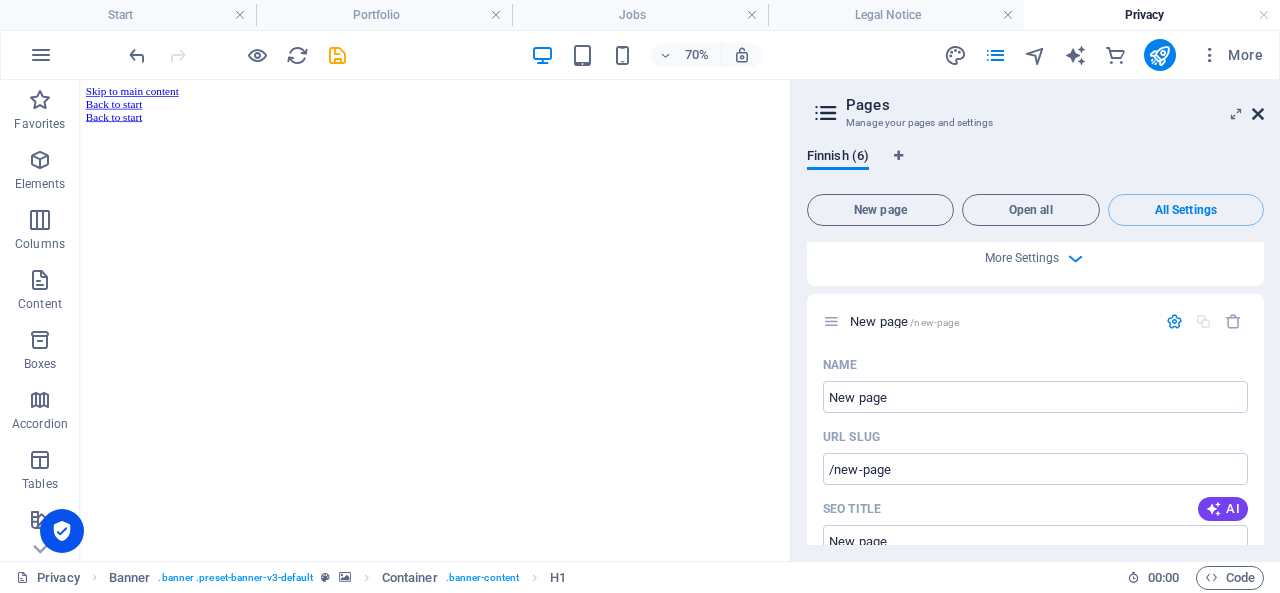 click at bounding box center [1258, 114] 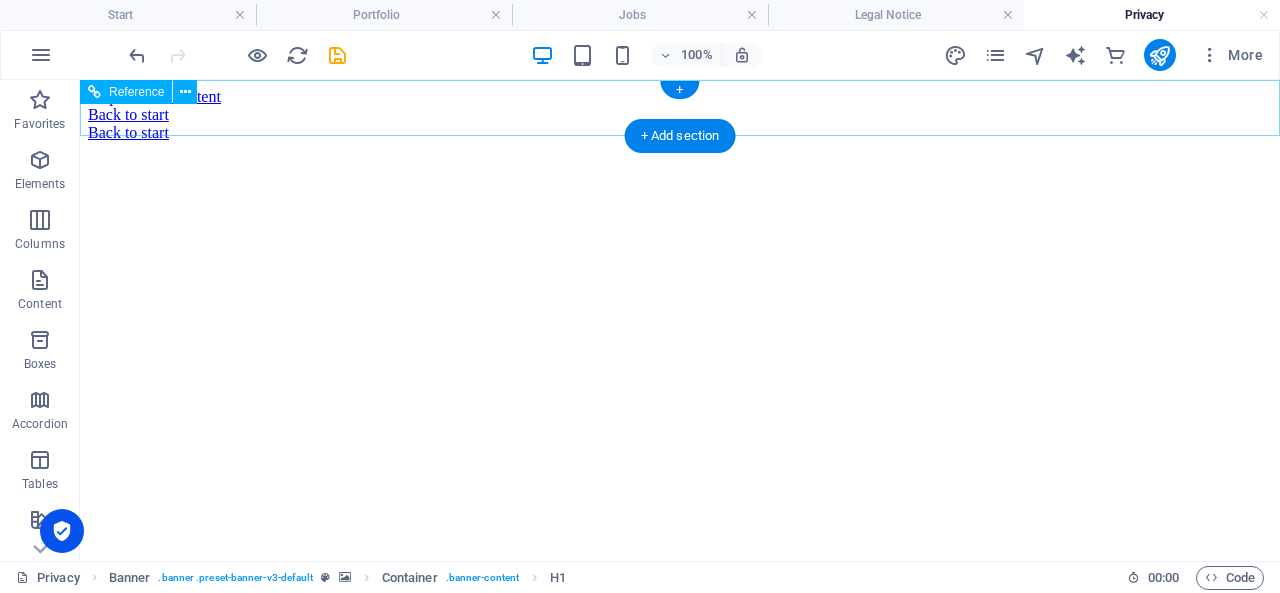 click on "Back to start" at bounding box center (680, 115) 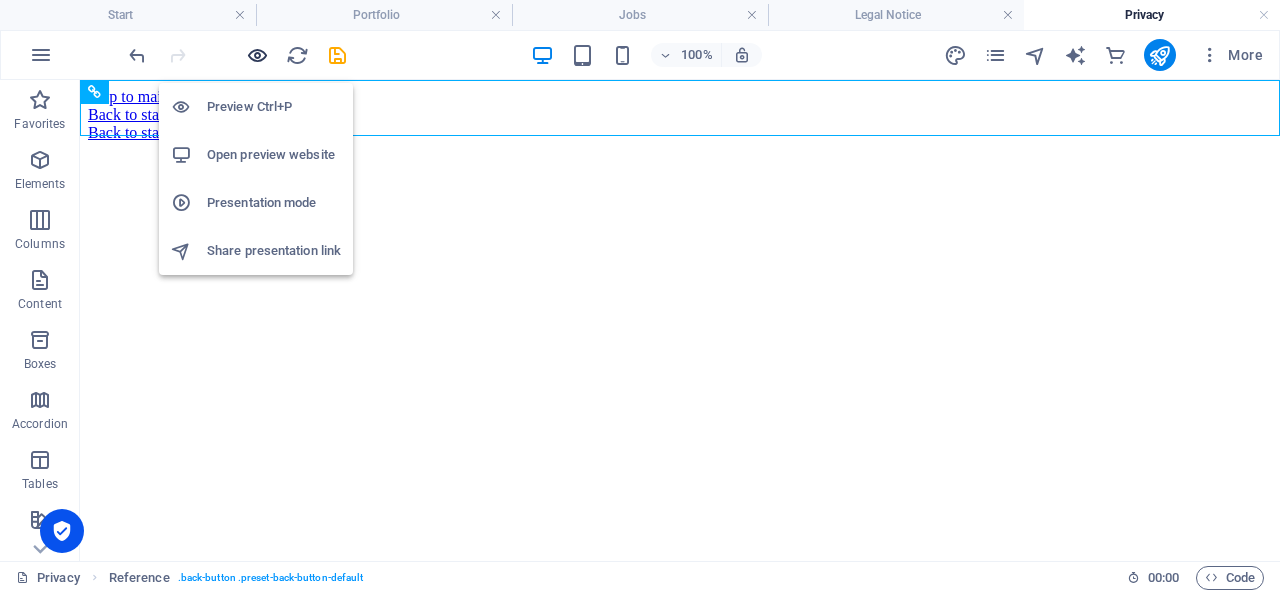 click at bounding box center [257, 55] 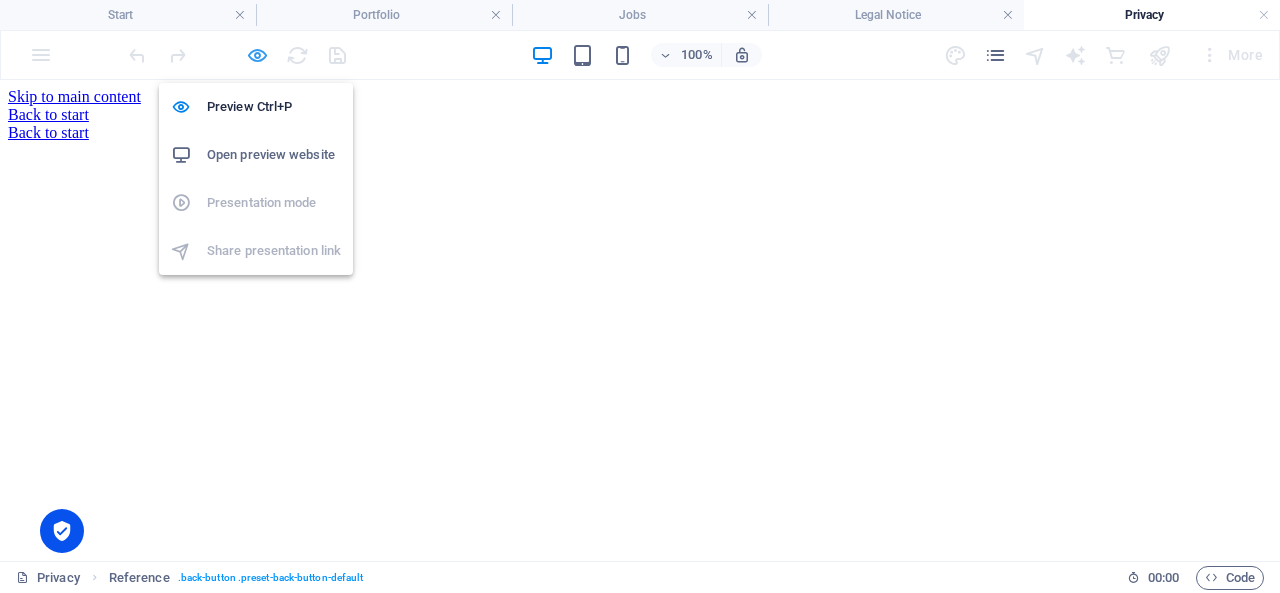 click at bounding box center (257, 55) 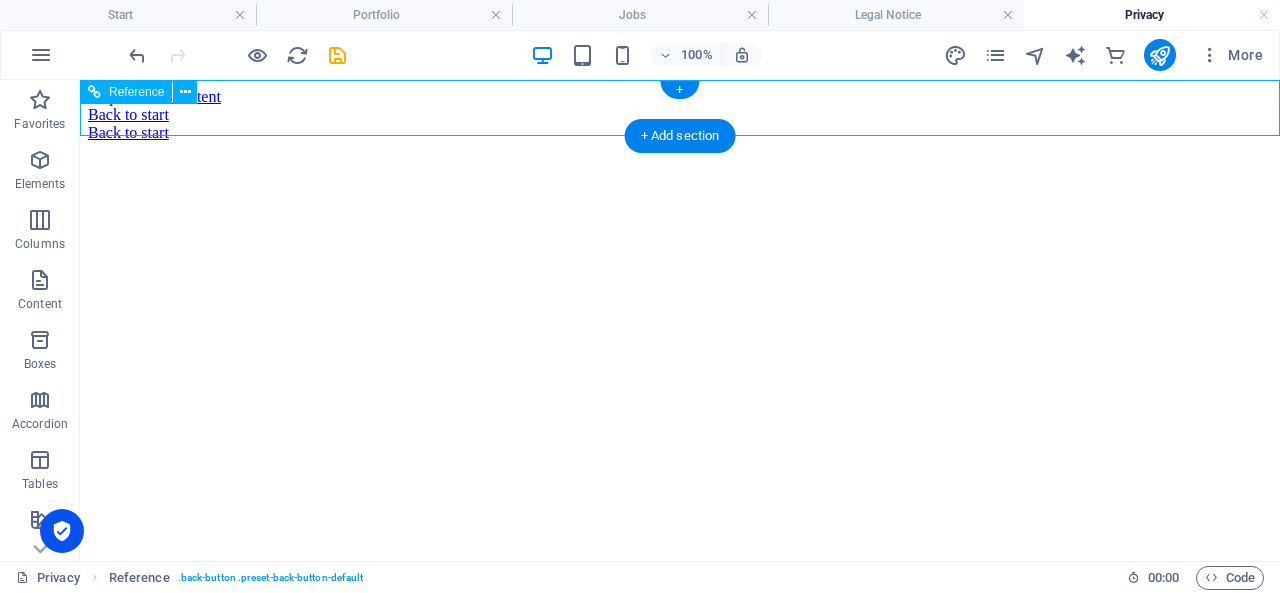 click on "Back to start" at bounding box center (680, 115) 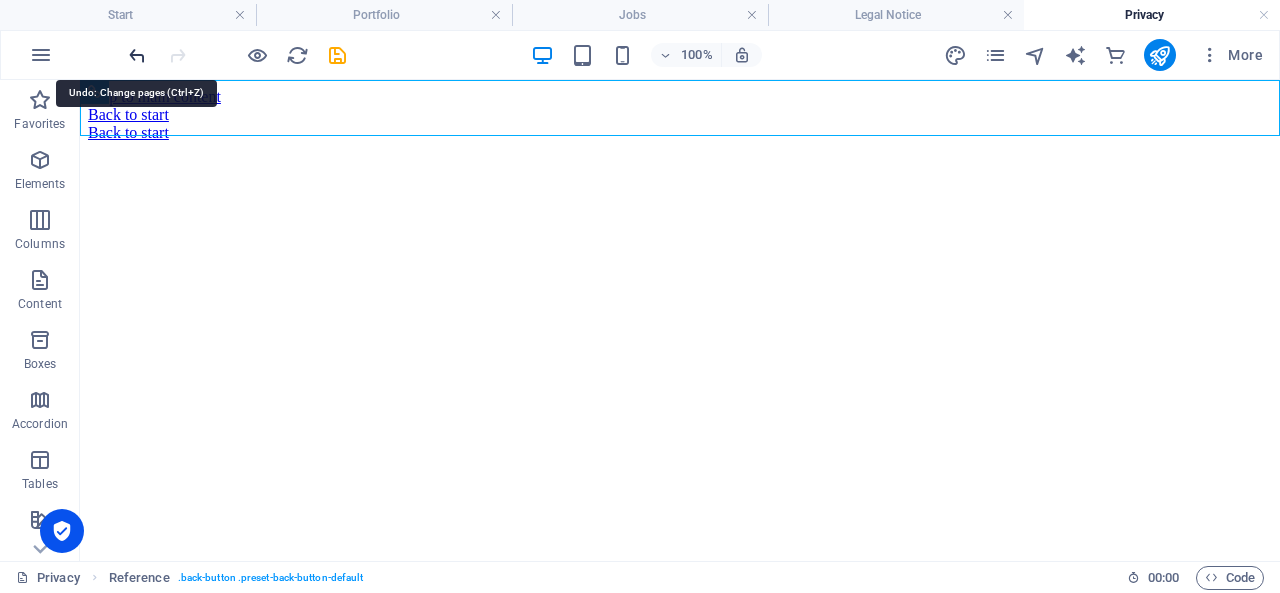 click at bounding box center [137, 55] 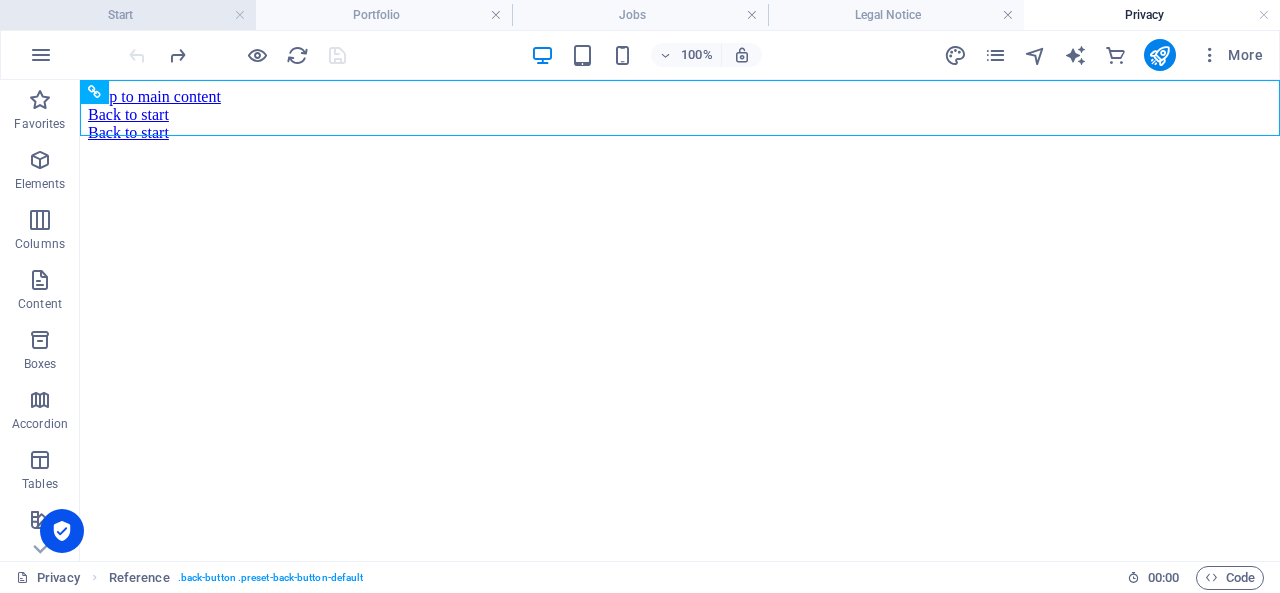 click on "Start" at bounding box center [128, 15] 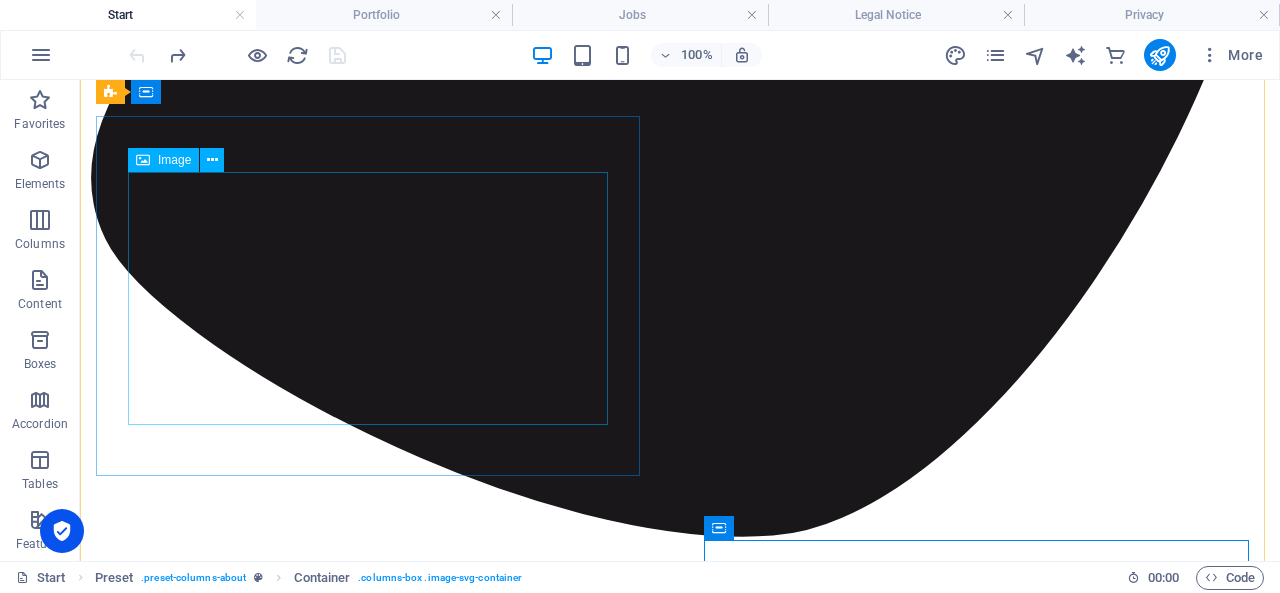 scroll, scrollTop: 1394, scrollLeft: 0, axis: vertical 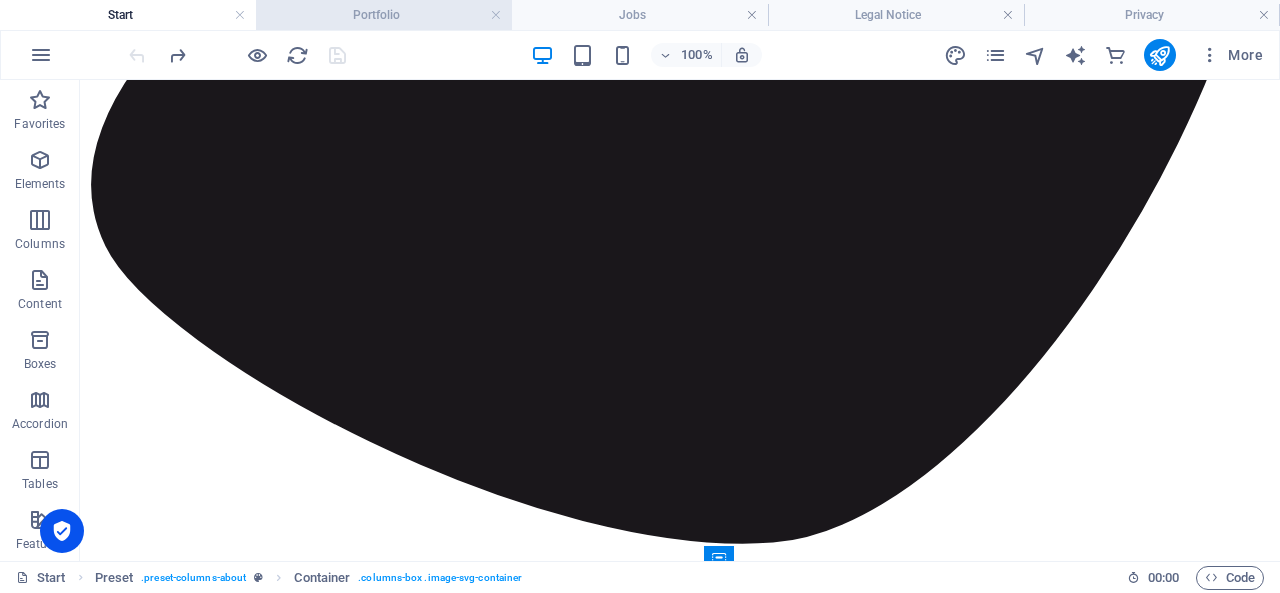 click on "Portfolio" at bounding box center [384, 15] 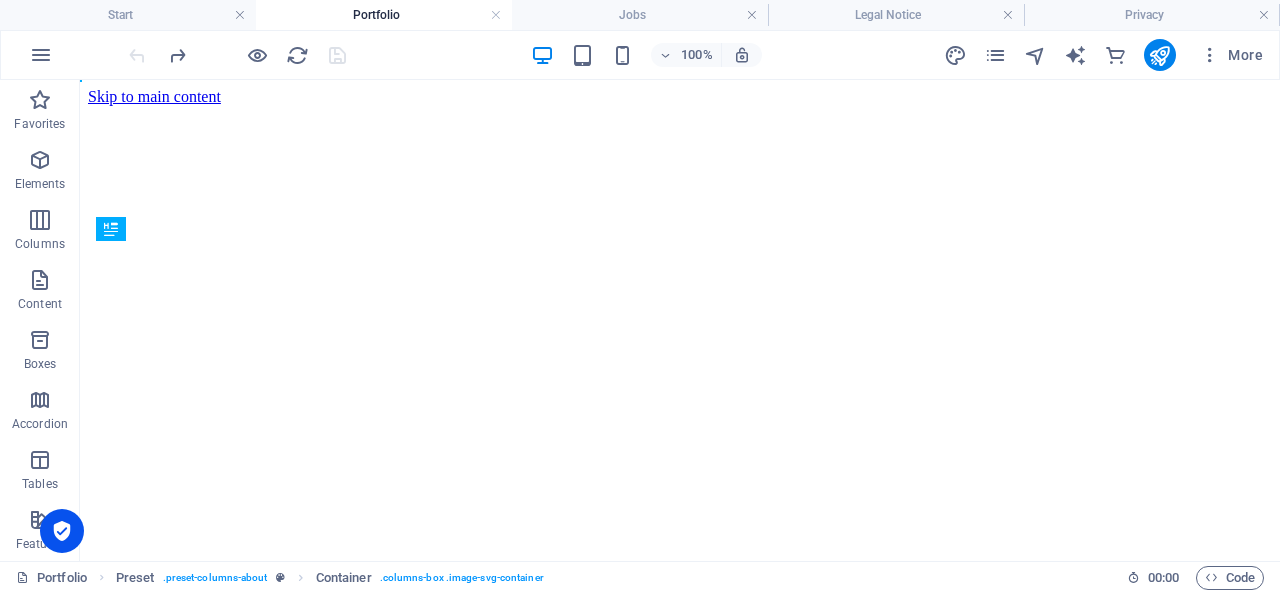 scroll, scrollTop: 0, scrollLeft: 0, axis: both 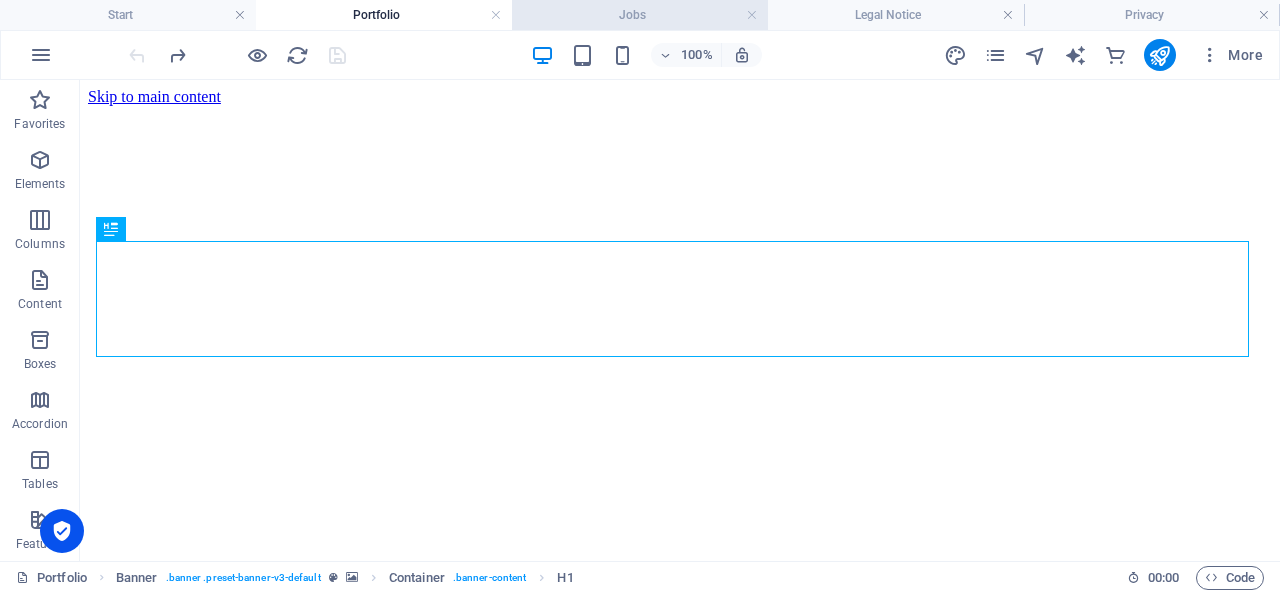 click on "Jobs" at bounding box center [640, 15] 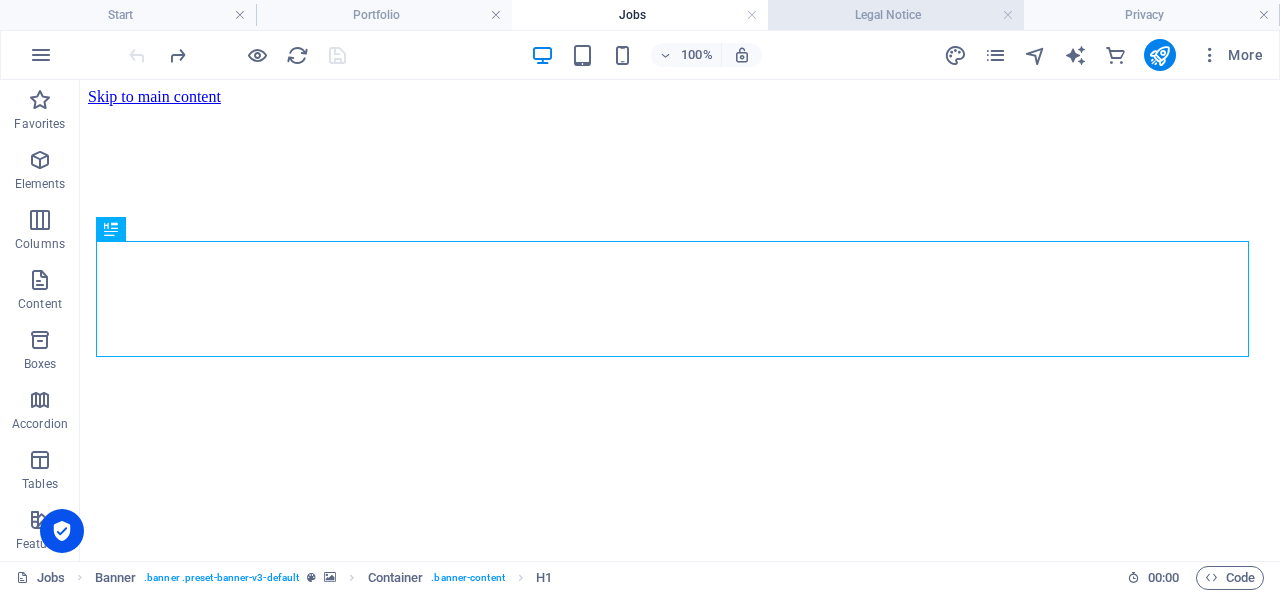 click on "Legal Notice" at bounding box center (896, 15) 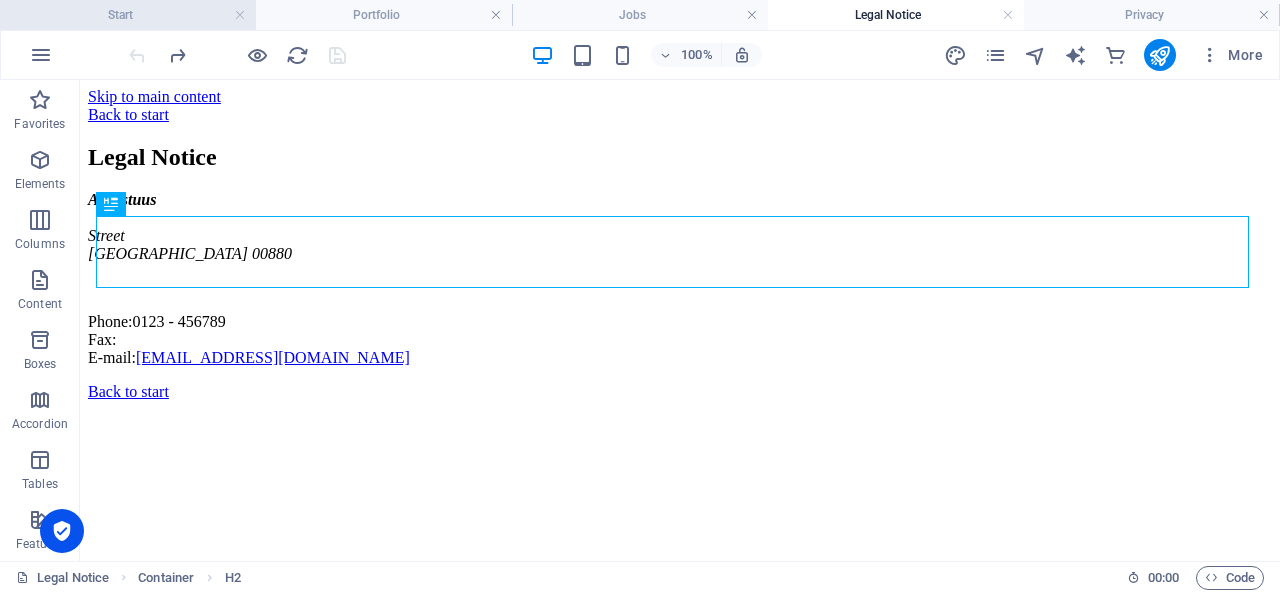 click on "Start" at bounding box center (128, 15) 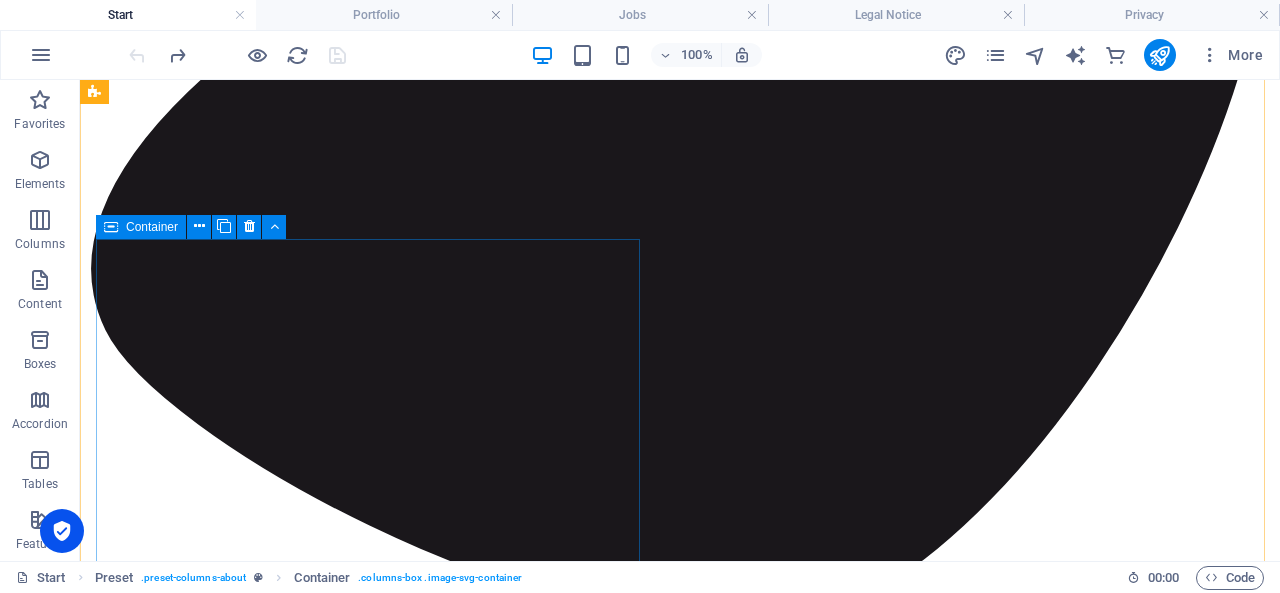 scroll, scrollTop: 1324, scrollLeft: 0, axis: vertical 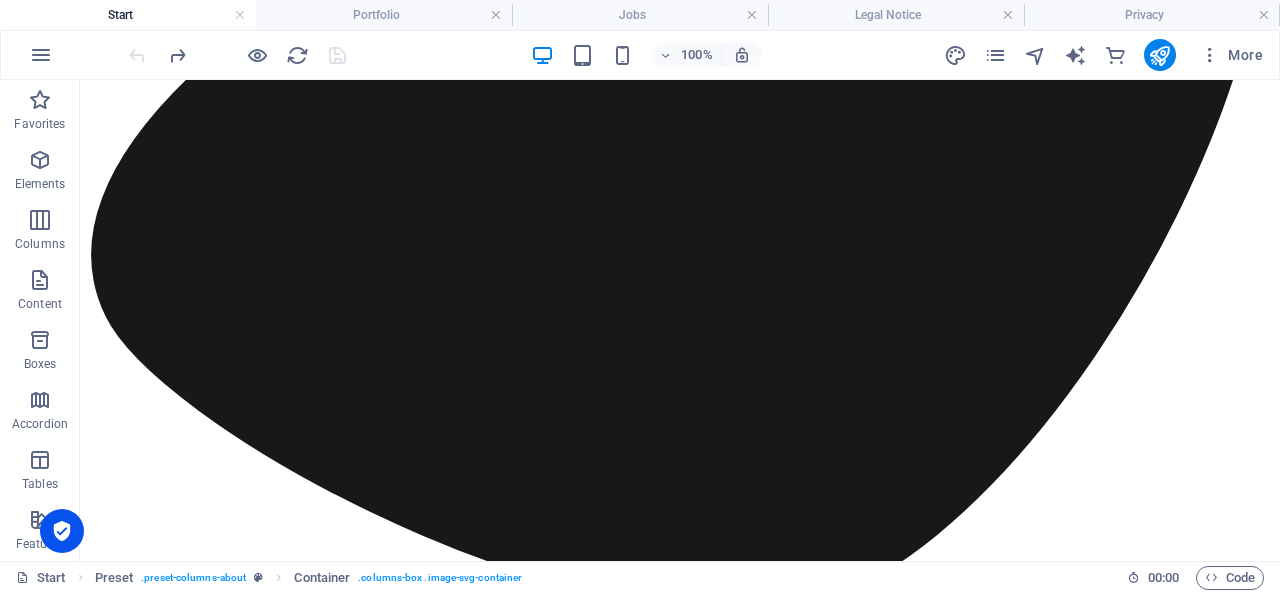 click on "Start" at bounding box center [128, 15] 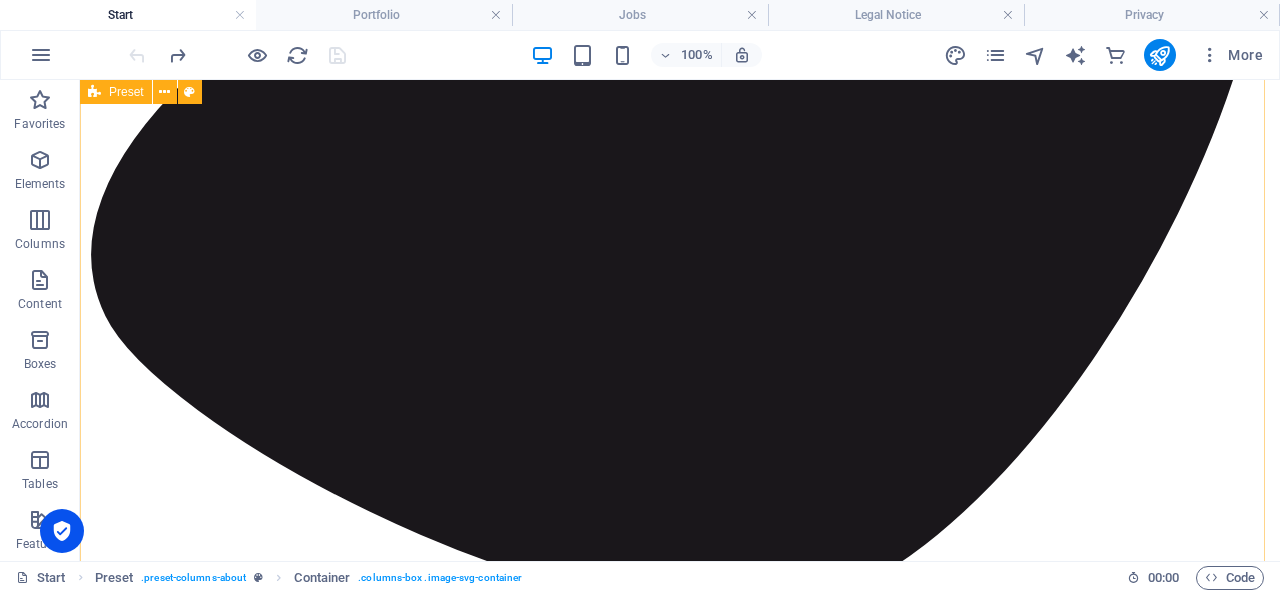 drag, startPoint x: 243, startPoint y: 97, endPoint x: 648, endPoint y: 251, distance: 433.2909 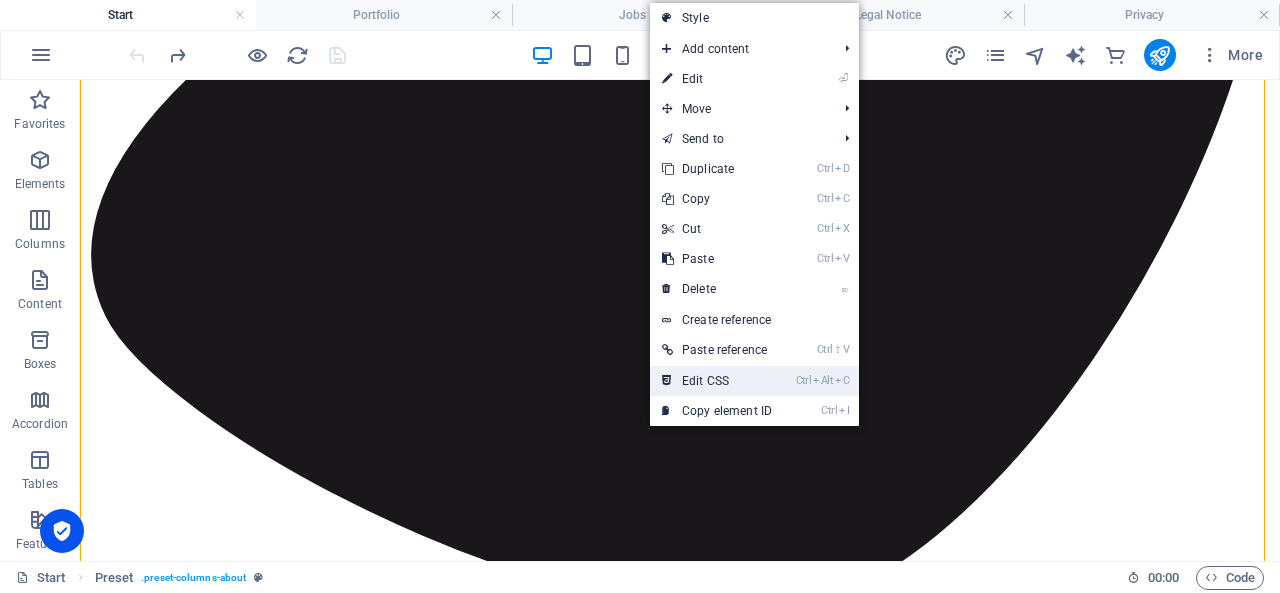 click on "Ctrl Alt C  Edit CSS" at bounding box center [717, 381] 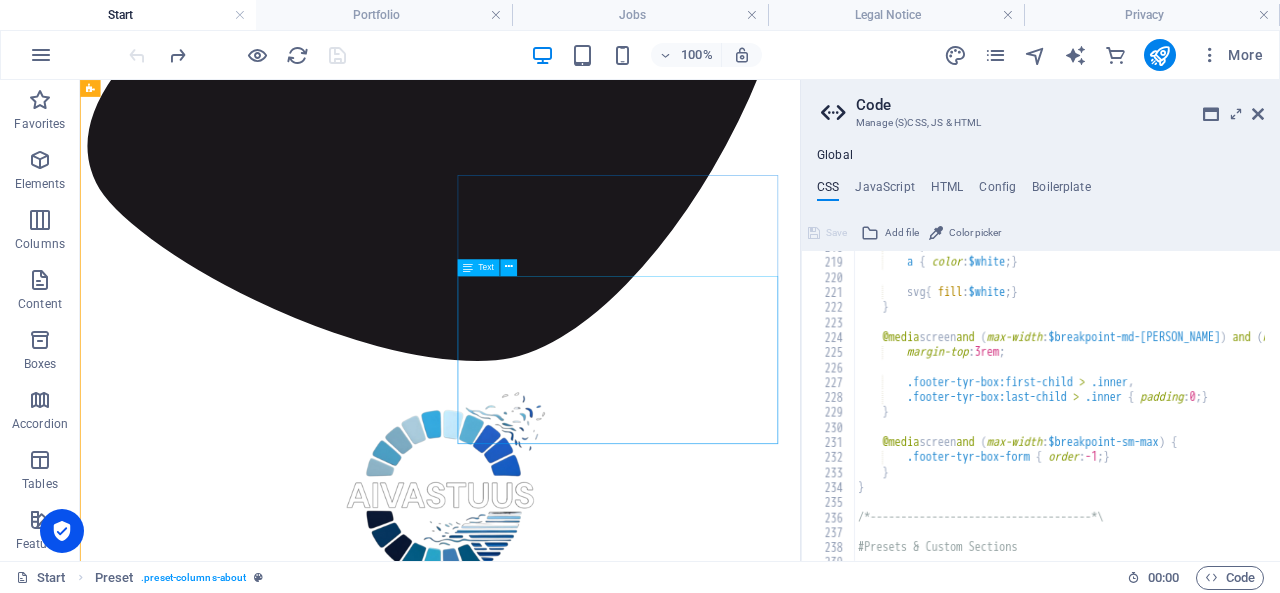 type on "@include columns(" 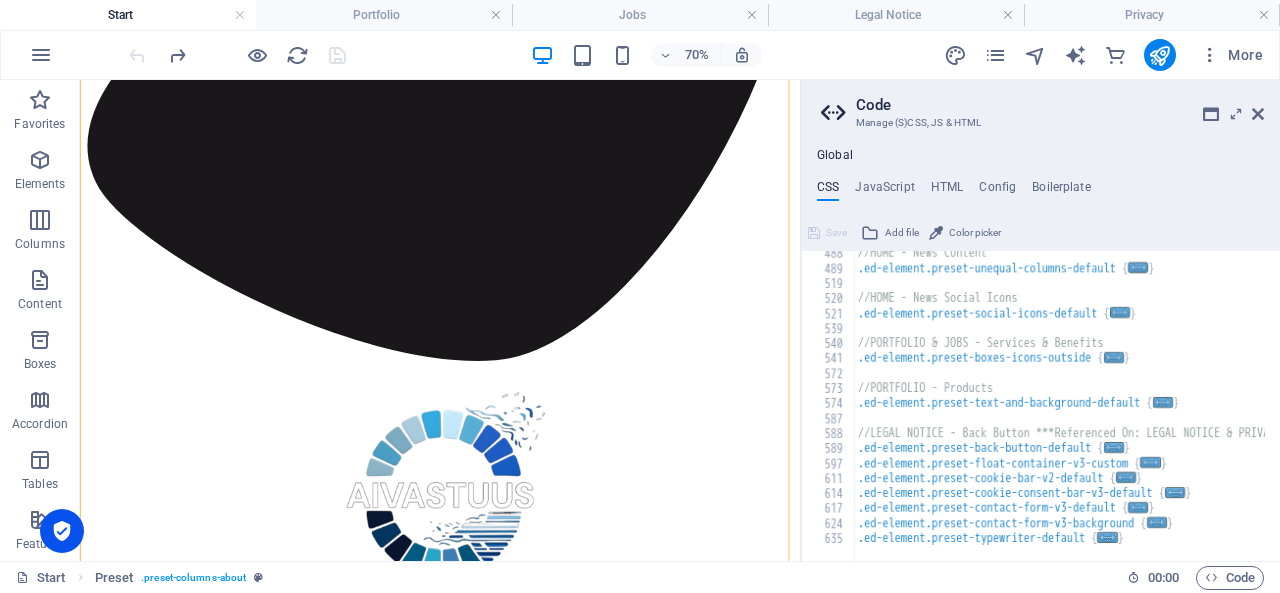 scroll, scrollTop: 4760, scrollLeft: 0, axis: vertical 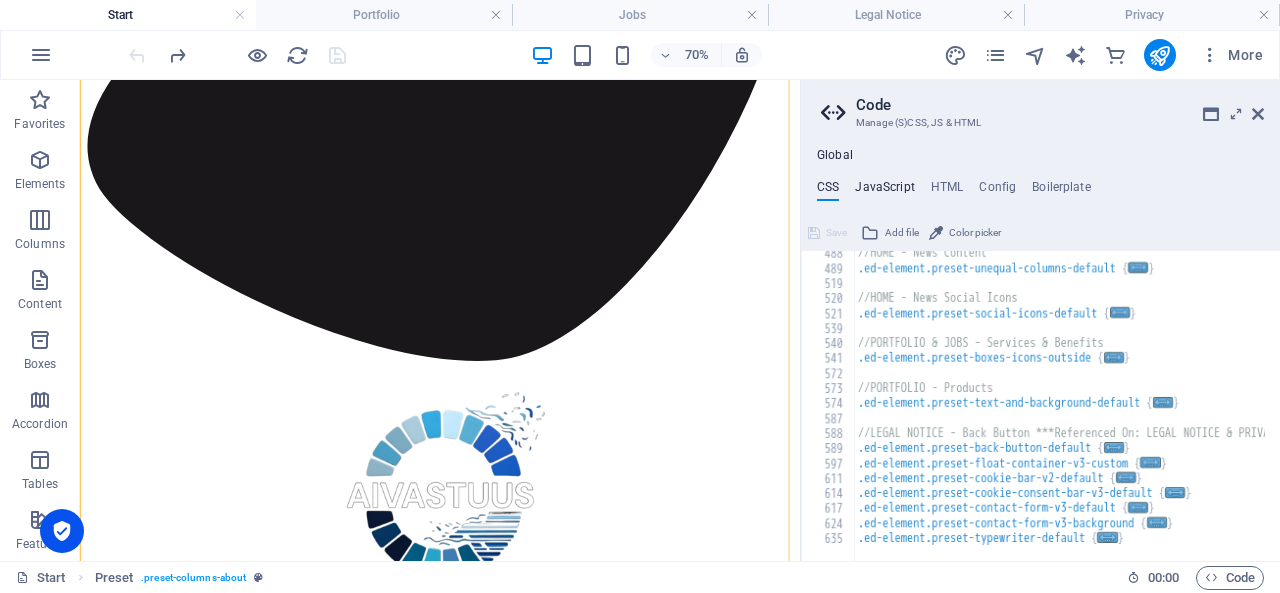 click on "JavaScript" at bounding box center (884, 191) 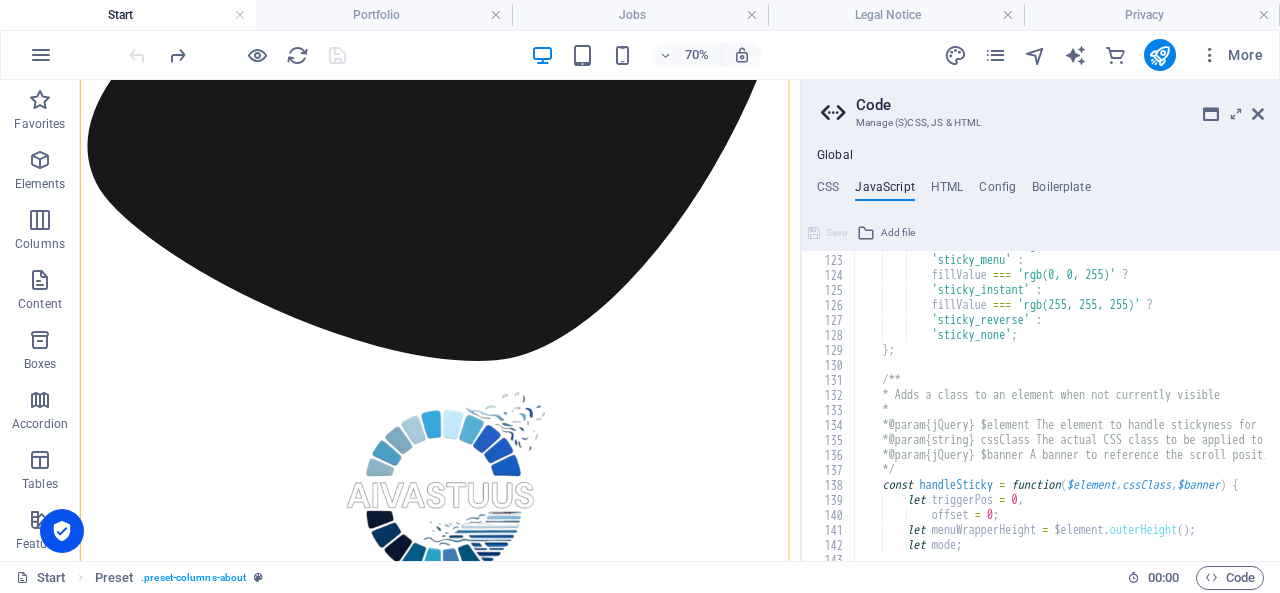 scroll, scrollTop: 1922, scrollLeft: 0, axis: vertical 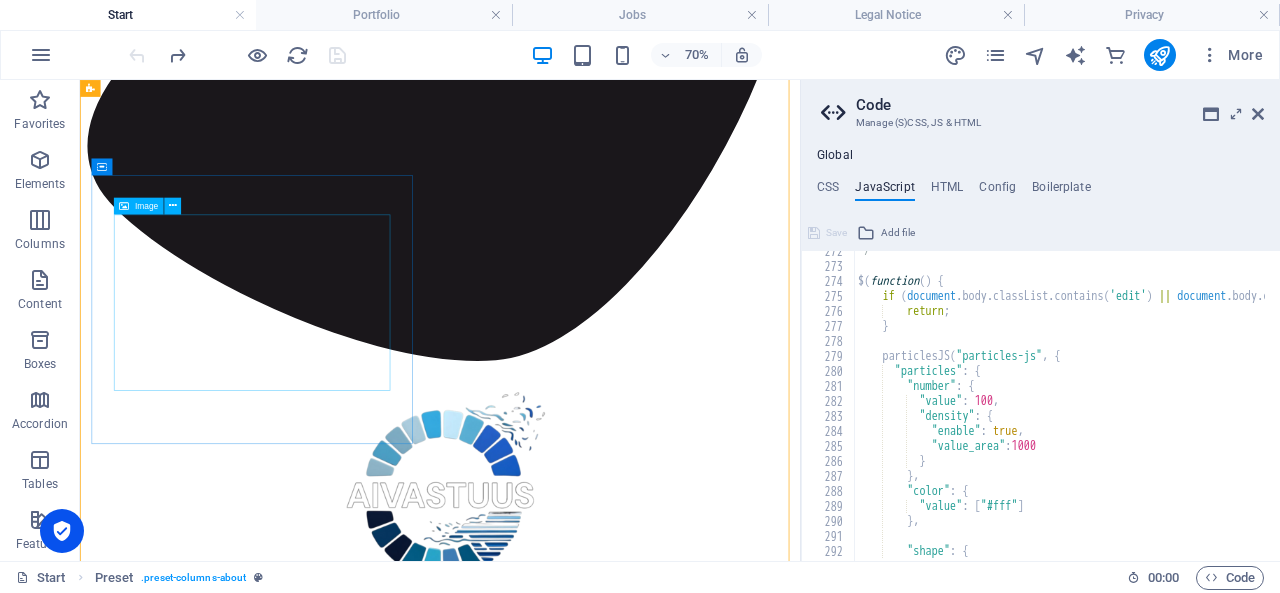 click at bounding box center (594, 1779) 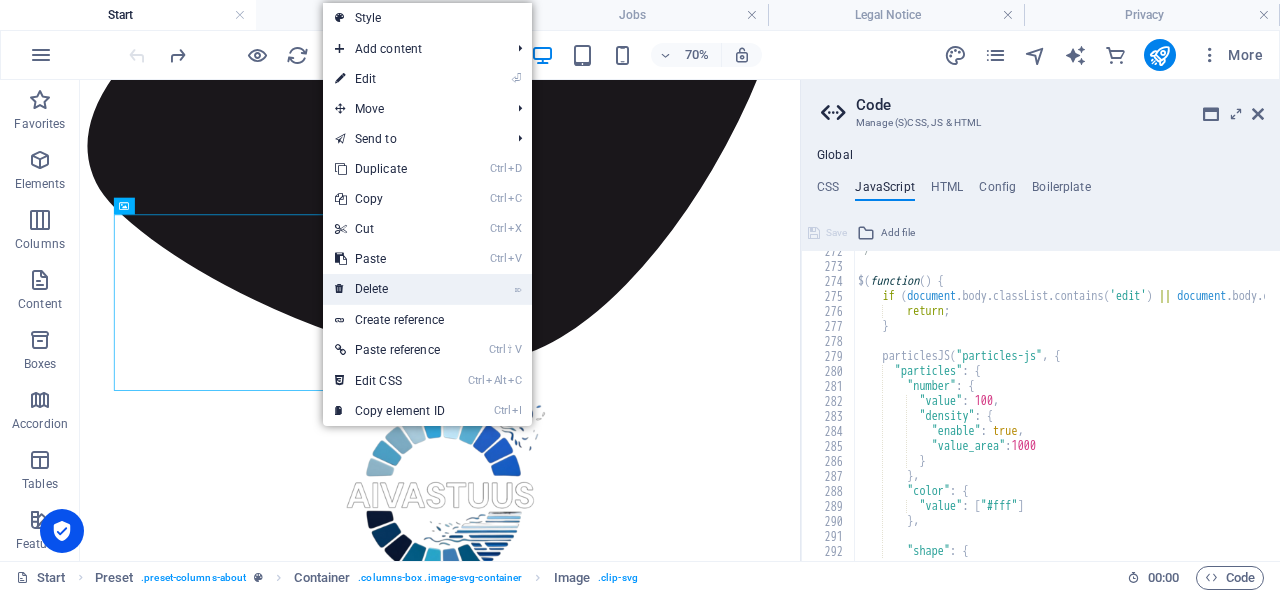 click on "⌦  Delete" at bounding box center (390, 289) 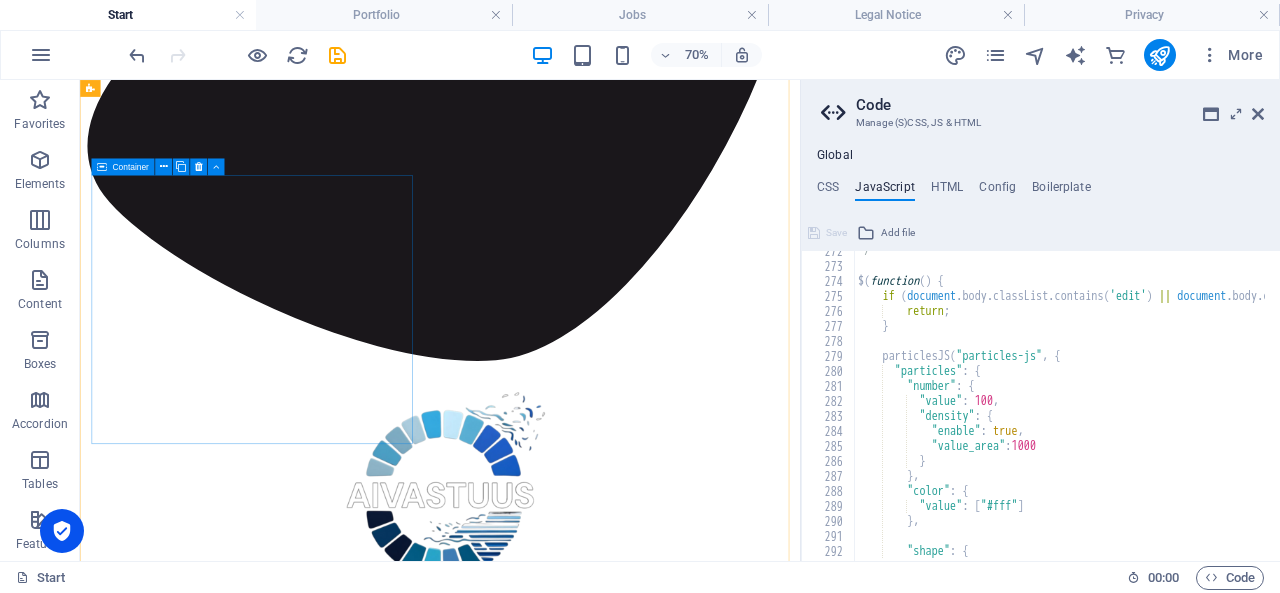 click on ".cls-1{fill:#1a171b;stroke:#fff;stroke-miterlimit:10;} Element 2" at bounding box center (594, 1247) 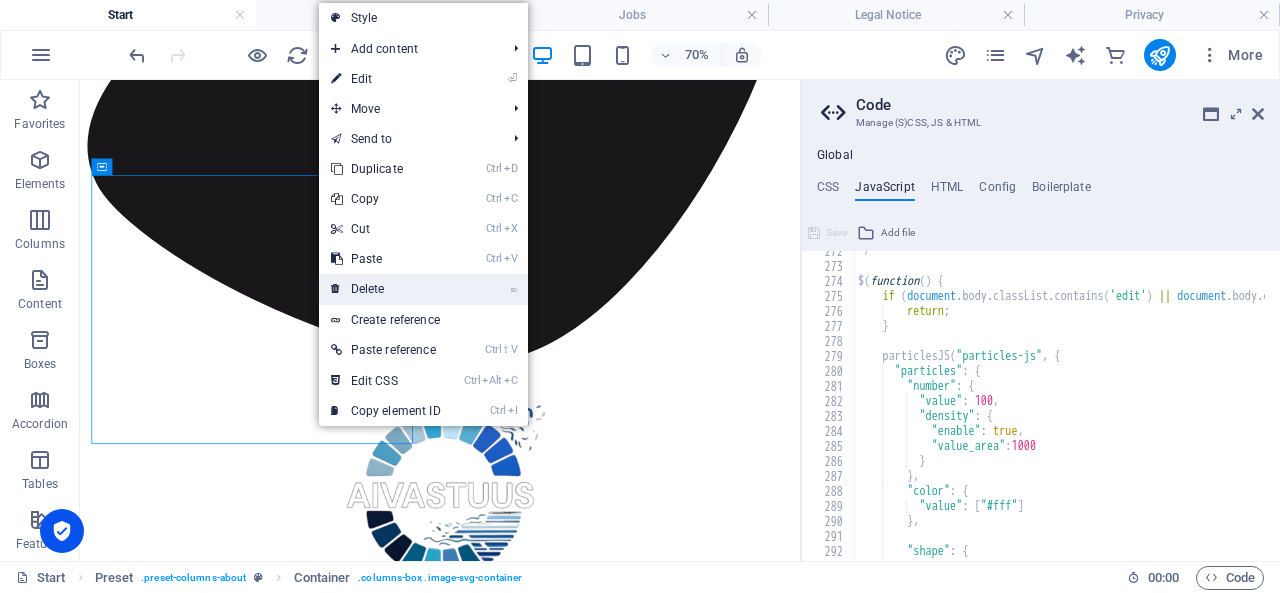 click on "⌦  Delete" at bounding box center [386, 289] 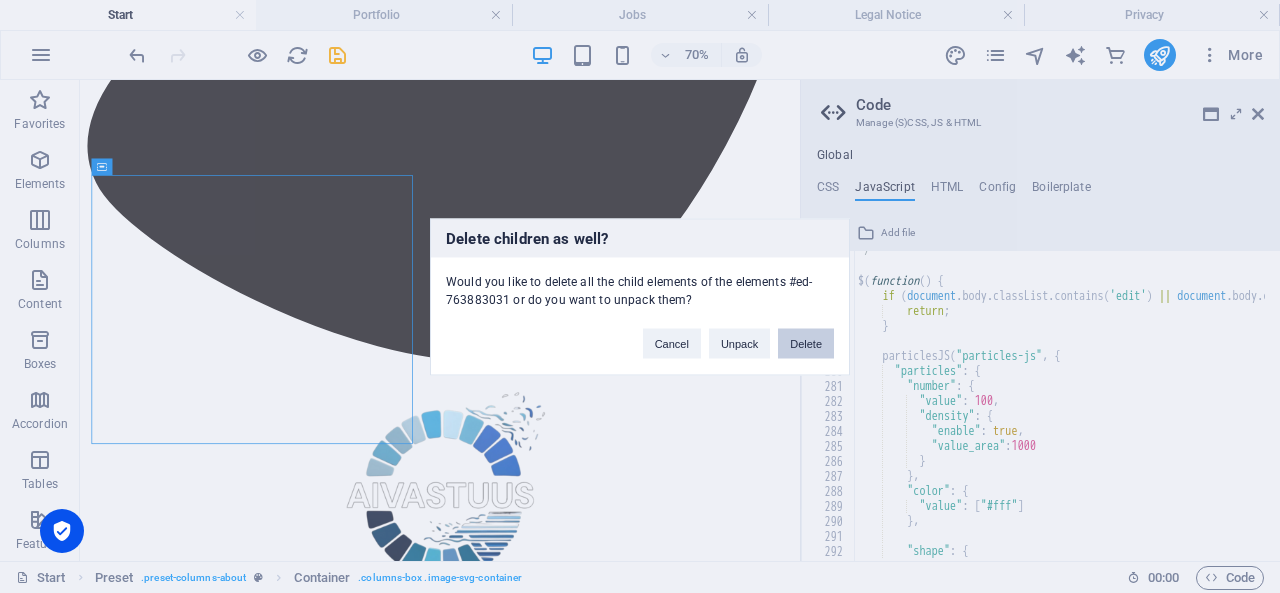 click on "Delete" at bounding box center [806, 343] 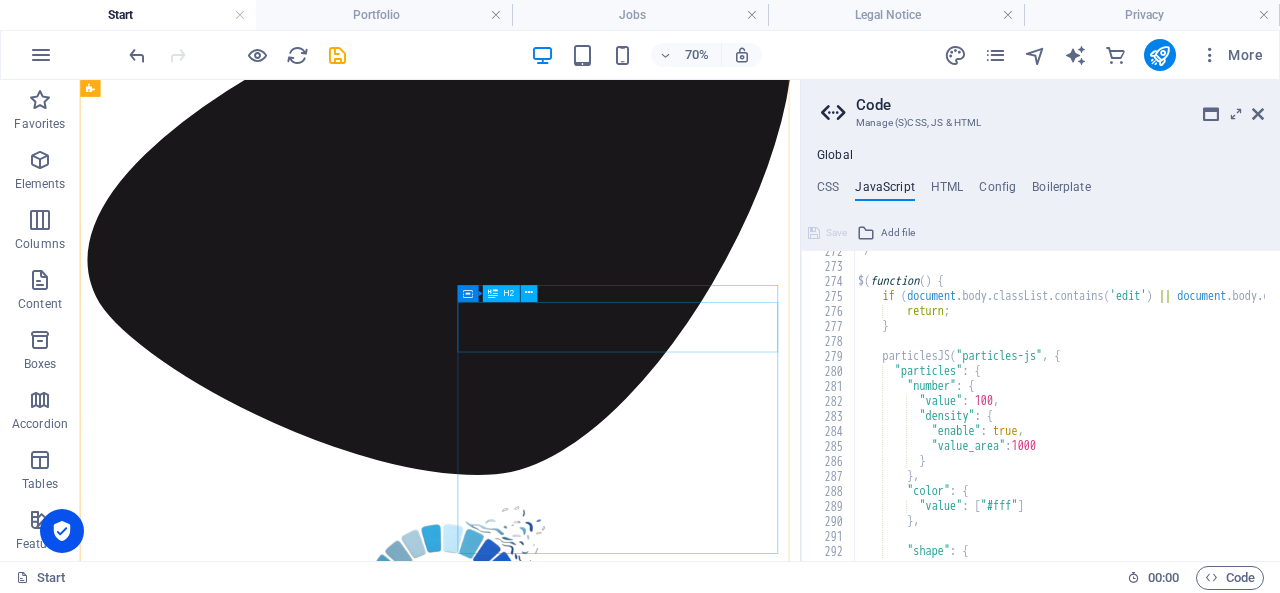 scroll, scrollTop: 1170, scrollLeft: 0, axis: vertical 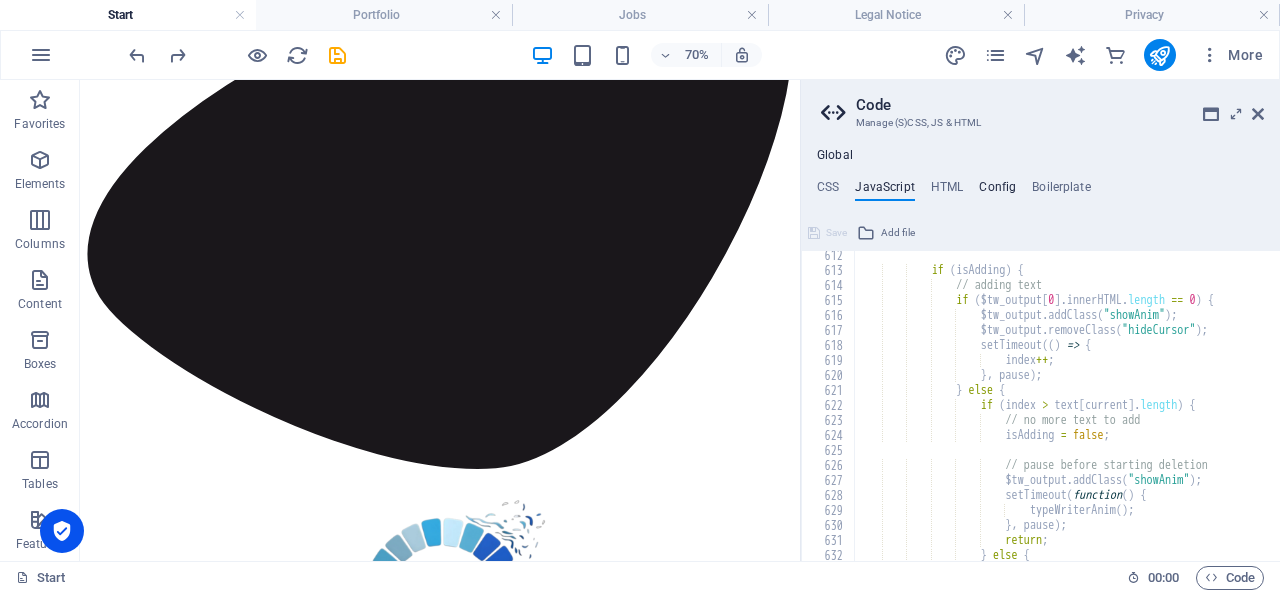 click on "Config" at bounding box center [997, 191] 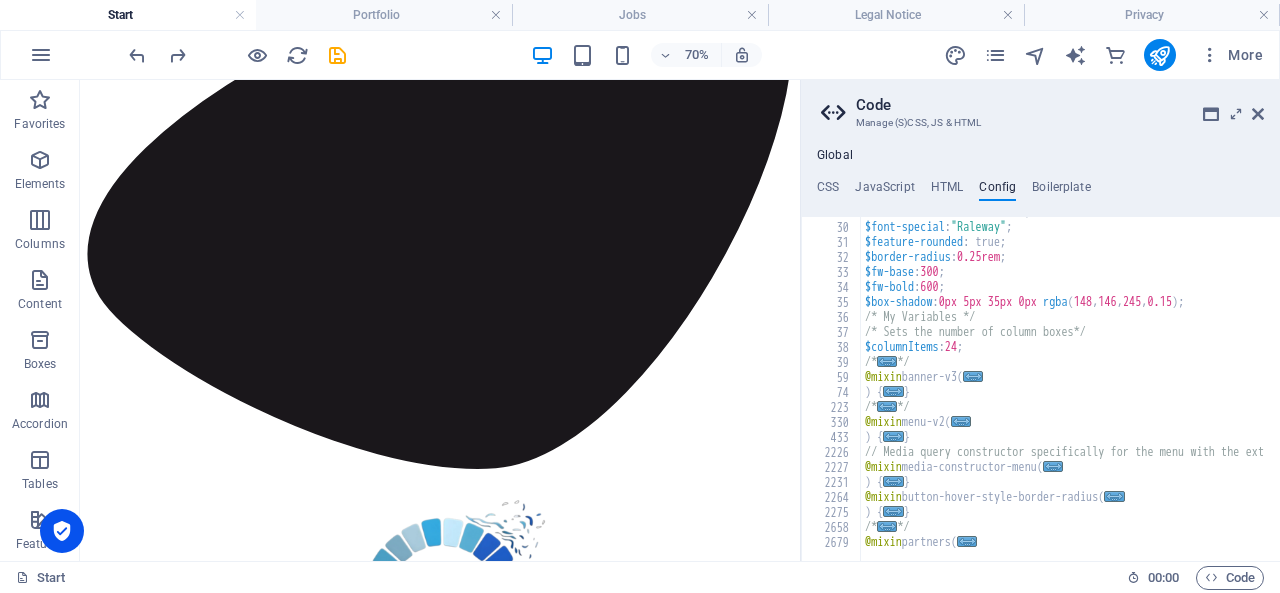 scroll, scrollTop: 448, scrollLeft: 0, axis: vertical 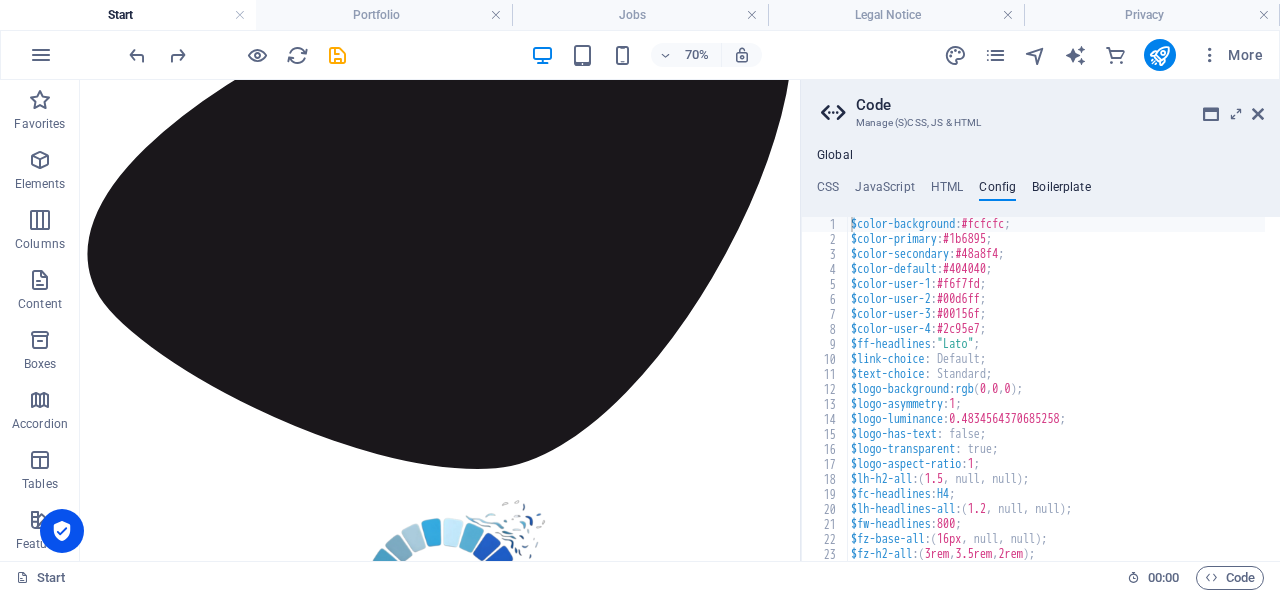 drag, startPoint x: 1044, startPoint y: 176, endPoint x: 1052, endPoint y: 197, distance: 22.472204 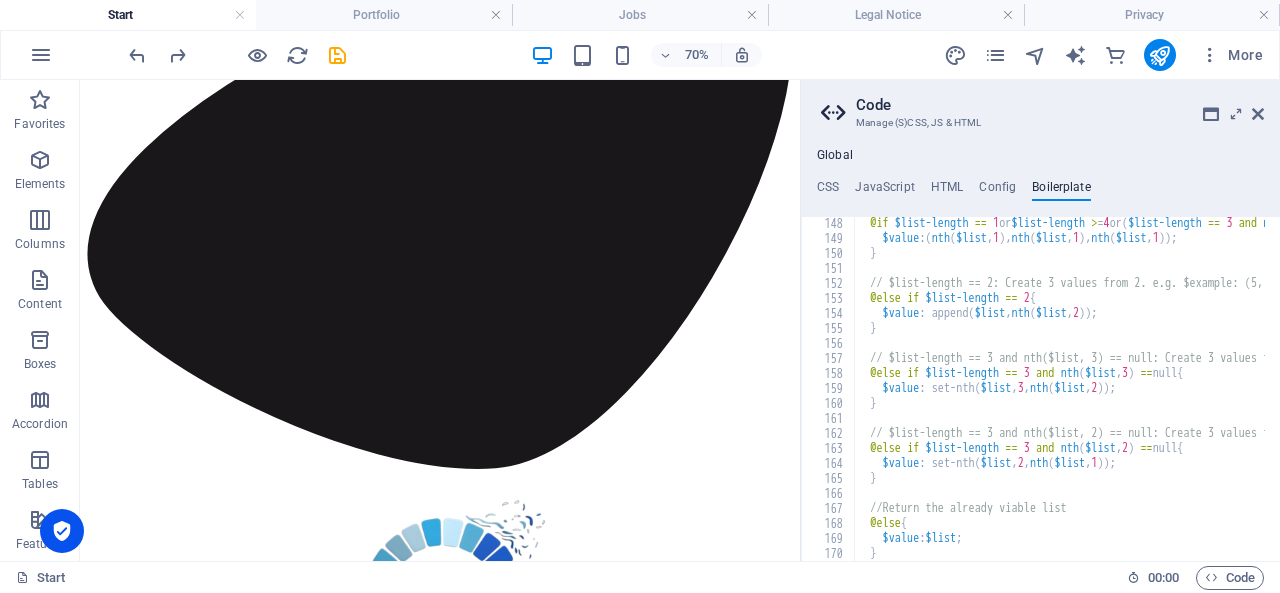 scroll, scrollTop: 1170, scrollLeft: 0, axis: vertical 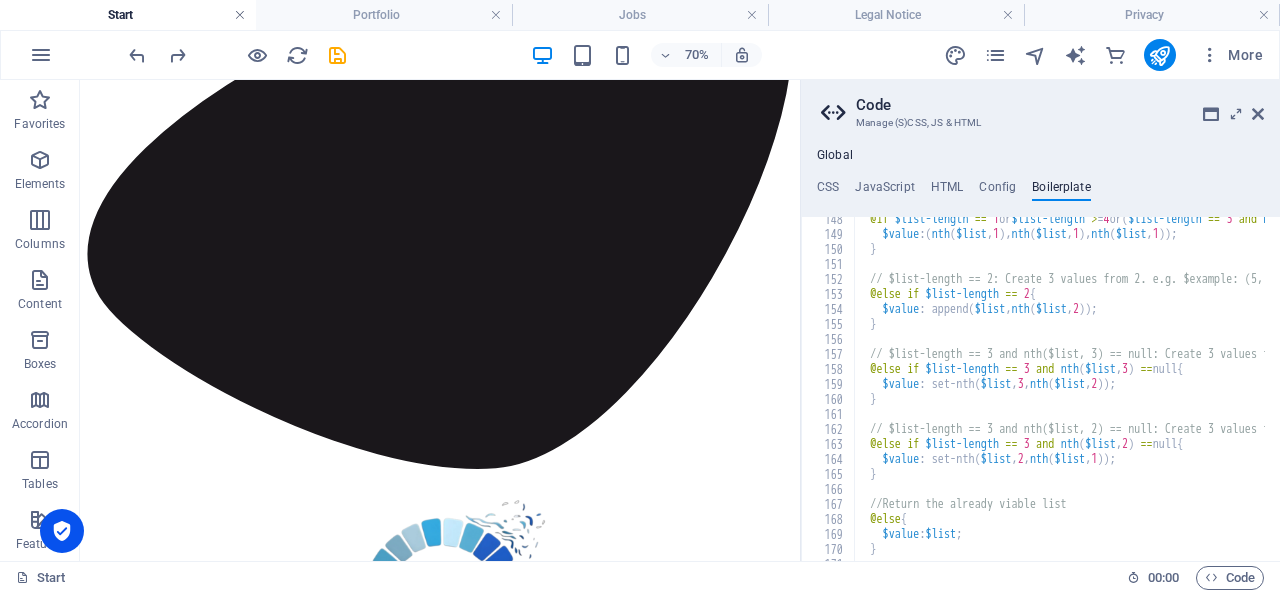 click at bounding box center (240, 15) 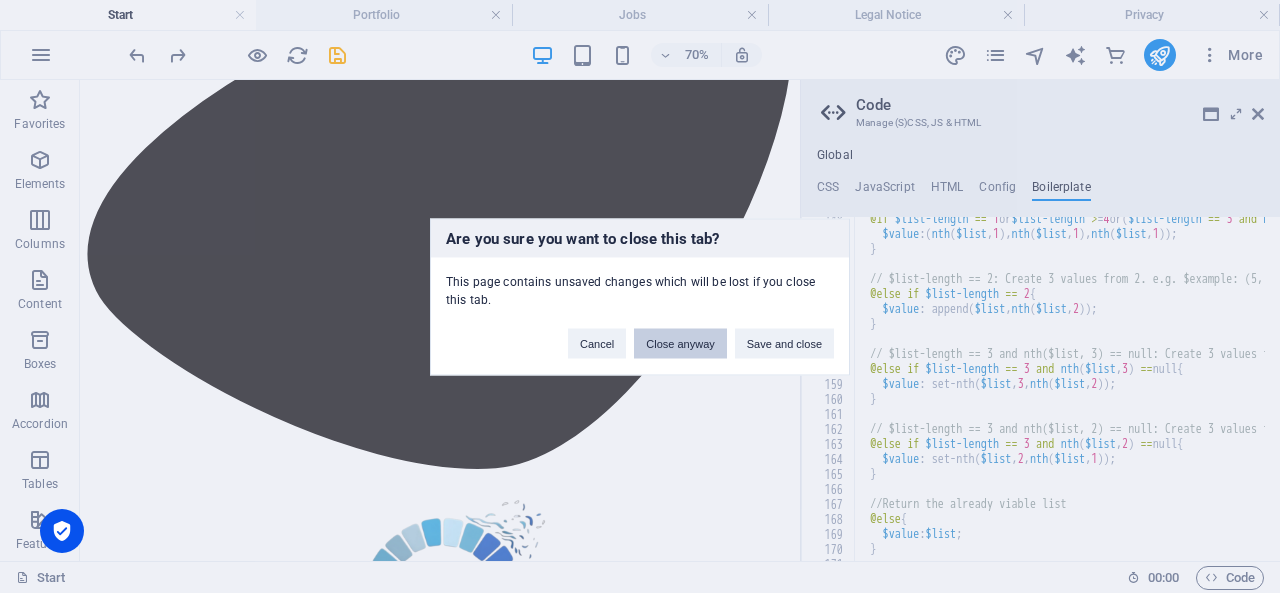 click on "Close anyway" at bounding box center (680, 343) 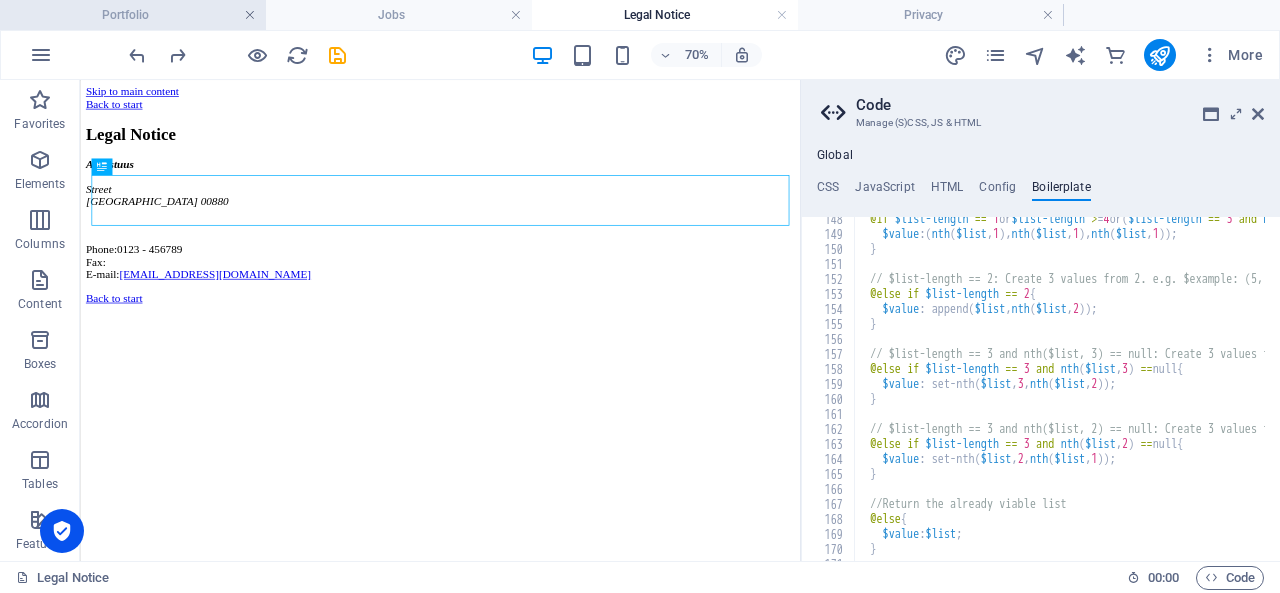click at bounding box center [250, 15] 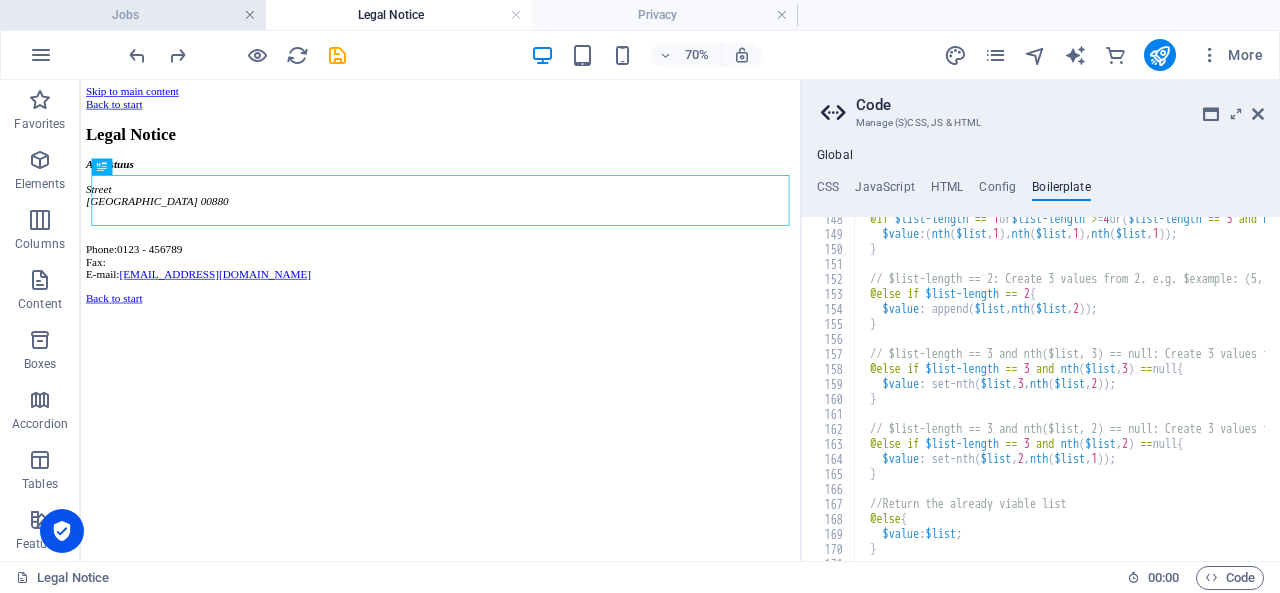 click at bounding box center (250, 15) 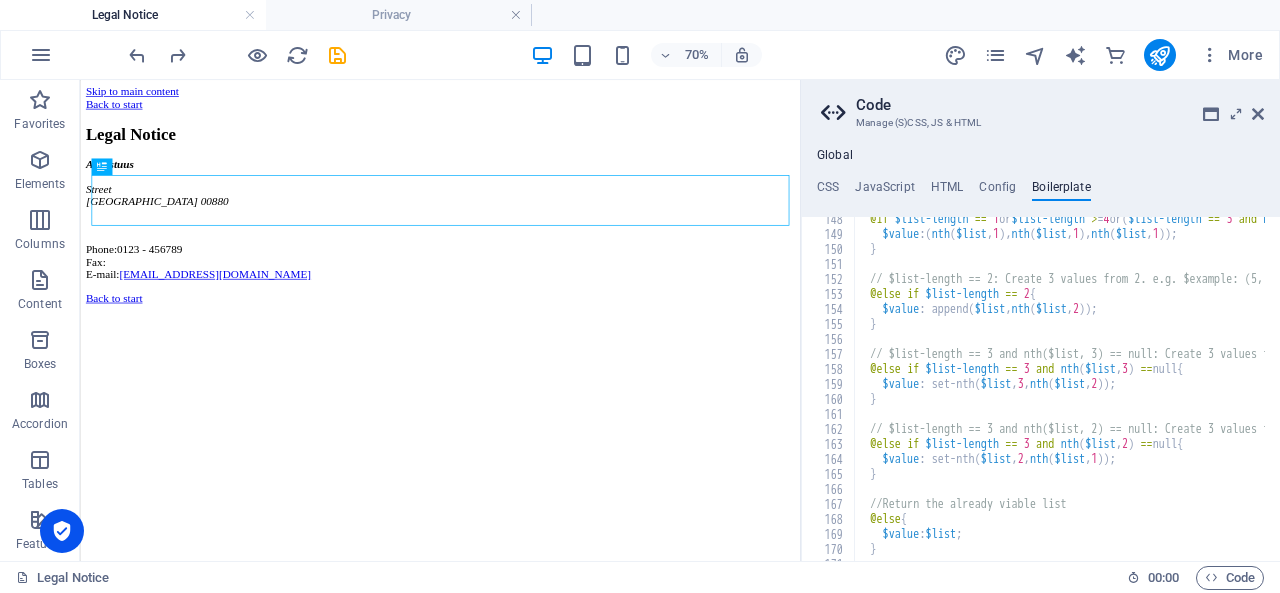 click at bounding box center (250, 15) 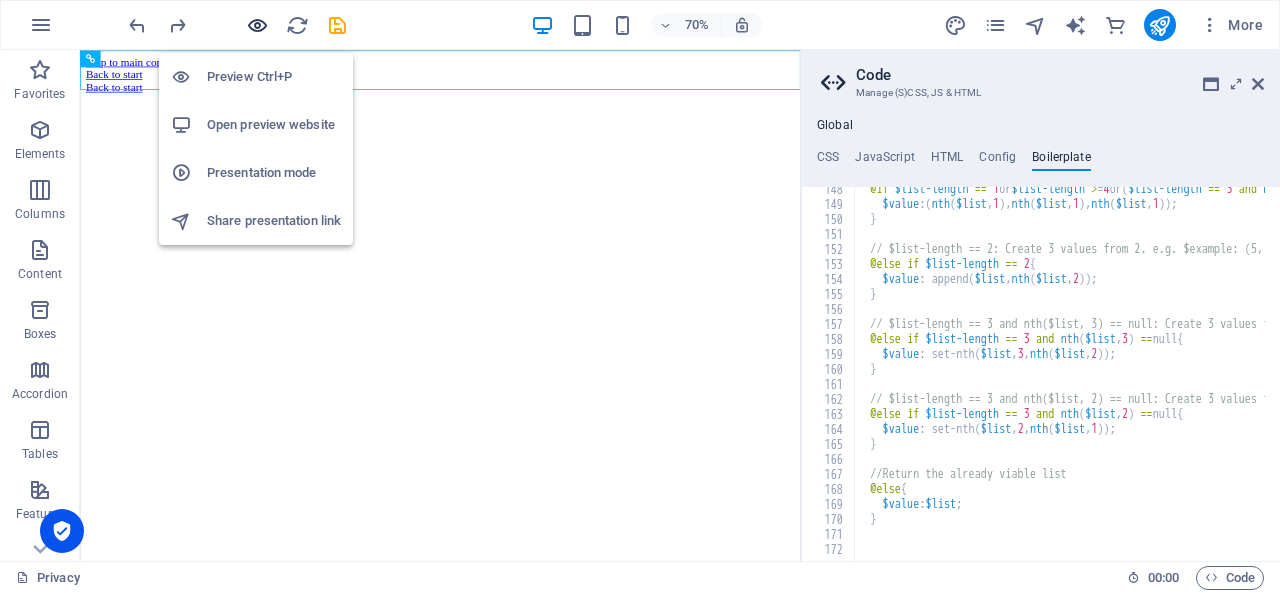 click at bounding box center [257, 25] 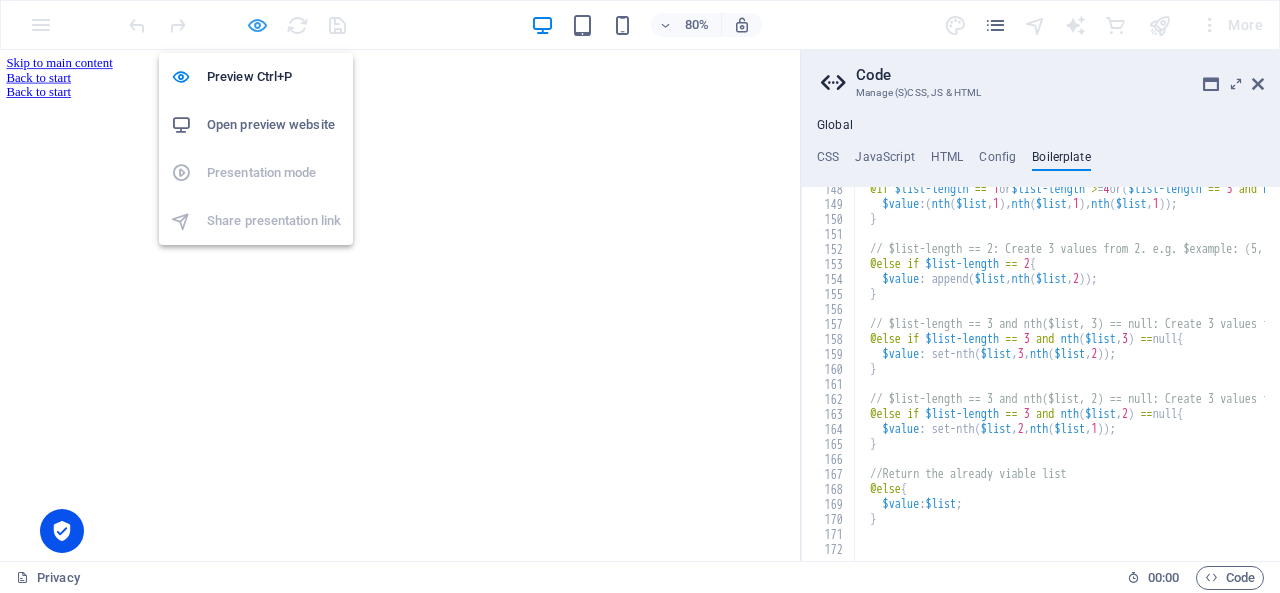 click at bounding box center [257, 25] 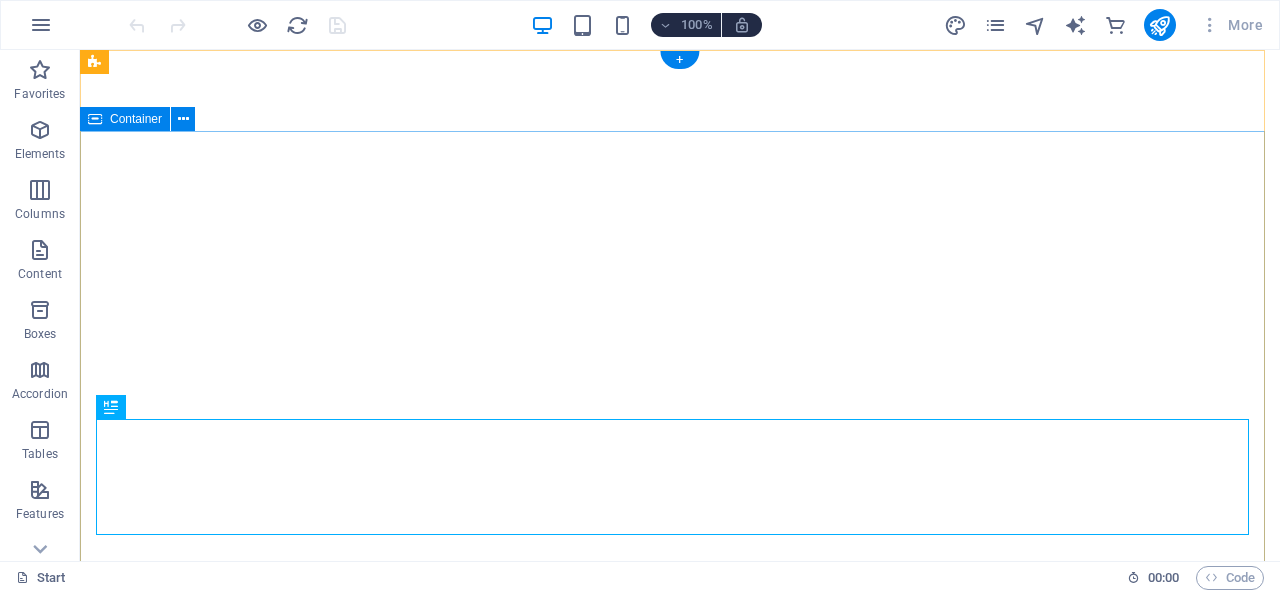 scroll, scrollTop: 0, scrollLeft: 0, axis: both 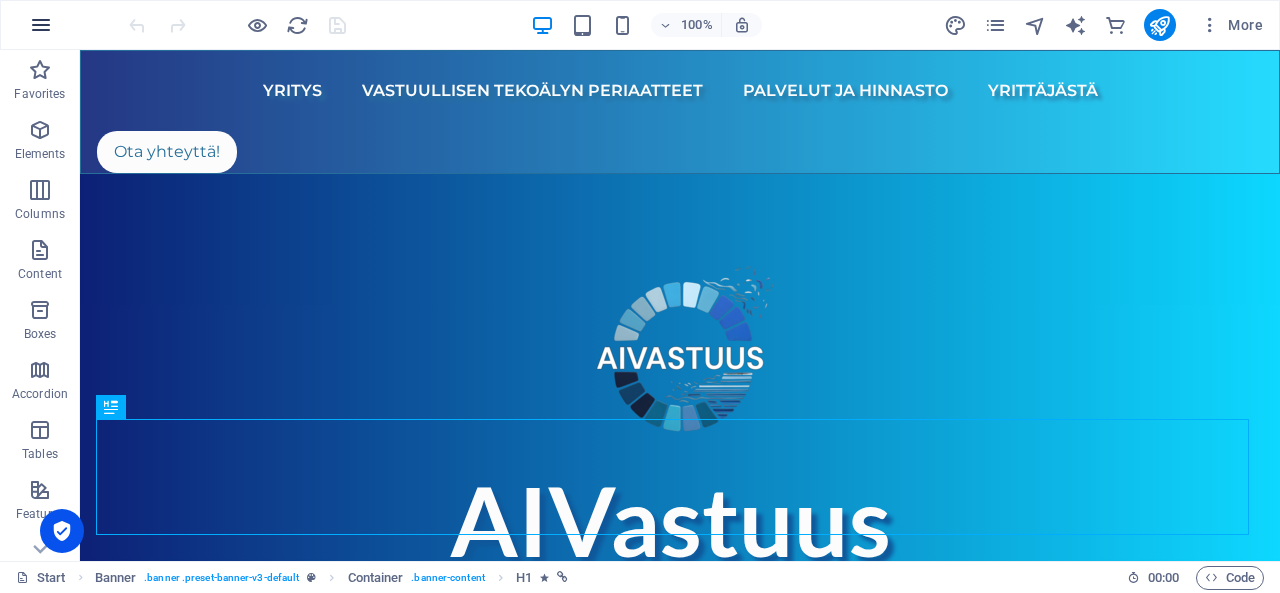 click at bounding box center (41, 25) 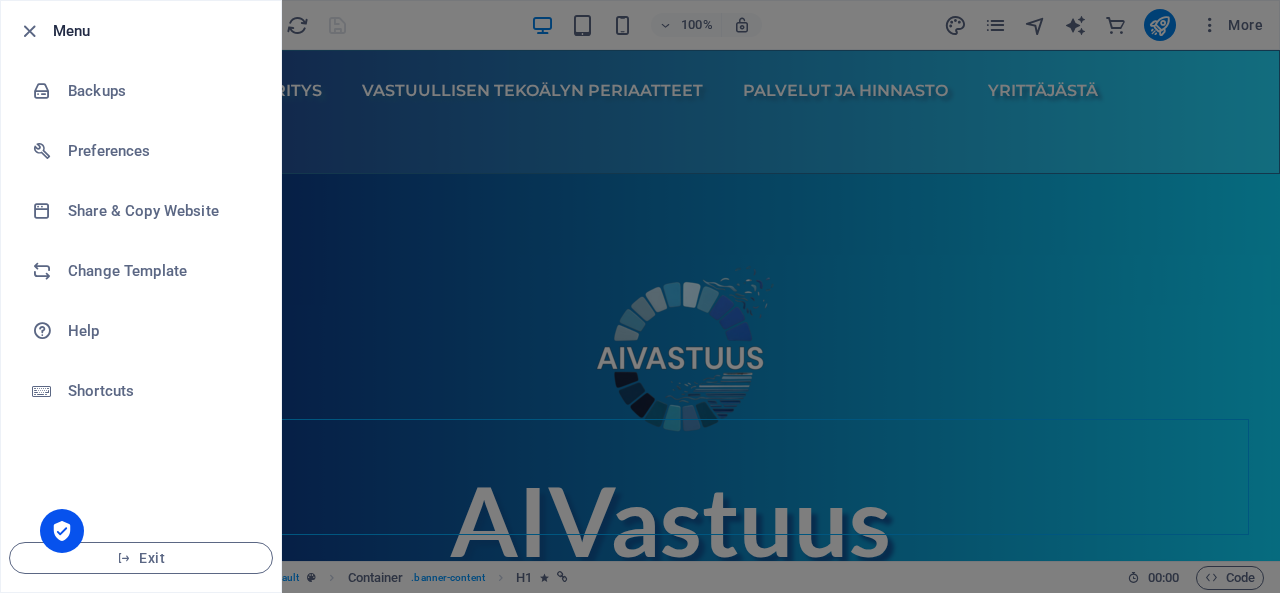 click at bounding box center (640, 296) 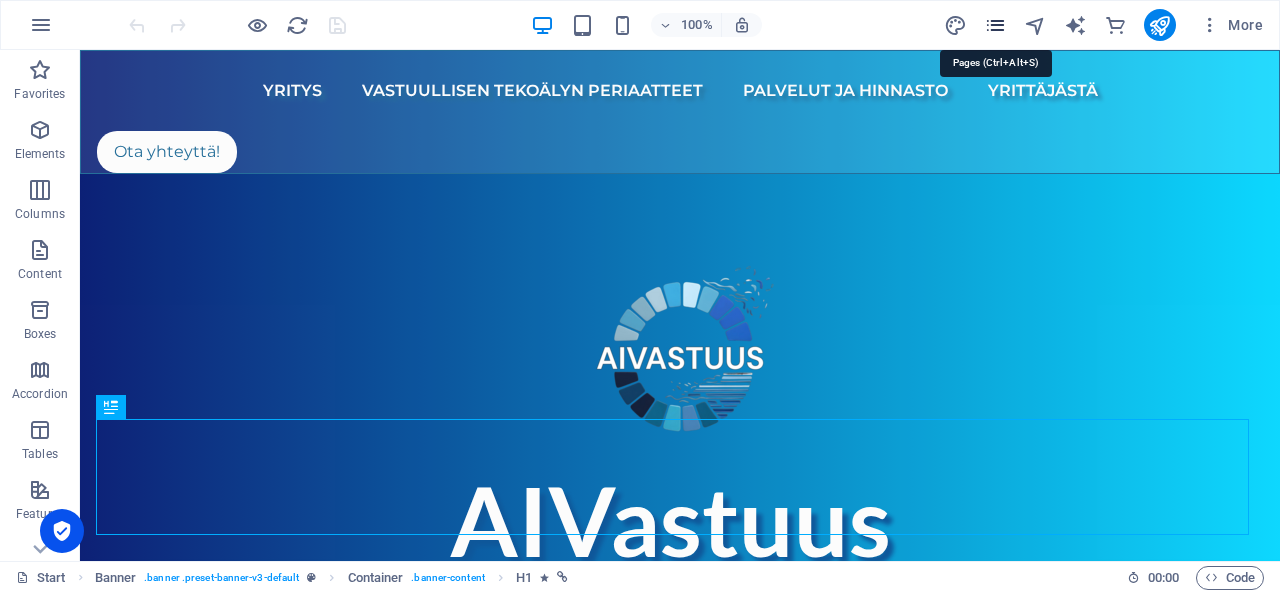 click at bounding box center (995, 25) 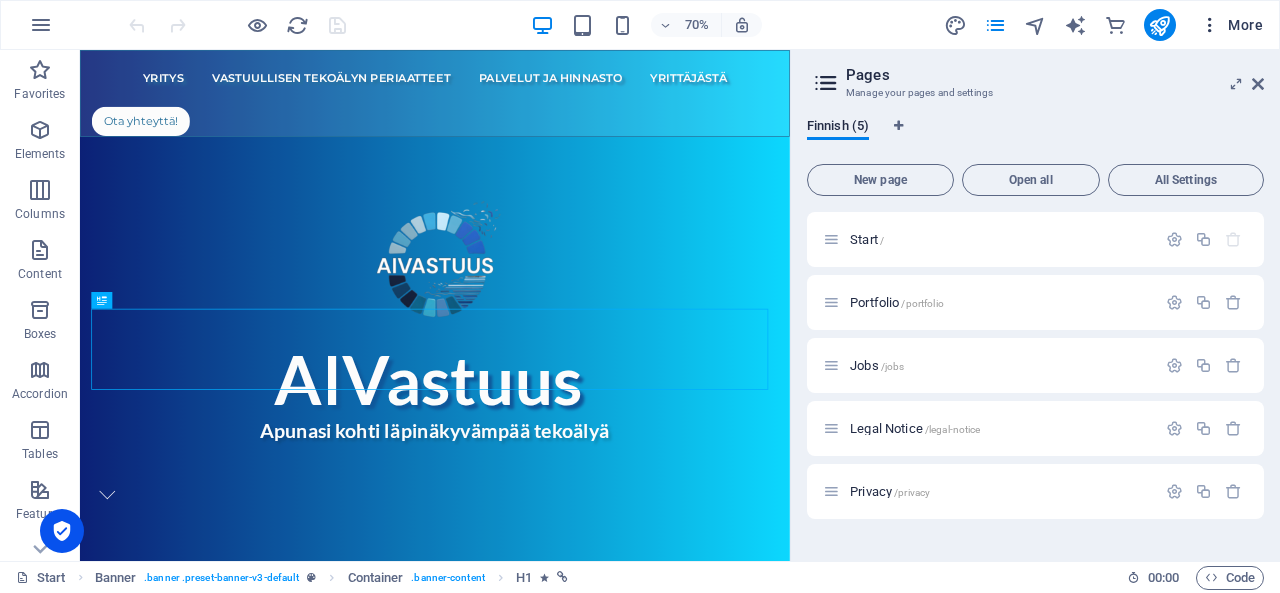 click at bounding box center [1210, 25] 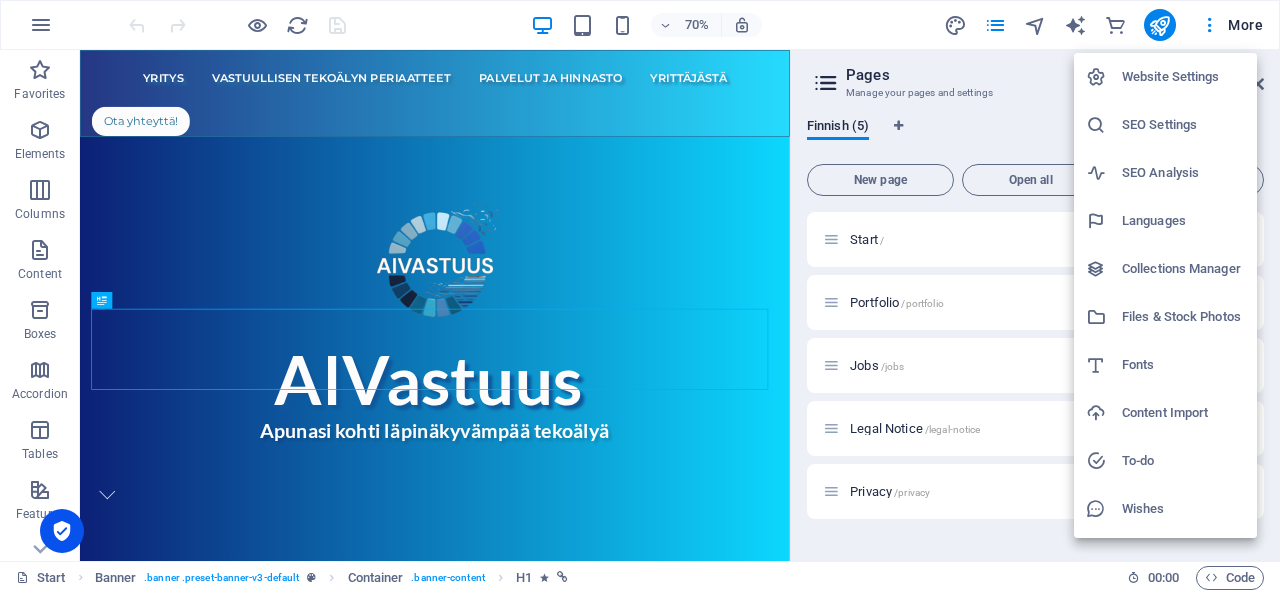 click on "Files & Stock Photos" at bounding box center (1183, 317) 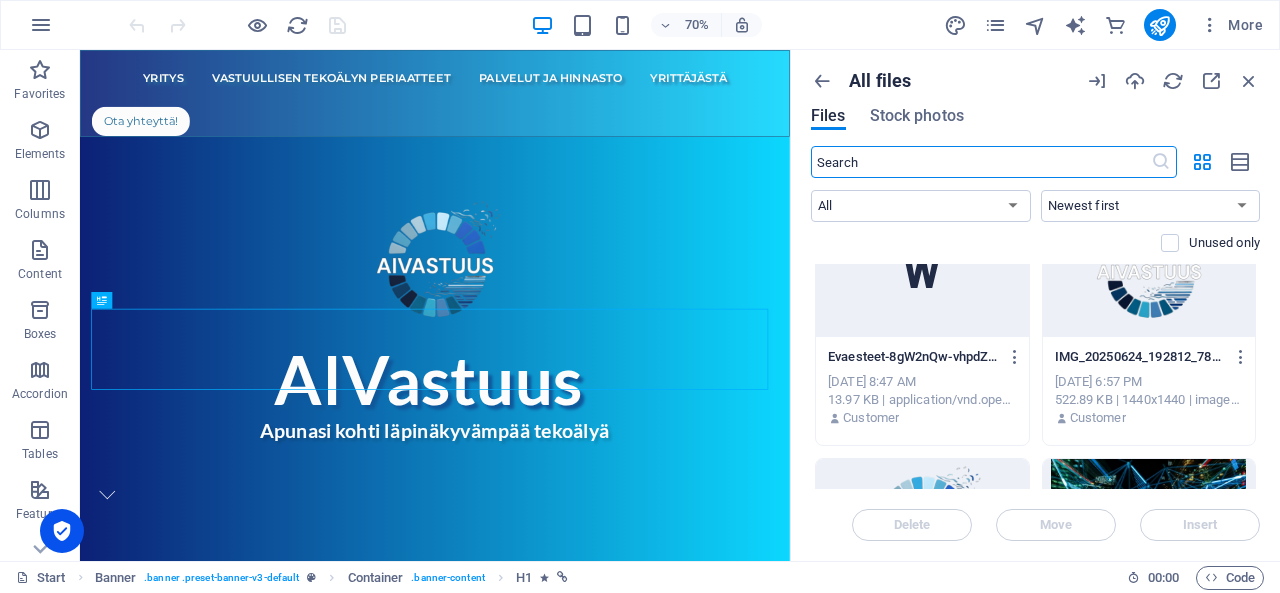 scroll, scrollTop: 0, scrollLeft: 0, axis: both 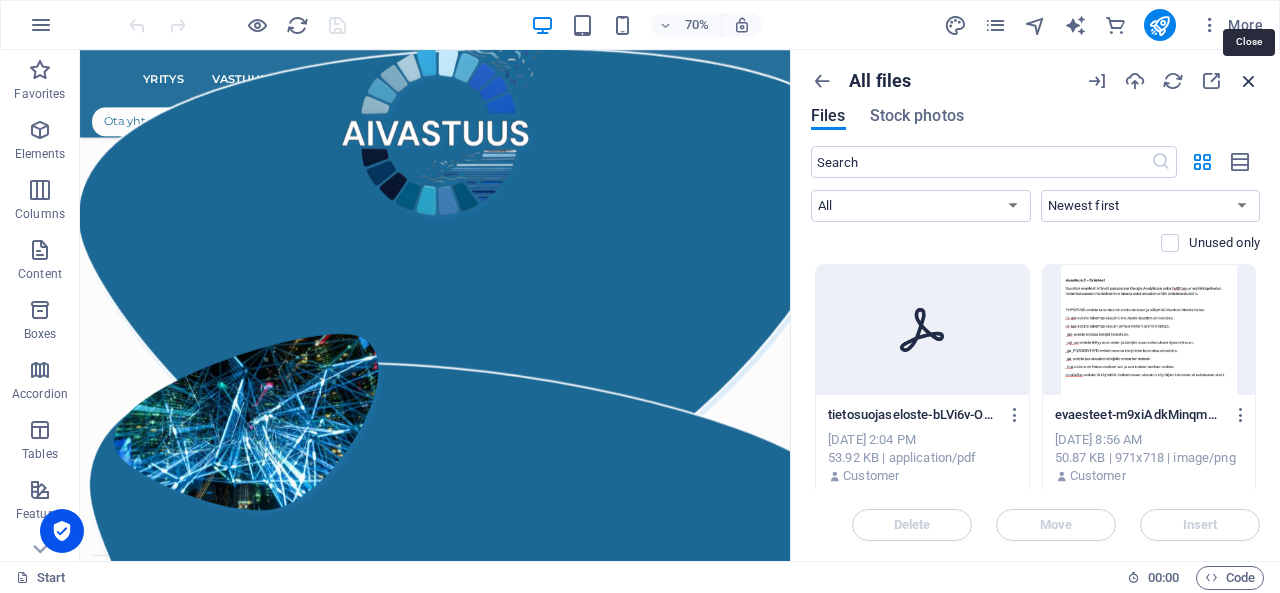 click at bounding box center [1249, 81] 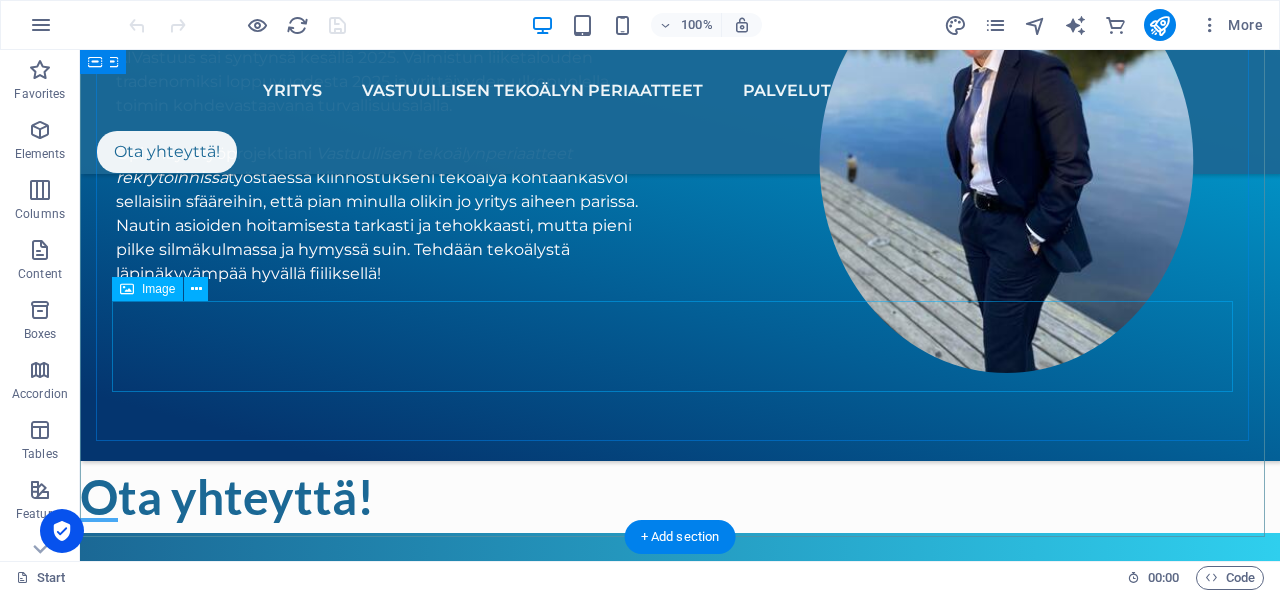scroll, scrollTop: 3992, scrollLeft: 0, axis: vertical 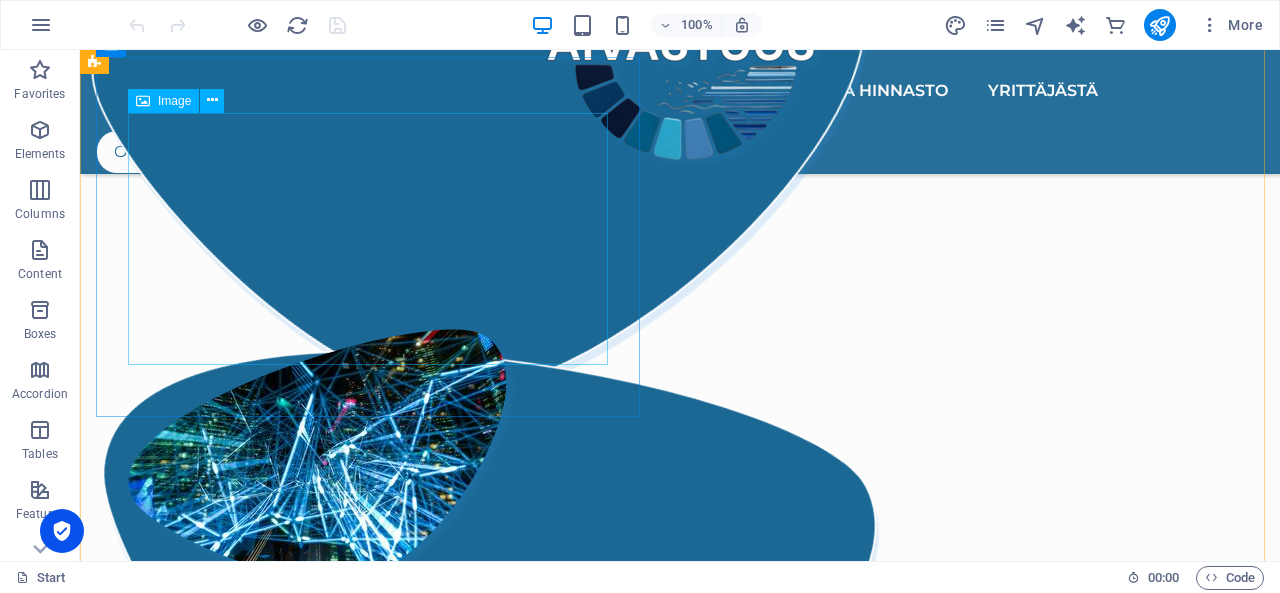 click at bounding box center [680, 455] 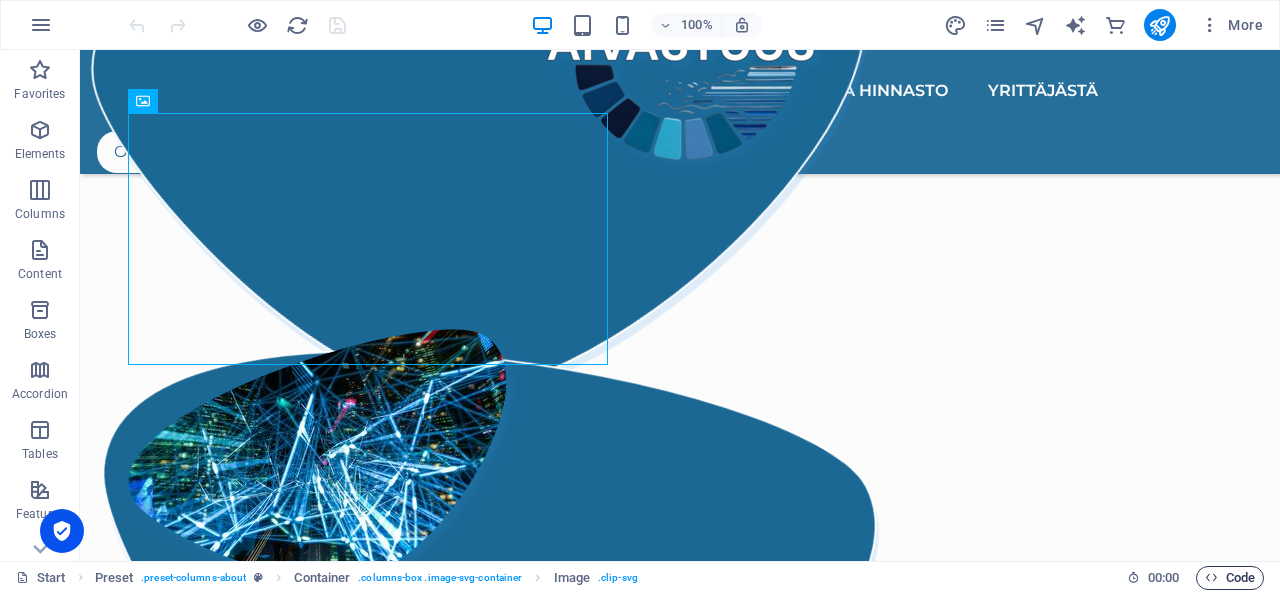 click on "Code" at bounding box center (1230, 578) 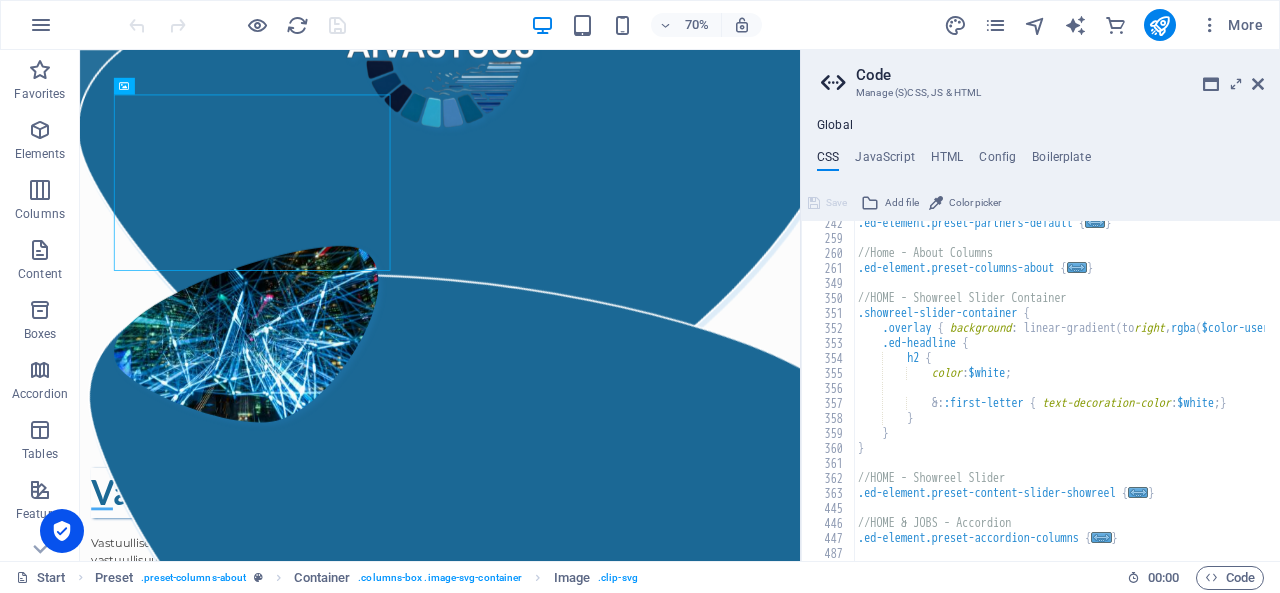 scroll, scrollTop: 2180, scrollLeft: 0, axis: vertical 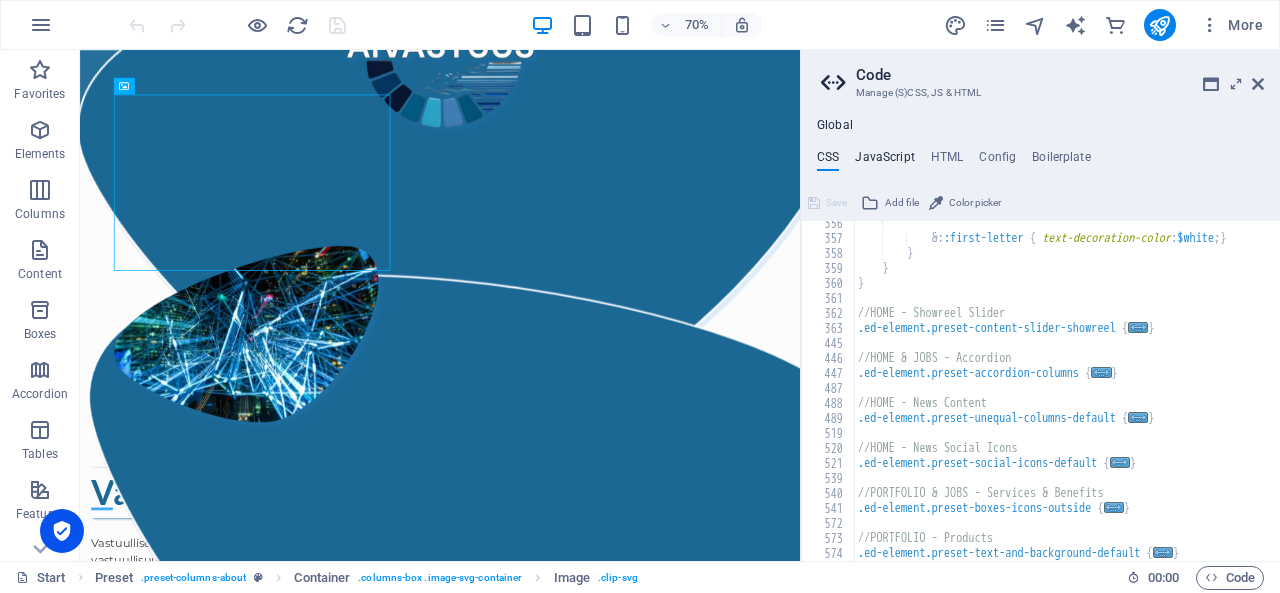 click on "JavaScript" at bounding box center (884, 161) 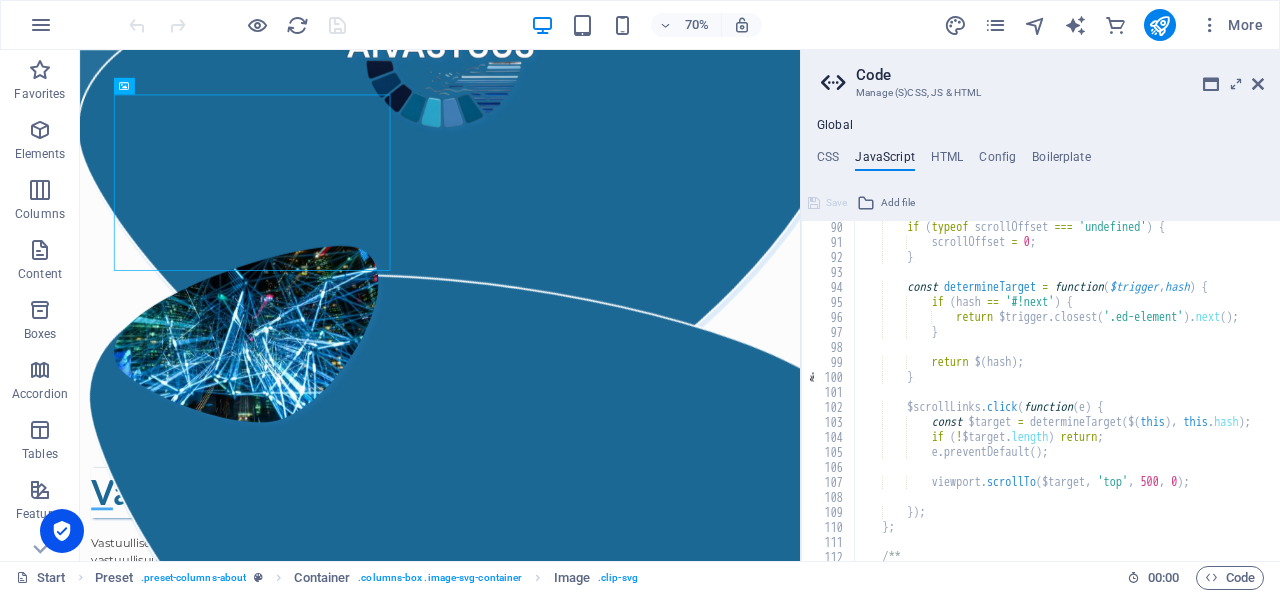 scroll, scrollTop: 1336, scrollLeft: 0, axis: vertical 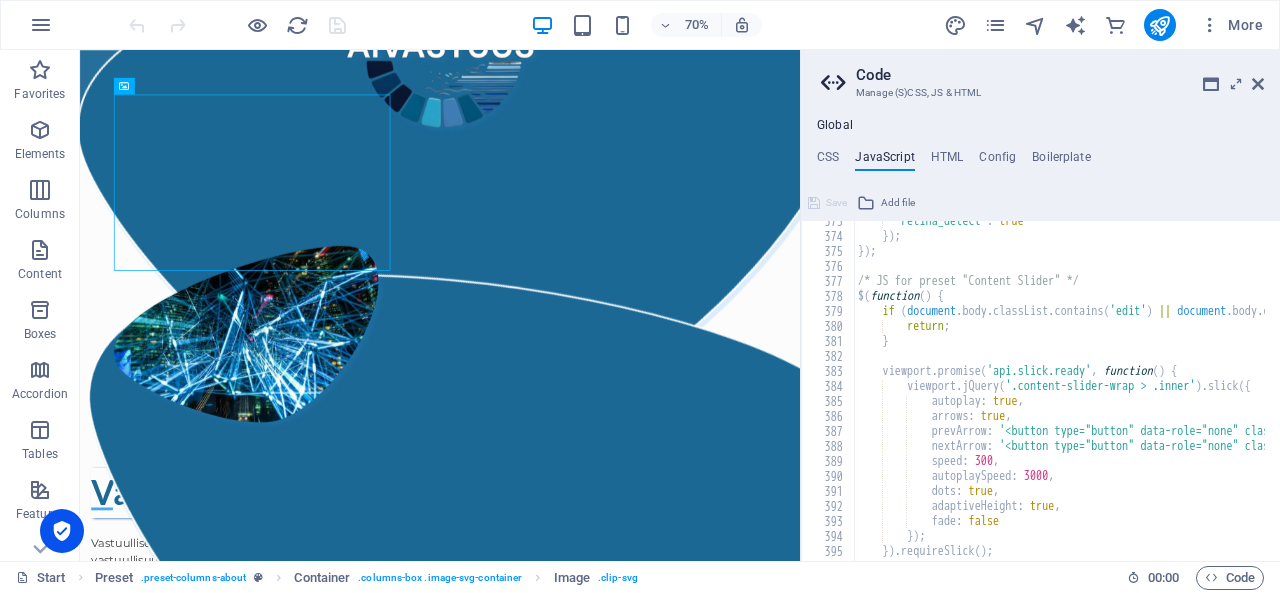 click at bounding box center [537, 577] 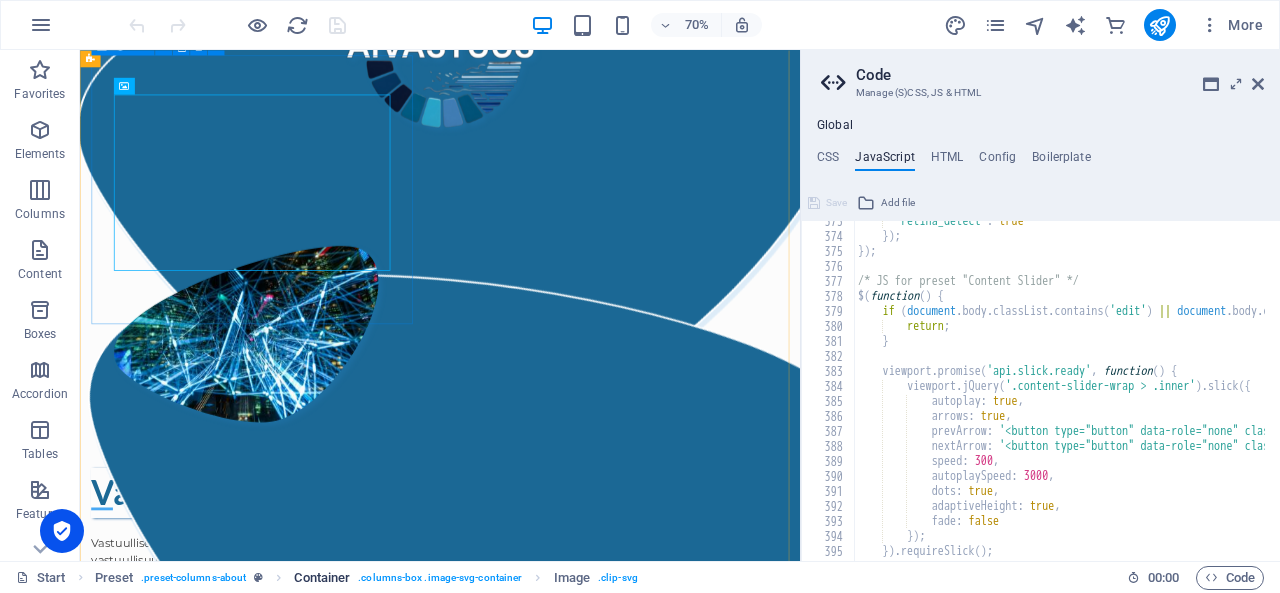 click on ". columns-box .image-svg-container" at bounding box center (440, 578) 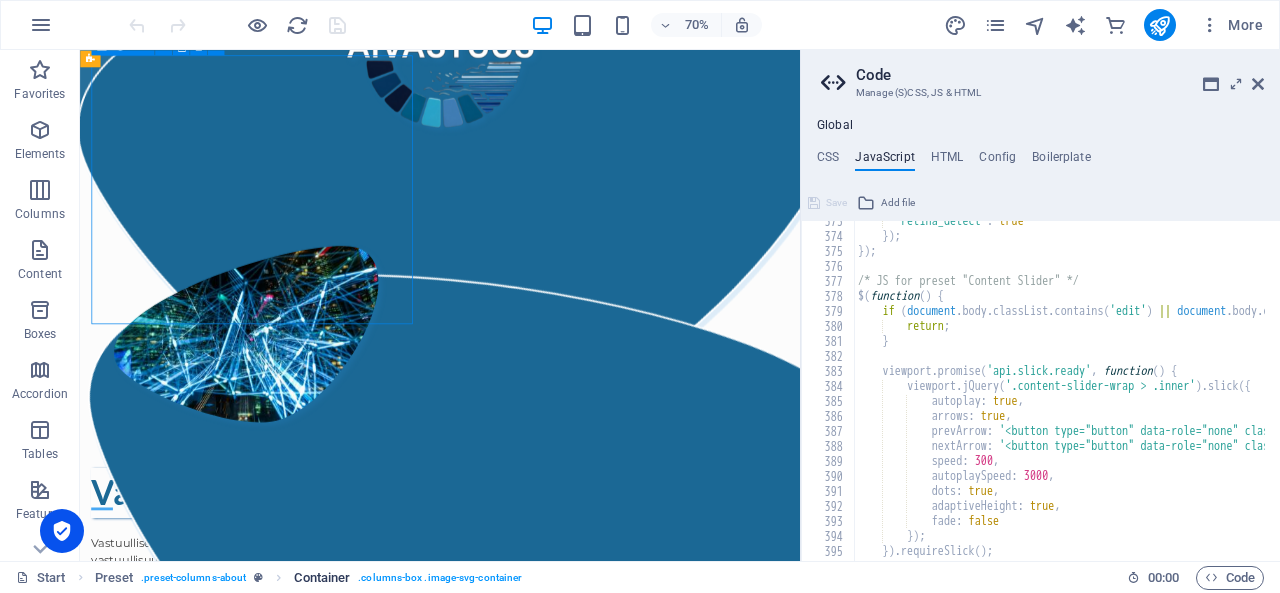 click on ". columns-box .image-svg-container" at bounding box center (440, 578) 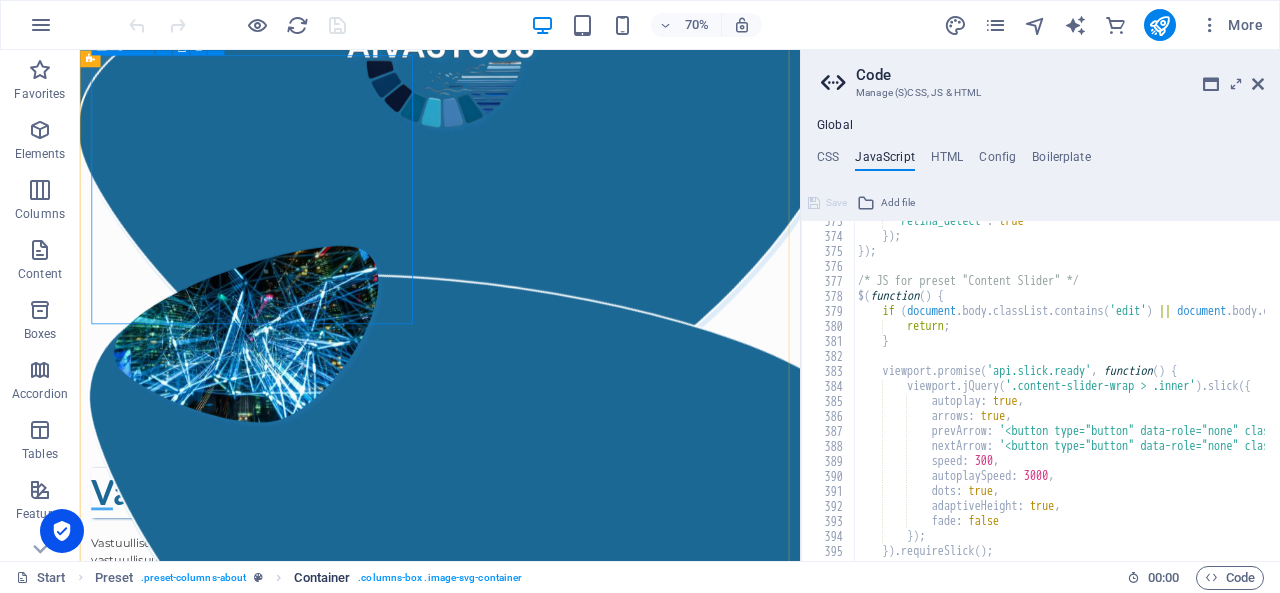 click on ". columns-box .image-svg-container" at bounding box center [440, 578] 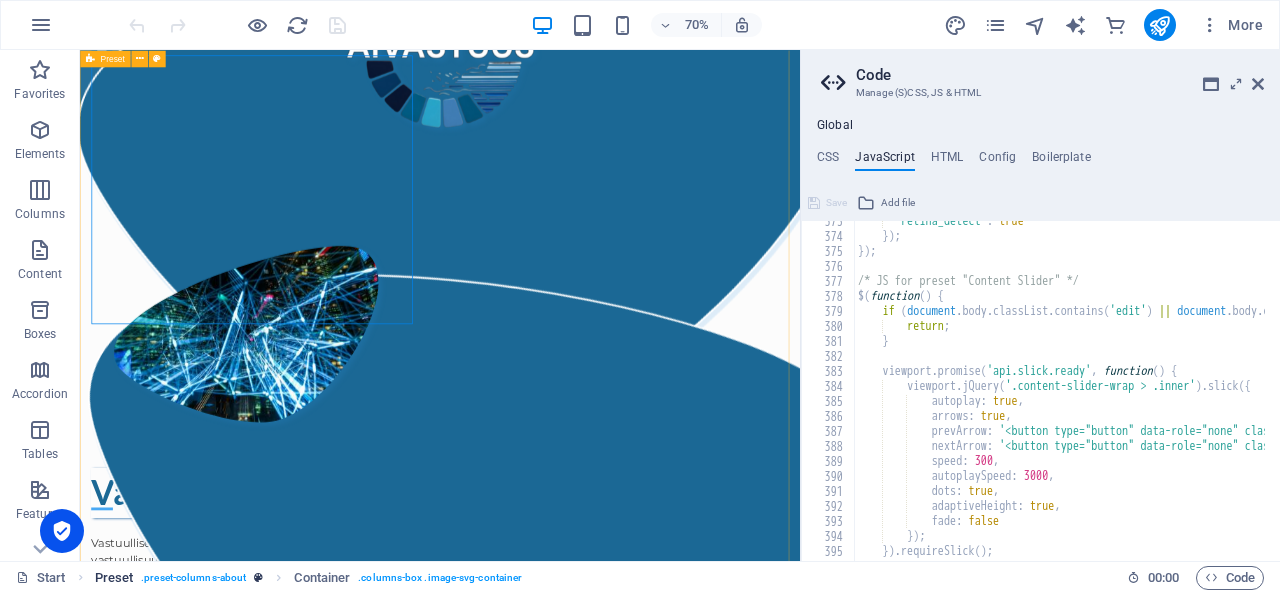click on ". preset-columns-about" at bounding box center [193, 578] 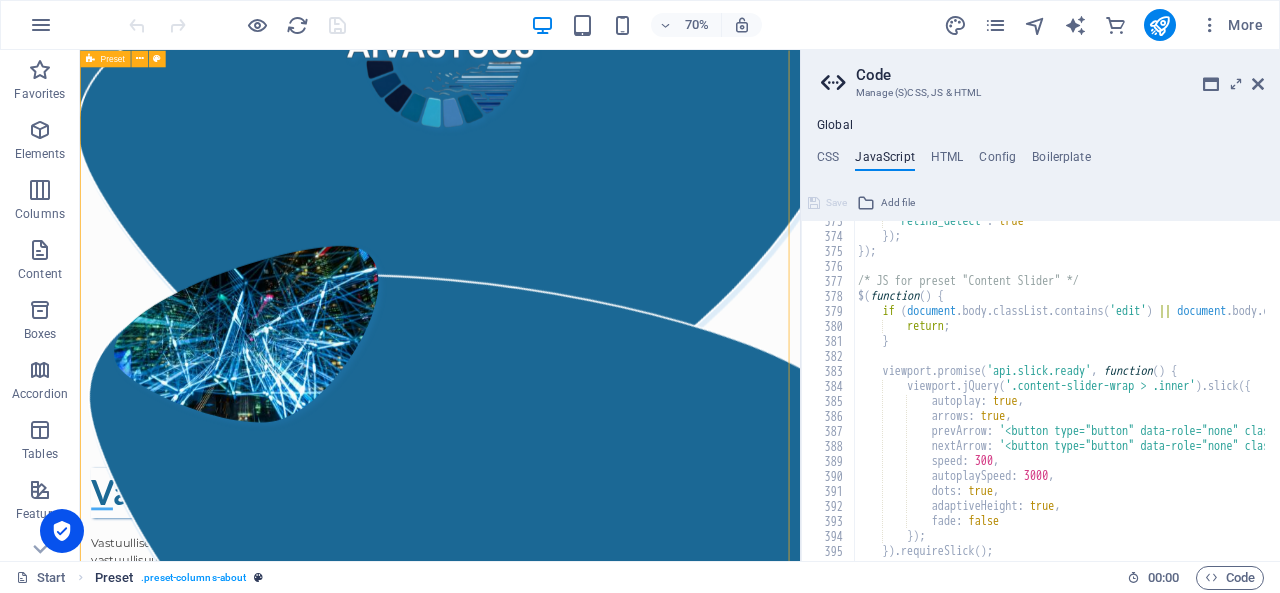 click on "Preset . preset-columns-about" at bounding box center (179, 578) 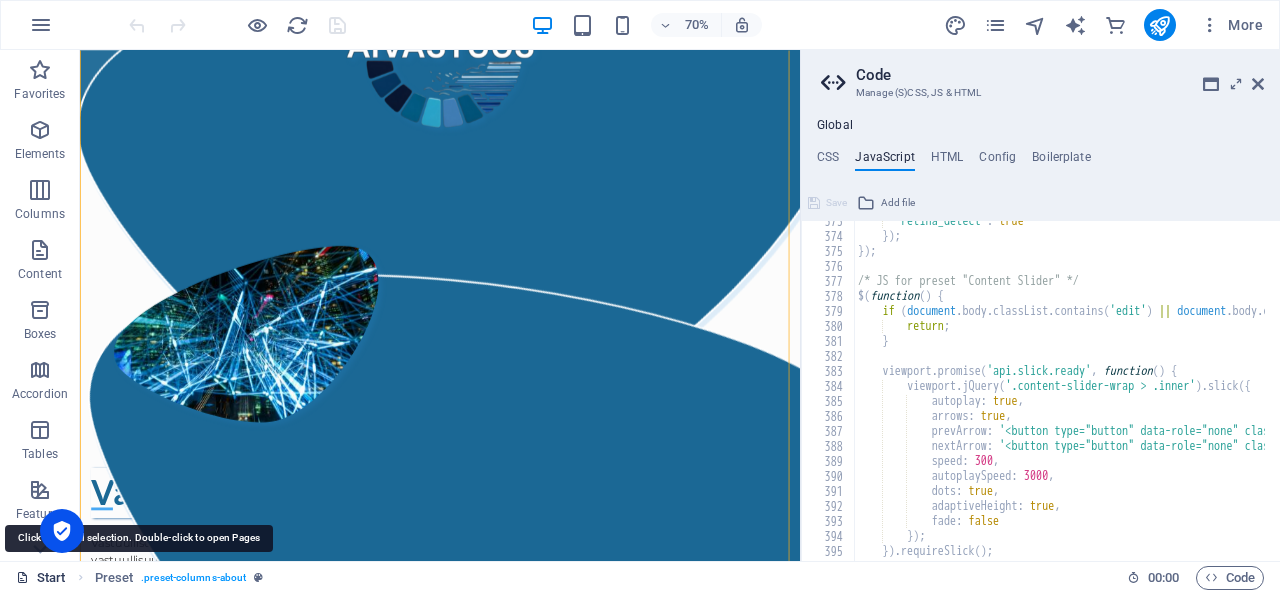click on "Start" at bounding box center (41, 578) 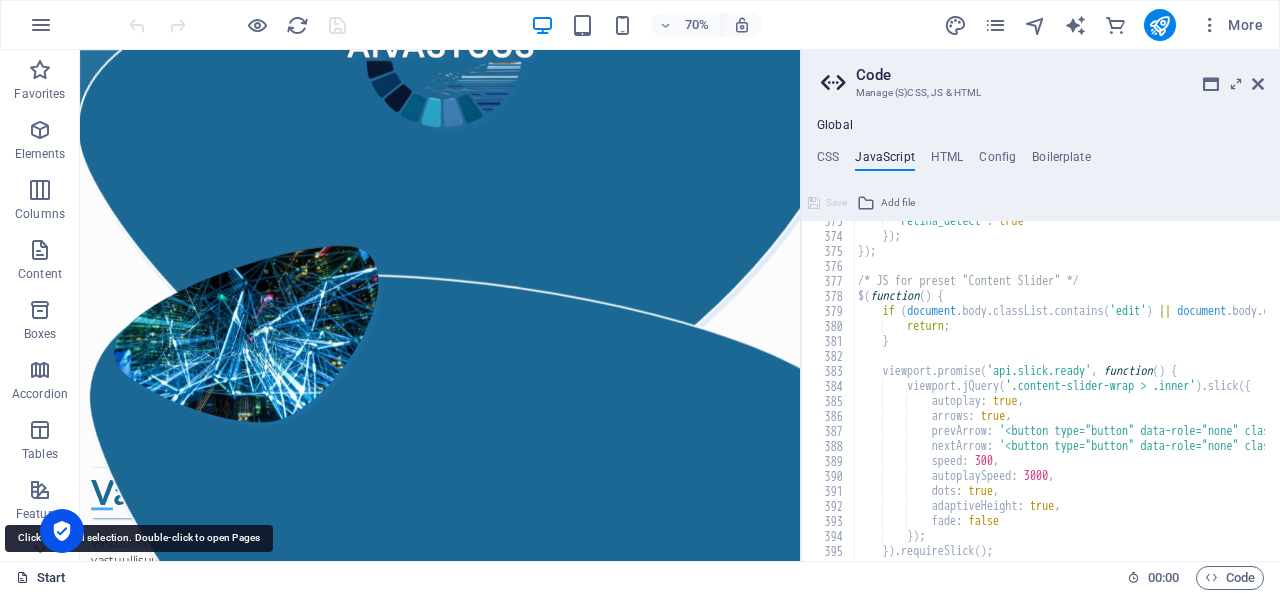 click on "Start" at bounding box center [41, 578] 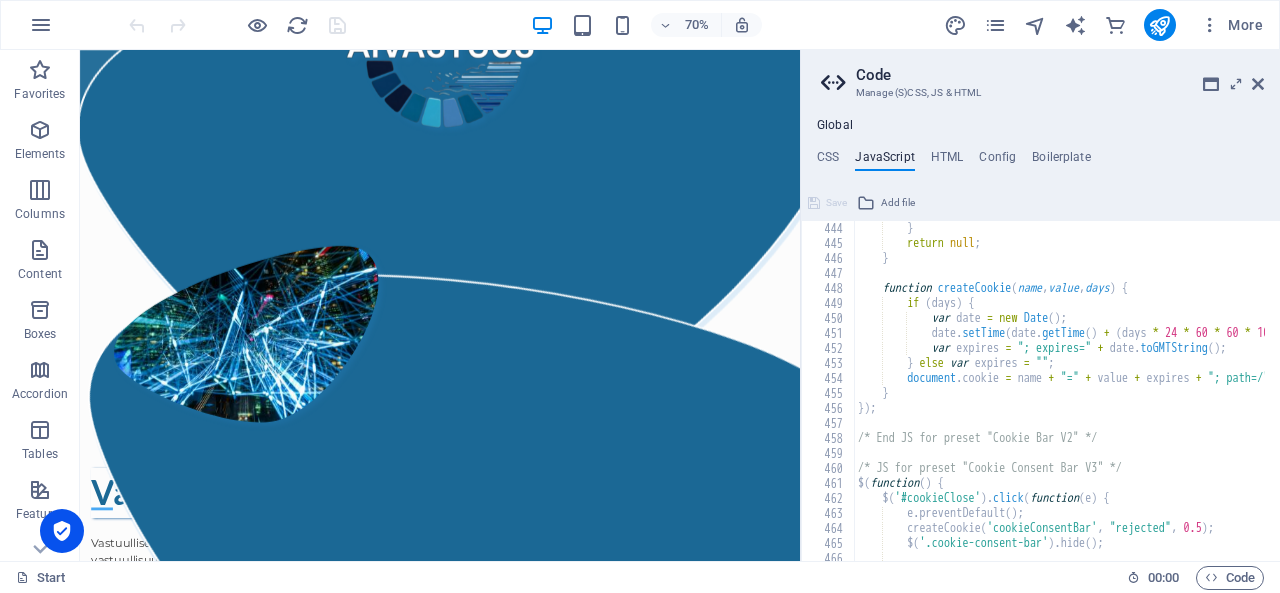 scroll, scrollTop: 6645, scrollLeft: 0, axis: vertical 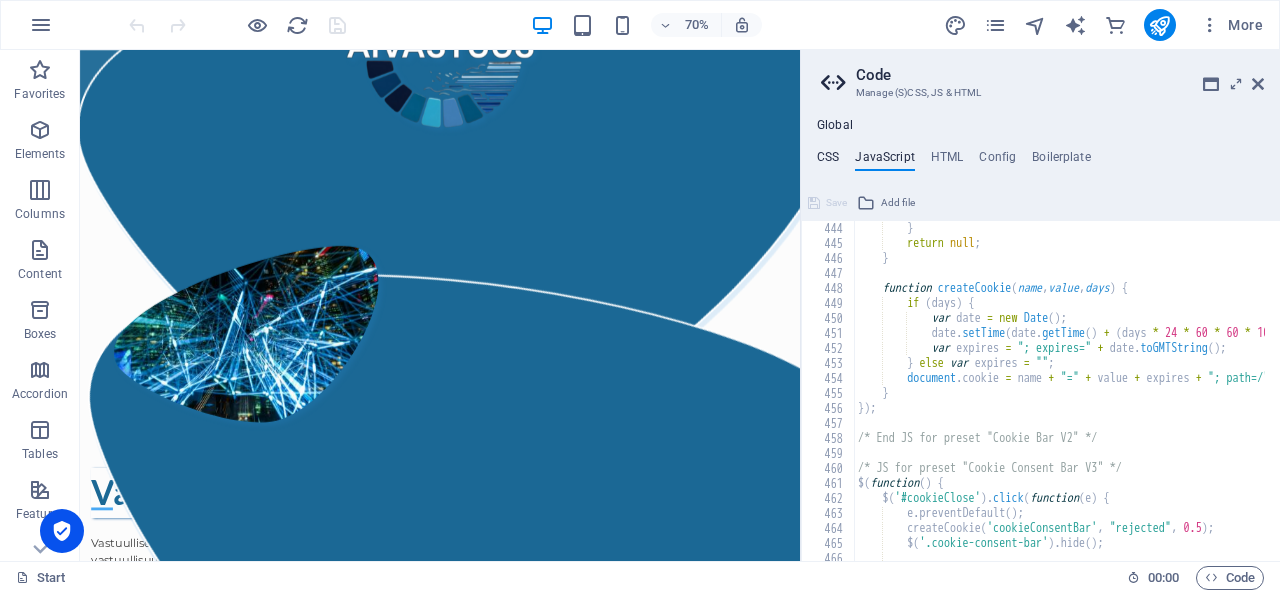 click on "CSS" at bounding box center [828, 161] 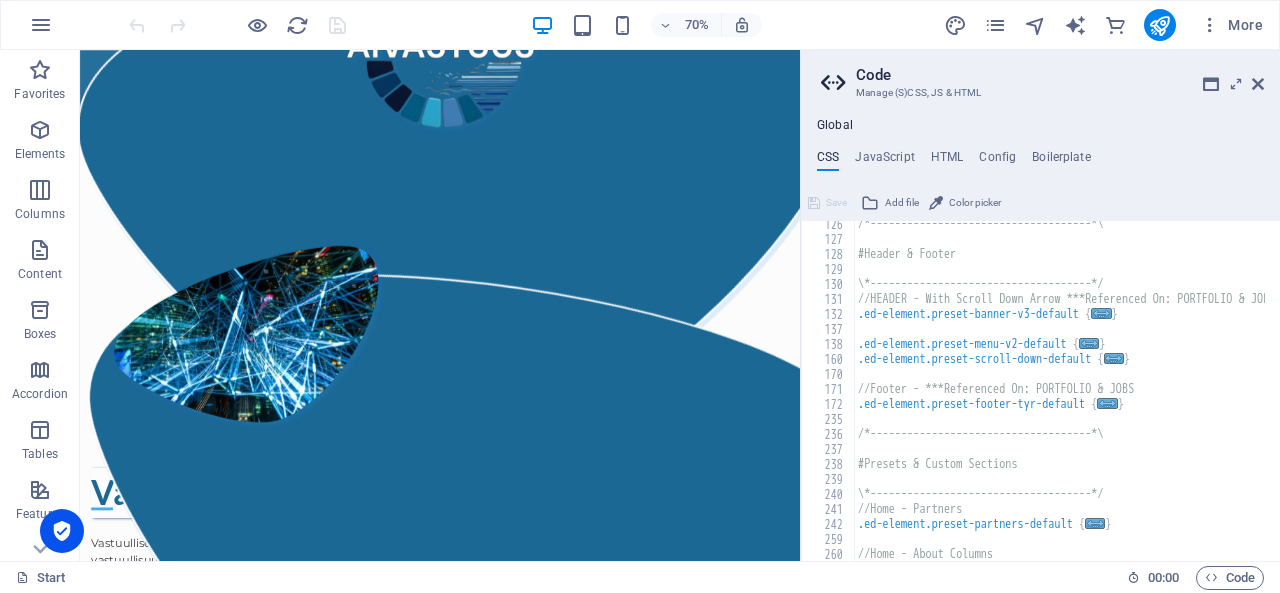 scroll, scrollTop: 1879, scrollLeft: 0, axis: vertical 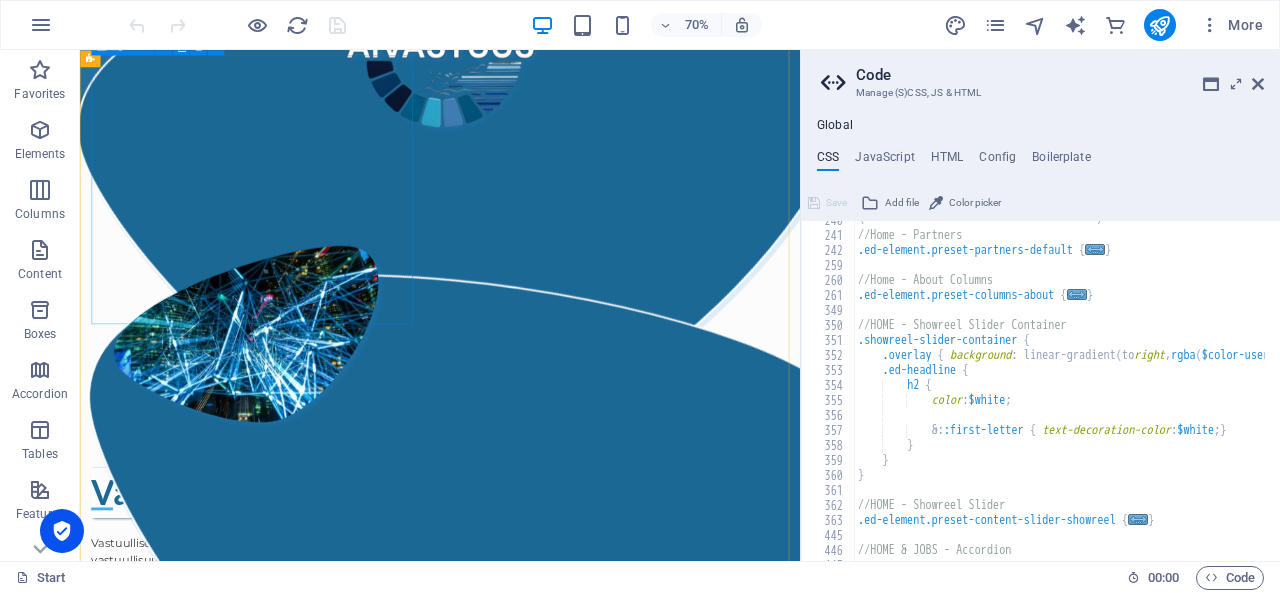 click on ".cls-1{fill:#1a171b;stroke:#fff;stroke-miterlimit:10;} Element 2" at bounding box center (594, 443) 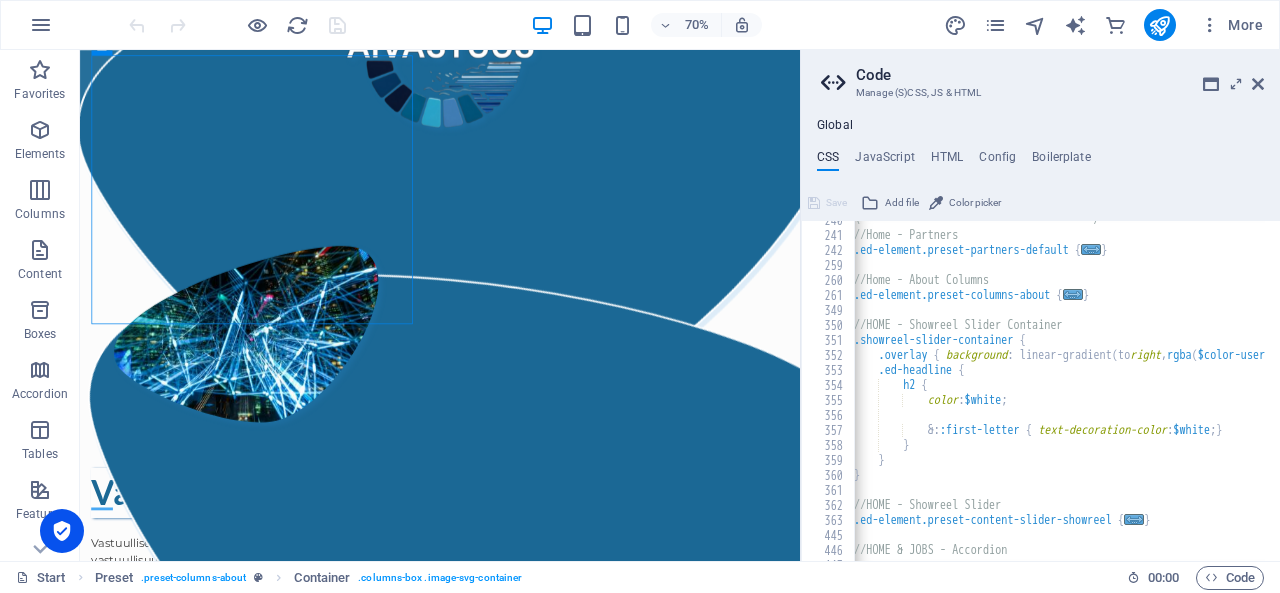 scroll, scrollTop: 0, scrollLeft: 0, axis: both 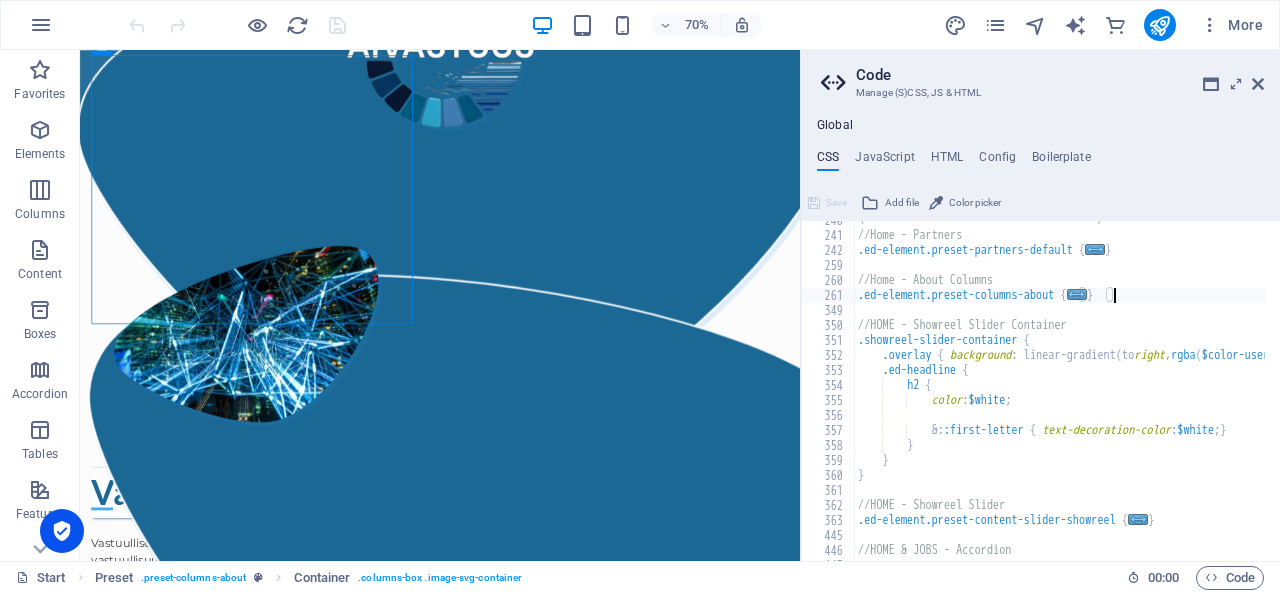 click on "\*------------------------------------*/ //Home - Partners .ed-element.preset-partners-default   { ... } //Home - About Columns .ed-element.preset-columns-about   { ... } //HOME - Showreel Slider Container .showreel-slider-container   {      .overlay   {   background : linear-gradient ( to  right ,  rgba ( $color-user-3 ,  0.5 )   0% ,  rgba ( $color-user-2 ,  0.5 )   100% ) ;  }      .ed-headline   {           h2   {                color :  $white ;                          &: :first-letter   {   text-decoration-color :  $white ;  }           }      } } //HOME - Showreel Slider .ed-element.preset-content-slider-showreel   { ... } //HOME & JOBS - Accordion" at bounding box center [1245, 390] 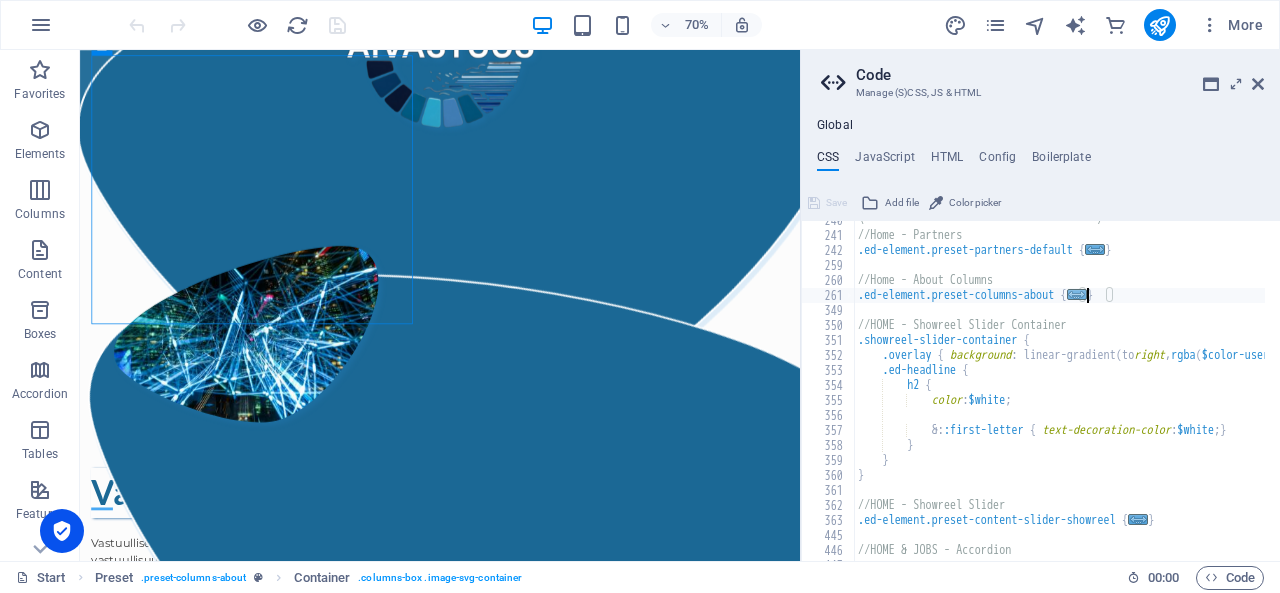 click on "..." at bounding box center (1077, 294) 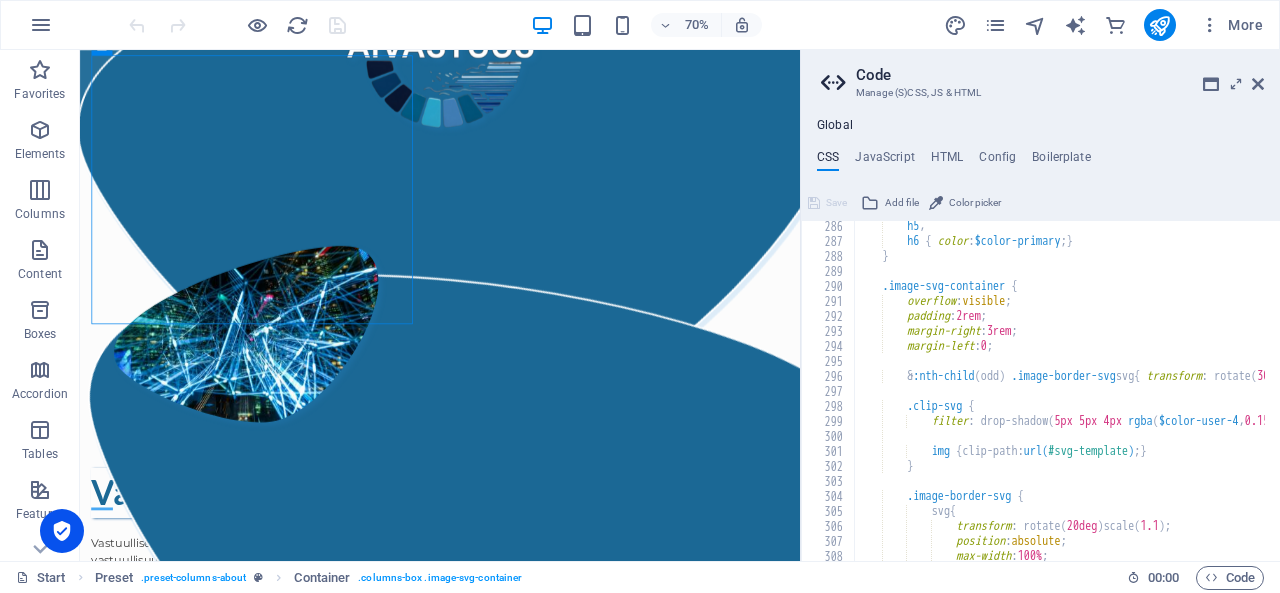 scroll, scrollTop: 2599, scrollLeft: 0, axis: vertical 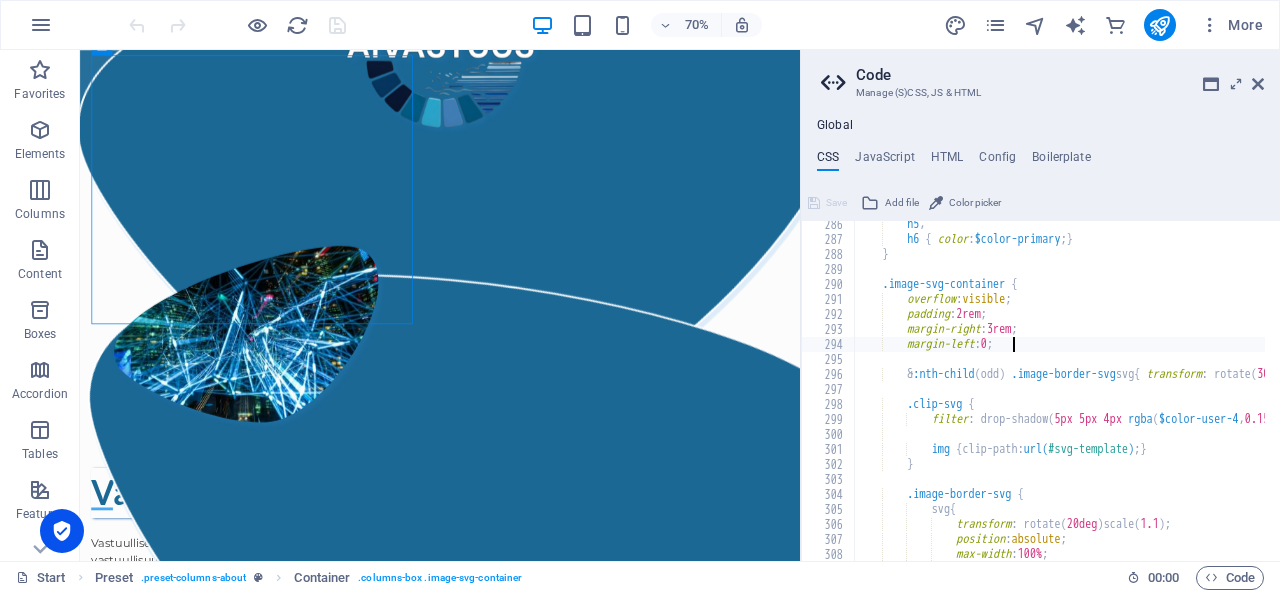 click on "h5 ,           h6   {   color :  $color-primary ;  }      }      .image-svg-container   {           overflow :  visible ;           padding :  2rem ;           margin-right :  3rem ;           margin-left :  0 ;                & :nth-child ( odd )   .image-border-svg  svg  {   transform : rotate ( 30deg )  scale ( 1.1 ) ;  }                .clip-svg   {                filter : drop-shadow ( 5px   5px   4px   rgba ( $color-user-4 ,  0.15 )) ;                          img   {  clip-path:  url( #svg-template ) ;  }           }                .image-border-svg   {                svg  {                     transform : rotate ( 20deg )  scale ( 1.1 ) ;                     position :  absolute ;                     max-width :  100% ;" at bounding box center [1245, 394] 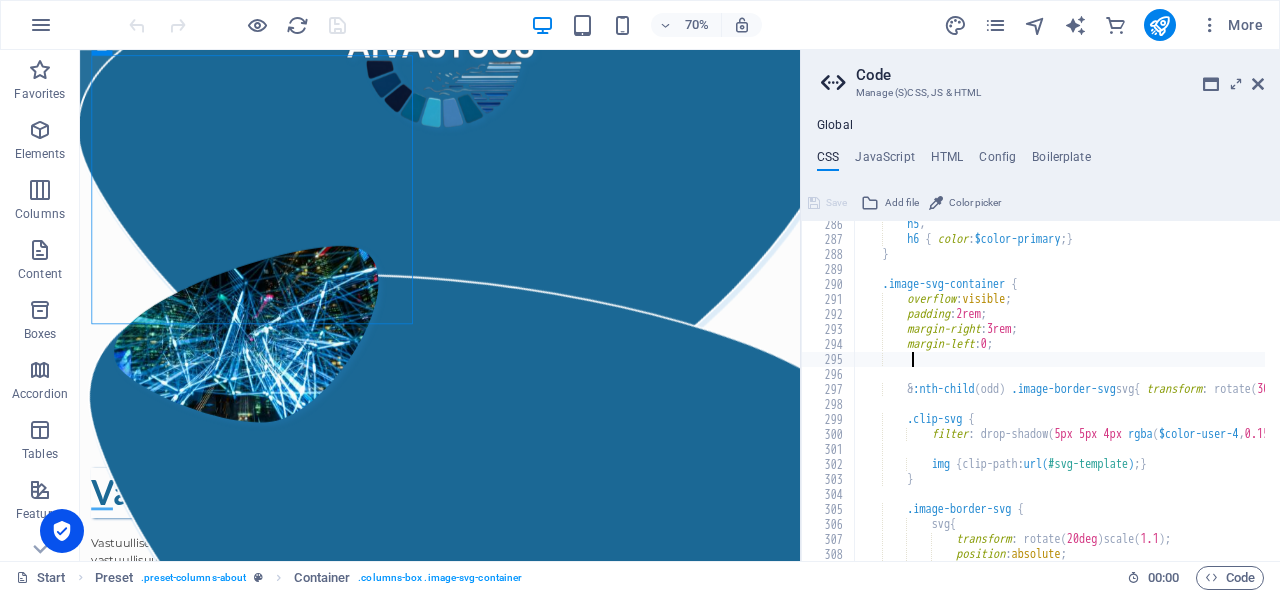 scroll, scrollTop: 0, scrollLeft: 8, axis: horizontal 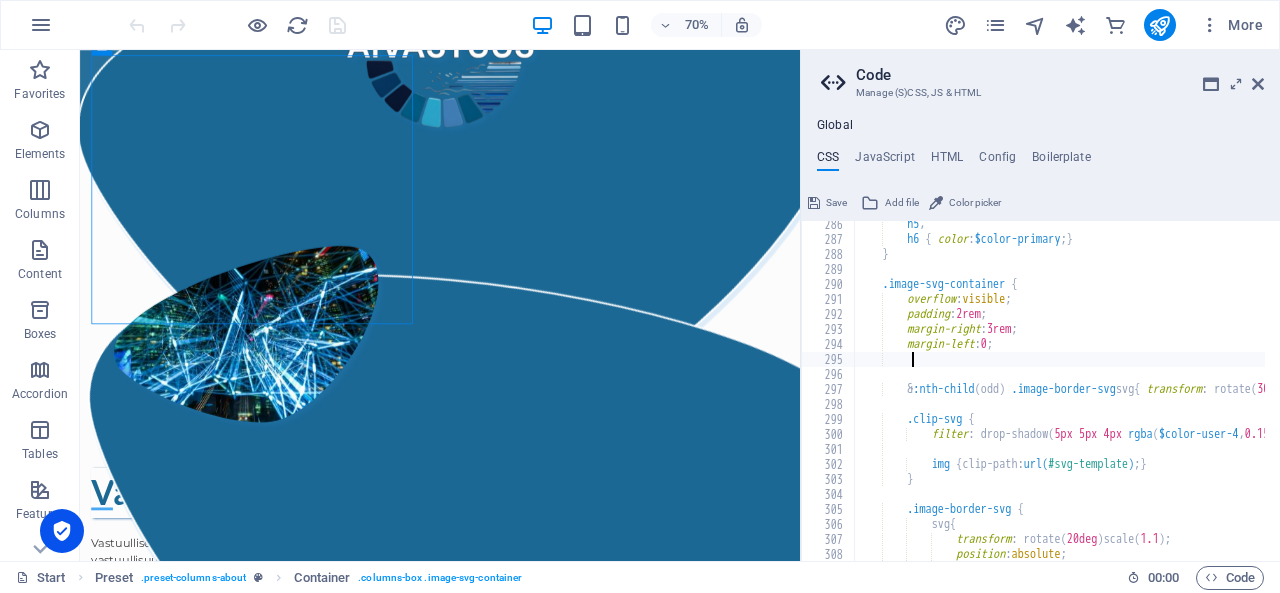 paste on "<div class="elfsight-app-e144e9ed-d544-4dda-a3f3-1c27011a8397" data-elfsight-app-lazy></div>" 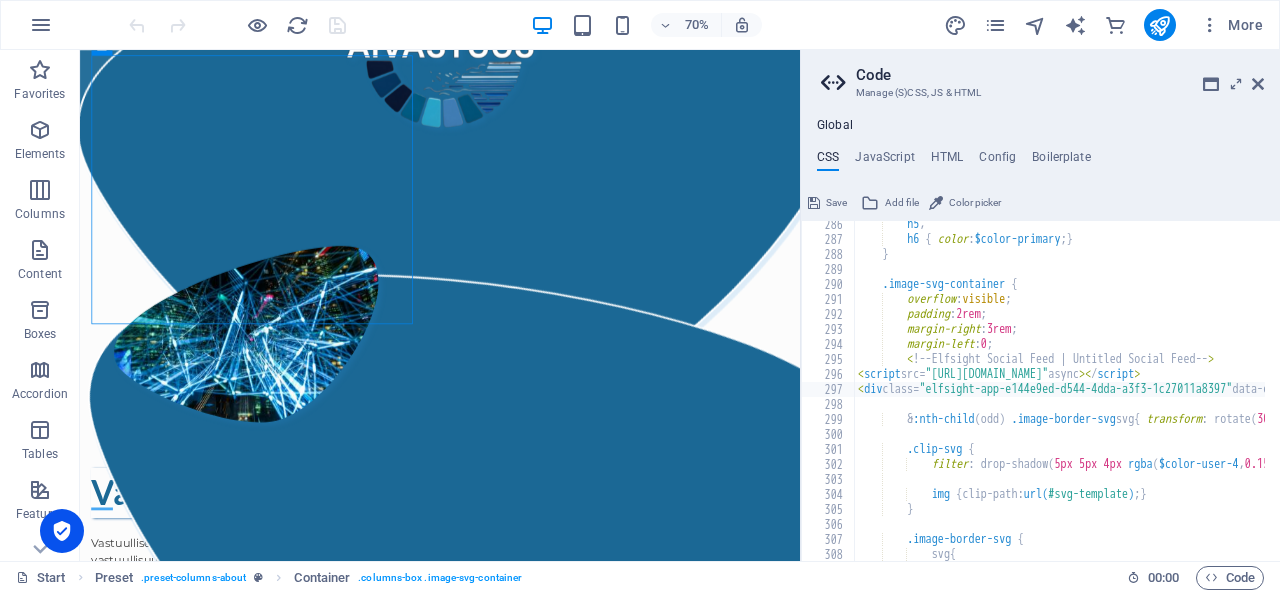 scroll, scrollTop: 0, scrollLeft: 0, axis: both 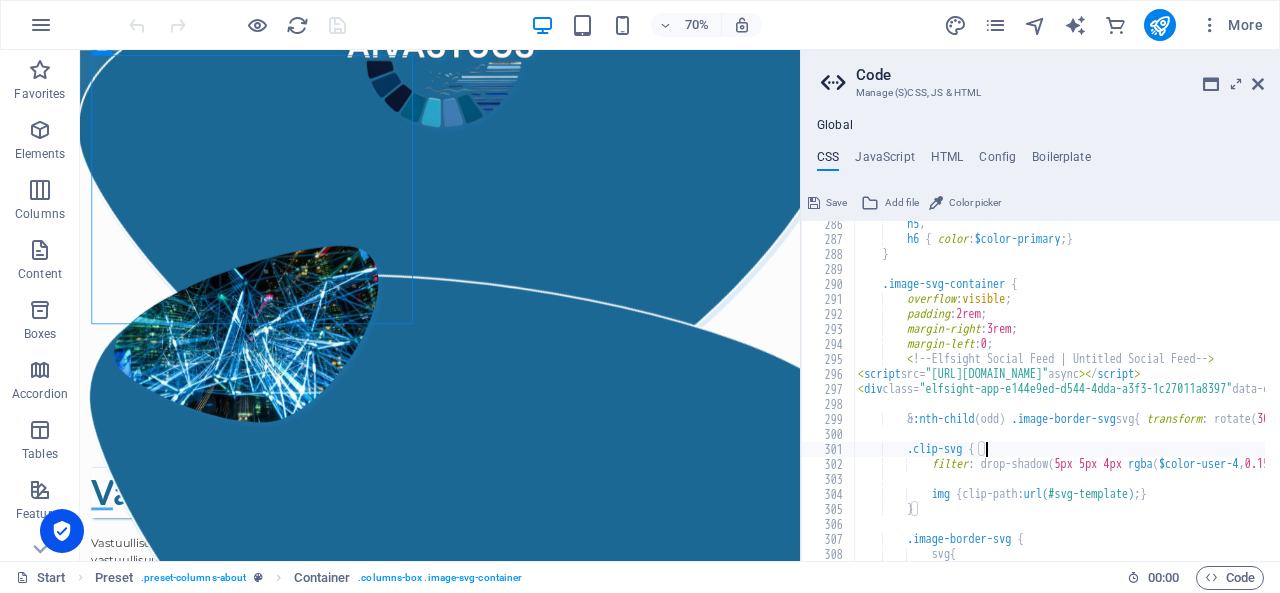 click on "h5 ,           h6   {   color :  $color-primary ;  }      }      .image-svg-container   {           overflow :  visible ;           padding :  2rem ;           margin-right :  3rem ;           margin-left :  0 ;           < ! --  Elfsight Social Feed | Untitled Social Feed  -- > < script  src= "https://static.elfsight.com/platform/platform.js"  async >< / script > < div  class= "elfsight-app-e144e9ed-d544-4dda-a3f3-1c27011a8397"  data-elfsight-app-lazy >< / div >                & :nth-child ( odd )   .image-border-svg  svg  {   transform : rotate ( 30deg )  scale ( 1.1 ) ;  }                .clip-svg   {                filter : drop-shadow ( 5px   5px   4px   rgba ( $color-user-4 ,  0.15 )) ;                          img   {  clip-path:  url( #svg-template ) ;  }           }                .image-border-svg   {                svg  {" at bounding box center [1245, 394] 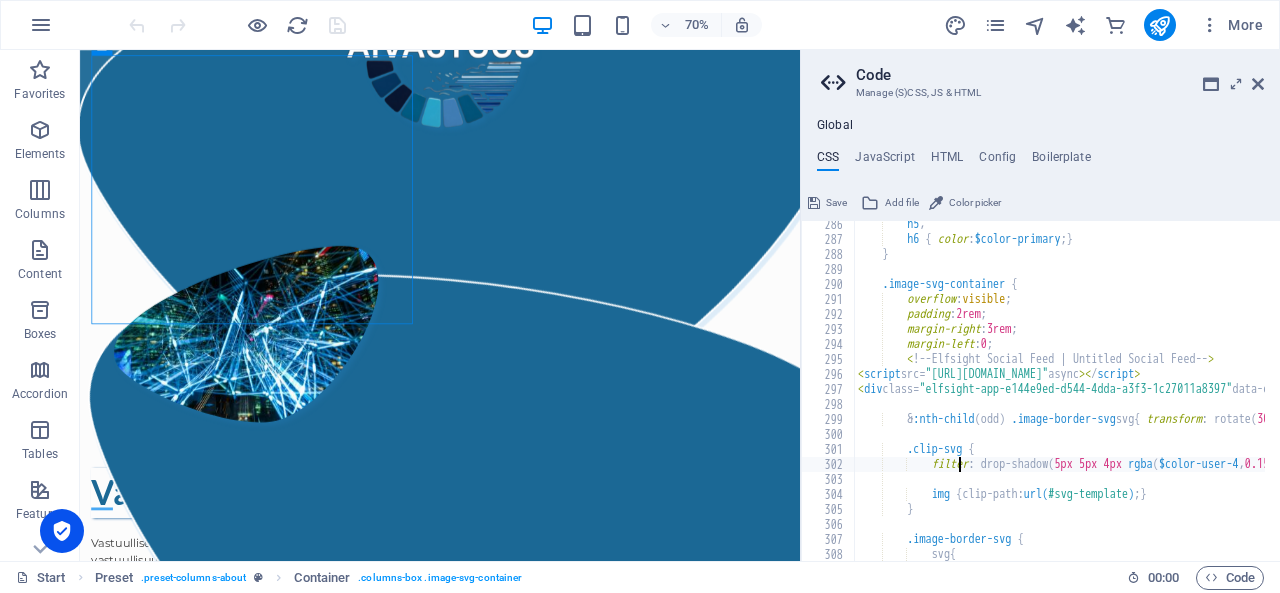 click on "h5 ,           h6   {   color :  $color-primary ;  }      }      .image-svg-container   {           overflow :  visible ;           padding :  2rem ;           margin-right :  3rem ;           margin-left :  0 ;           < ! --  Elfsight Social Feed | Untitled Social Feed  -- > < script  src= "https://static.elfsight.com/platform/platform.js"  async >< / script > < div  class= "elfsight-app-e144e9ed-d544-4dda-a3f3-1c27011a8397"  data-elfsight-app-lazy >< / div >                & :nth-child ( odd )   .image-border-svg  svg  {   transform : rotate ( 30deg )  scale ( 1.1 ) ;  }                .clip-svg   {                filter : drop-shadow ( 5px   5px   4px   rgba ( $color-user-4 ,  0.15 )) ;                          img   {  clip-path:  url( #svg-template ) ;  }           }                .image-border-svg   {                svg  {" at bounding box center [1245, 394] 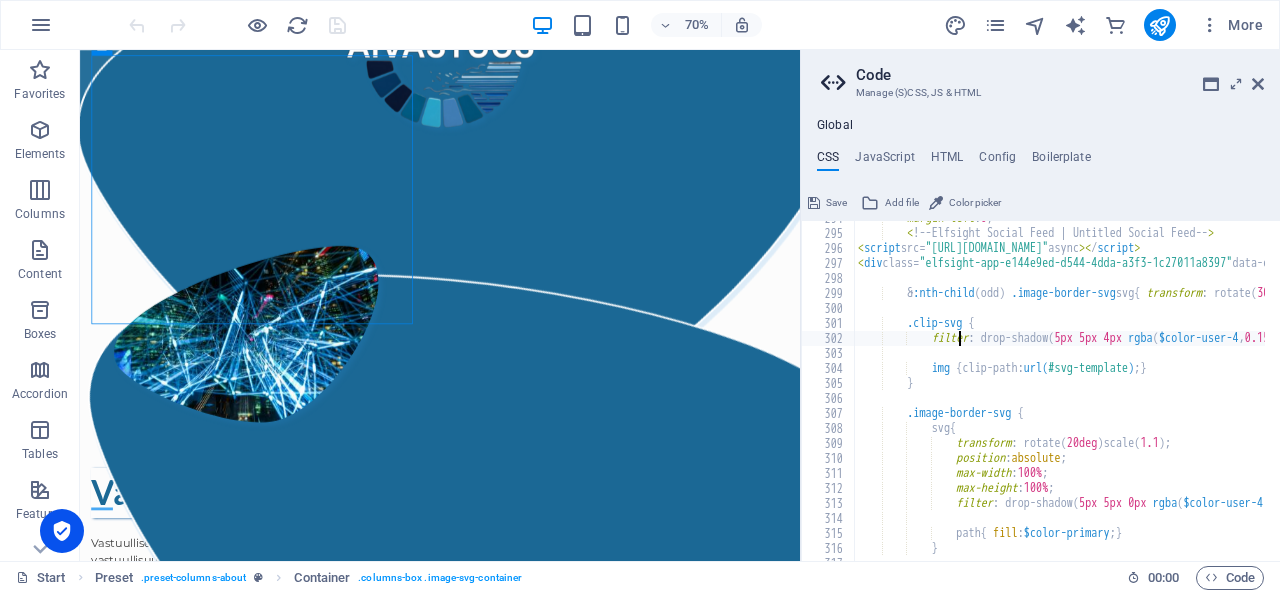 scroll, scrollTop: 2731, scrollLeft: 0, axis: vertical 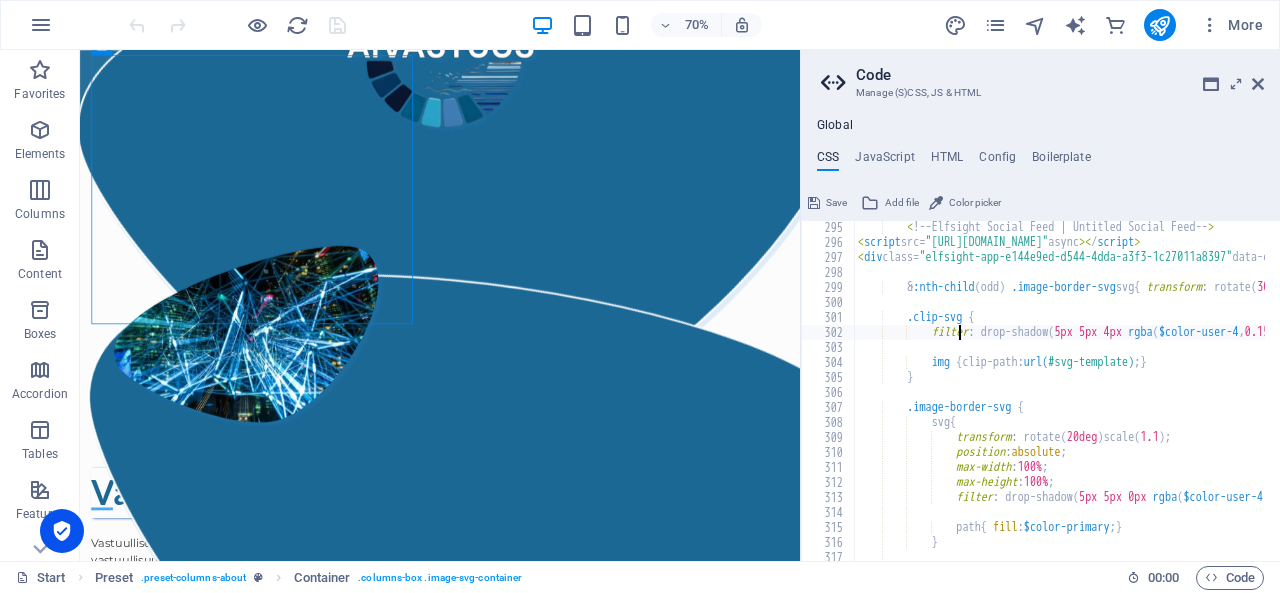 click on "< ! --  Elfsight Social Feed | Untitled Social Feed  -- > < script  src= "https://static.elfsight.com/platform/platform.js"  async >< / script > < div  class= "elfsight-app-e144e9ed-d544-4dda-a3f3-1c27011a8397"  data-elfsight-app-lazy >< / div >                & :nth-child ( odd )   .image-border-svg  svg  {   transform : rotate ( 30deg )  scale ( 1.1 ) ;  }                .clip-svg   {                filter : drop-shadow ( 5px   5px   4px   rgba ( $color-user-4 ,  0.15 )) ;                          img   {  clip-path:  url( #svg-template ) ;  }           }                .image-border-svg   {                svg  {                     transform : rotate ( 20deg )  scale ( 1.1 ) ;                     position :  absolute ;                     max-width :  100% ;                     max-height :  100% ;                     filter : drop-shadow ( 5px   5px   0px   rgba ( $color-user-4 ,  0.15 )) ;                                    path  {   fill :  $color-primary ;  }                }" at bounding box center (1245, 397) 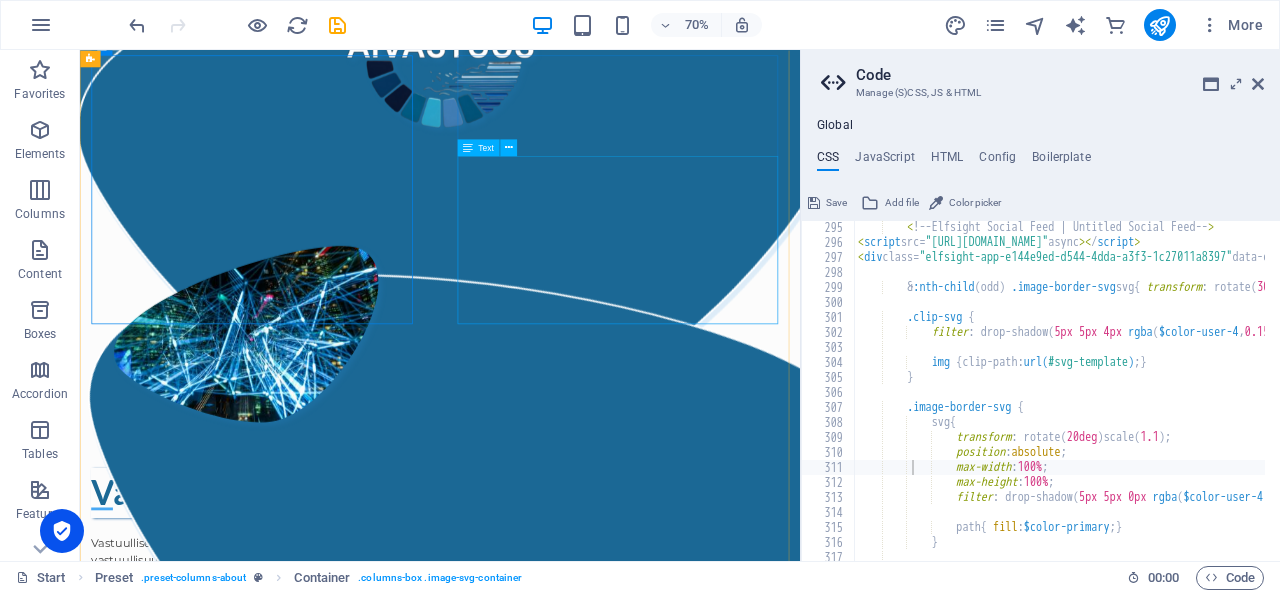 click on "Vastuullisen tekoälyn periaatteet luodaan yhteistyössä asiakkaan kanssa. Jokaiselle asiakkaalle luodaan uniikit vastuullisuusperiaatteet yhdistämällä organisaation luonne ja käytännöt heidän kannaltaan oleellisimpiin tekoälyvastuullisuuden osa-alueisiin ja toimintatapoihin. Asiakas täyttää taustatietolomakkeen, jonka pohjalta tekoälyn vastuullisuusperiaatteet rakennetaan. Asiakkaan halutessa voidaan vastuullisuusperiaatteita edistää myös palaverin muodossa." at bounding box center [594, 790] 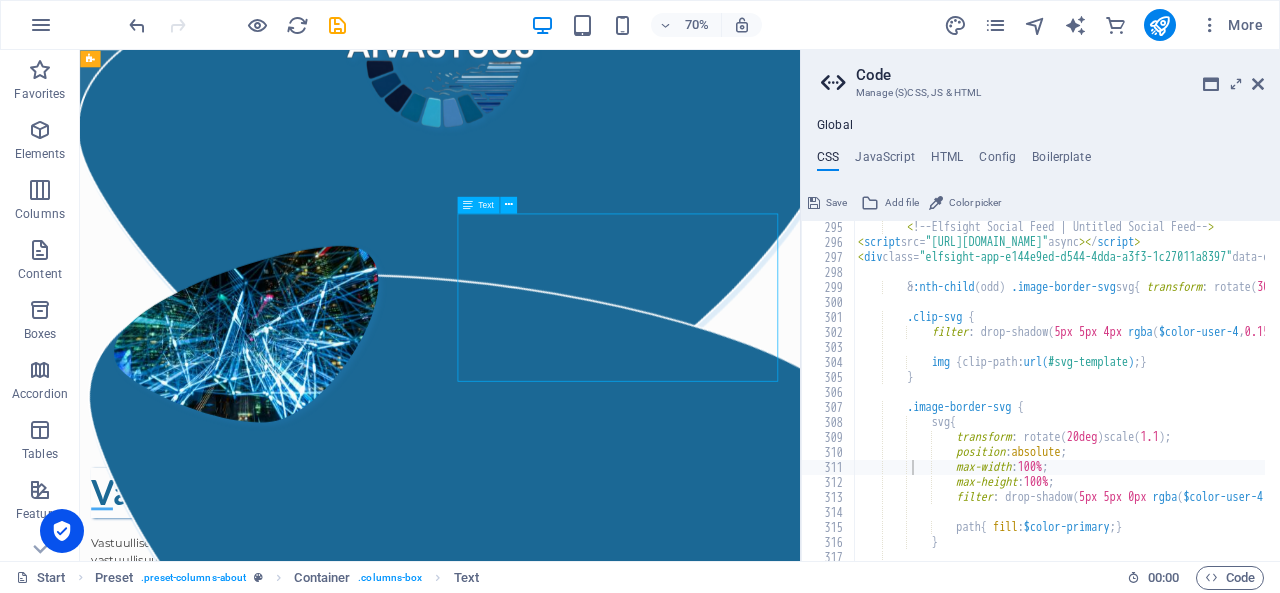 scroll, scrollTop: 1322, scrollLeft: 0, axis: vertical 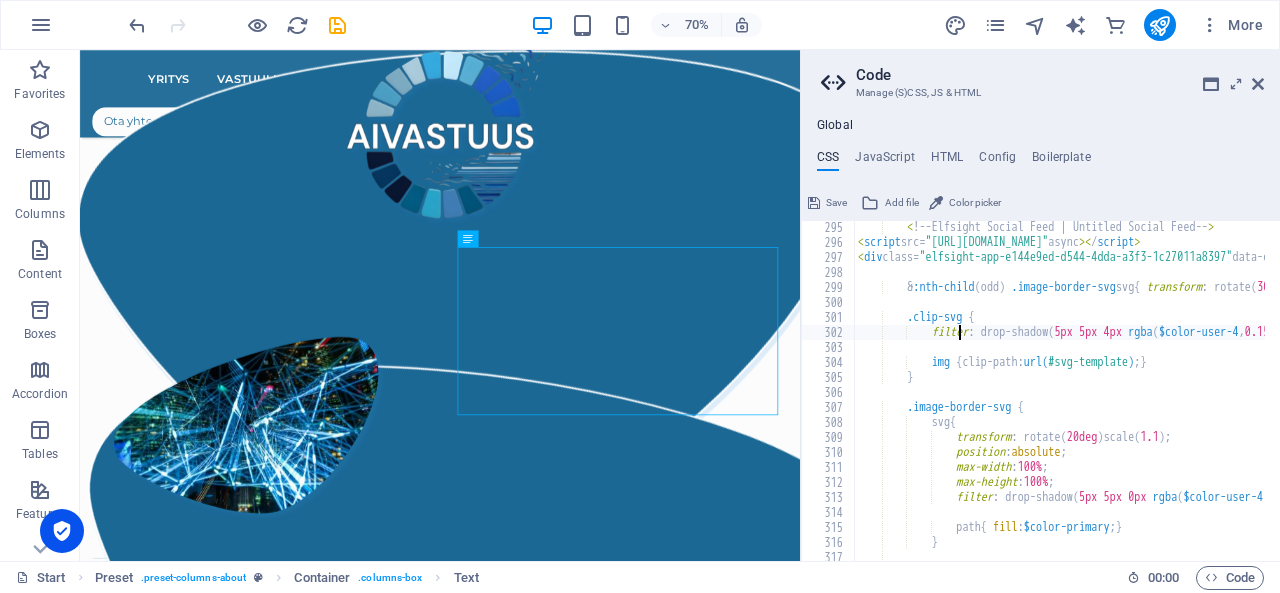 click on "< ! --  Elfsight Social Feed | Untitled Social Feed  -- > < script  src= "https://static.elfsight.com/platform/platform.js"  async >< / script > < div  class= "elfsight-app-e144e9ed-d544-4dda-a3f3-1c27011a8397"  data-elfsight-app-lazy >< / div >                & :nth-child ( odd )   .image-border-svg  svg  {   transform : rotate ( 30deg )  scale ( 1.1 ) ;  }                .clip-svg   {                filter : drop-shadow ( 5px   5px   4px   rgba ( $color-user-4 ,  0.15 )) ;                          img   {  clip-path:  url( #svg-template ) ;  }           }                .image-border-svg   {                svg  {                     transform : rotate ( 20deg )  scale ( 1.1 ) ;                     position :  absolute ;                     max-width :  100% ;                     max-height :  100% ;                     filter : drop-shadow ( 5px   5px   0px   rgba ( $color-user-4 ,  0.15 )) ;                                    path  {   fill :  $color-primary ;  }                }" at bounding box center [1245, 397] 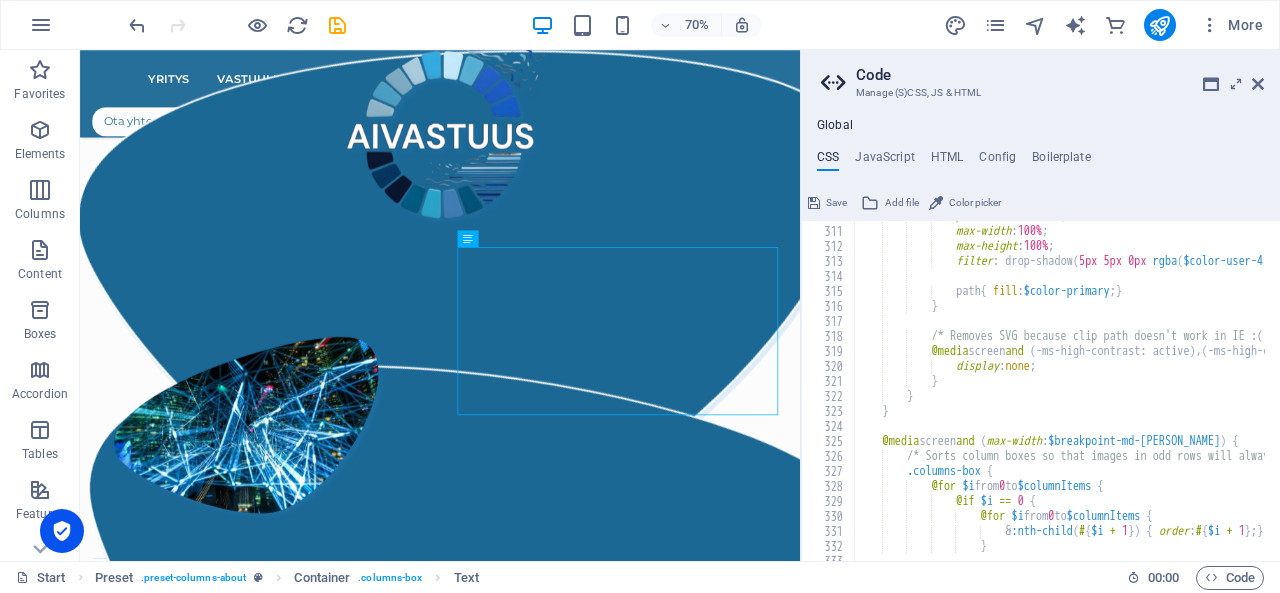 scroll, scrollTop: 2967, scrollLeft: 0, axis: vertical 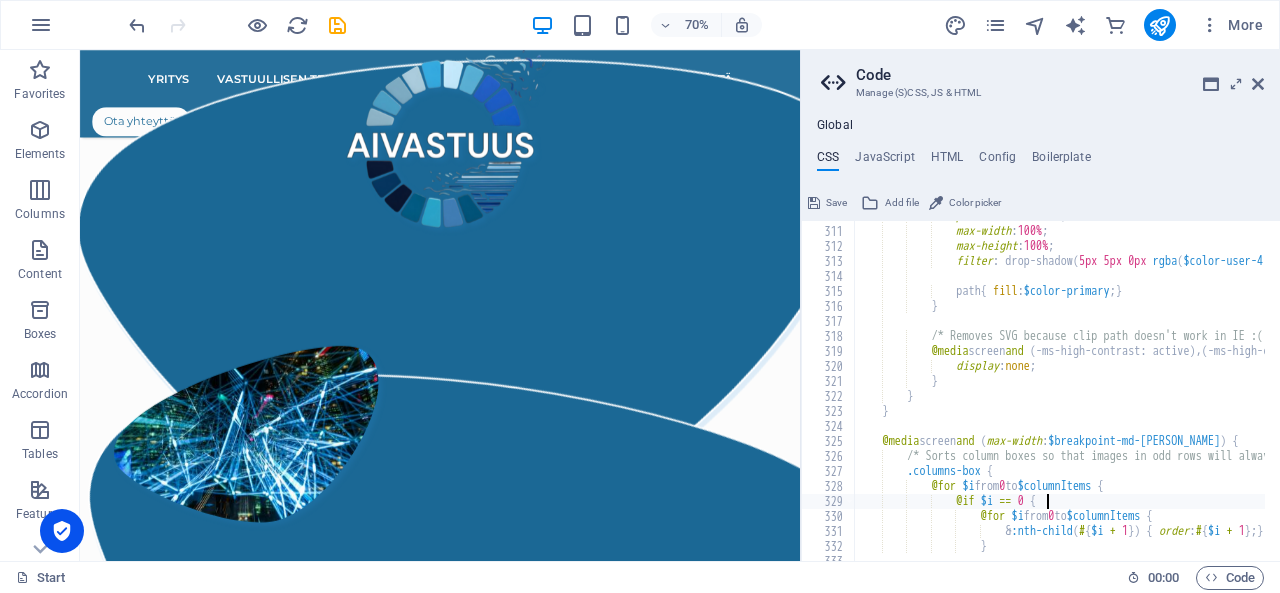 type on "@if $i == 0 {" 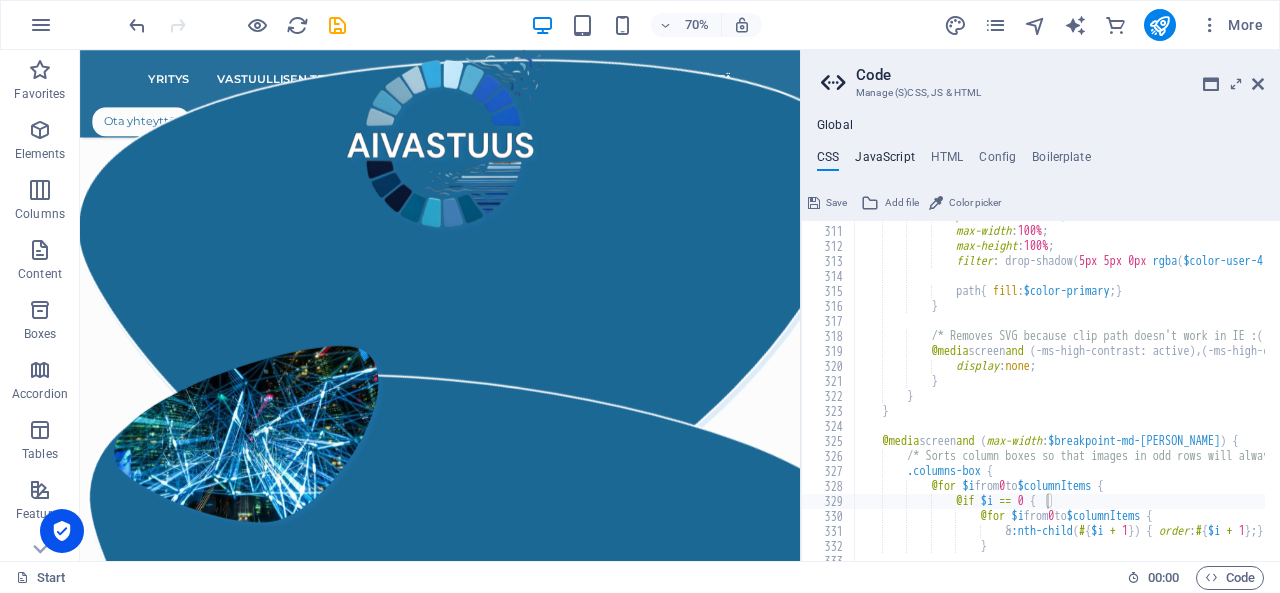 click on "JavaScript" at bounding box center (884, 161) 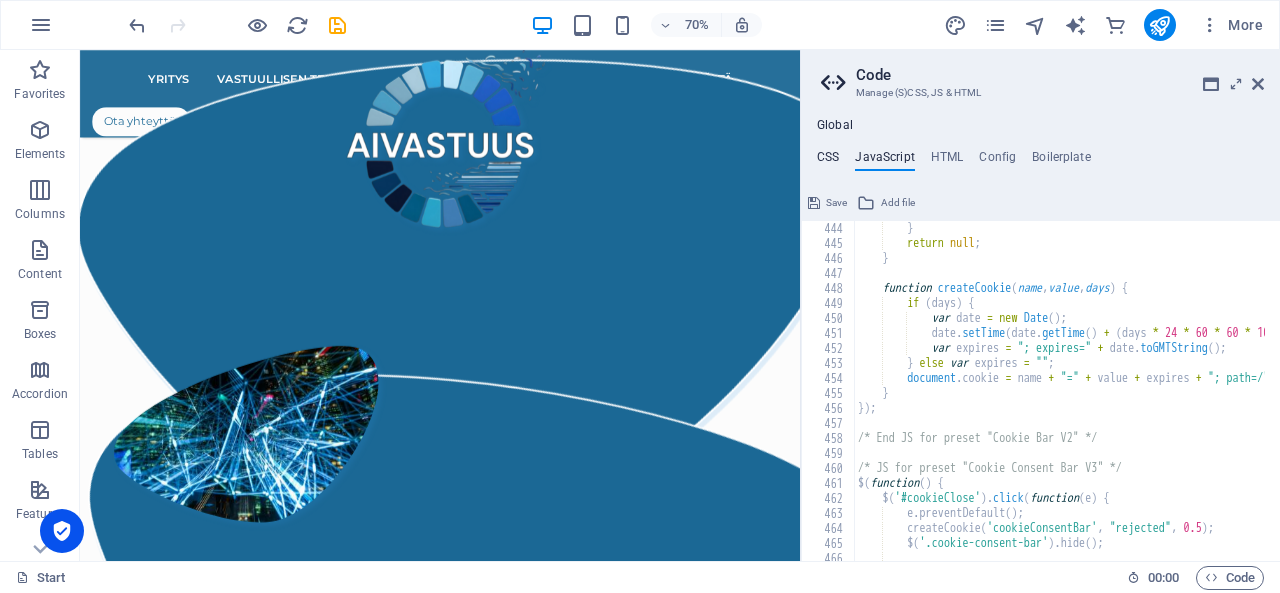 click on "CSS" at bounding box center (828, 161) 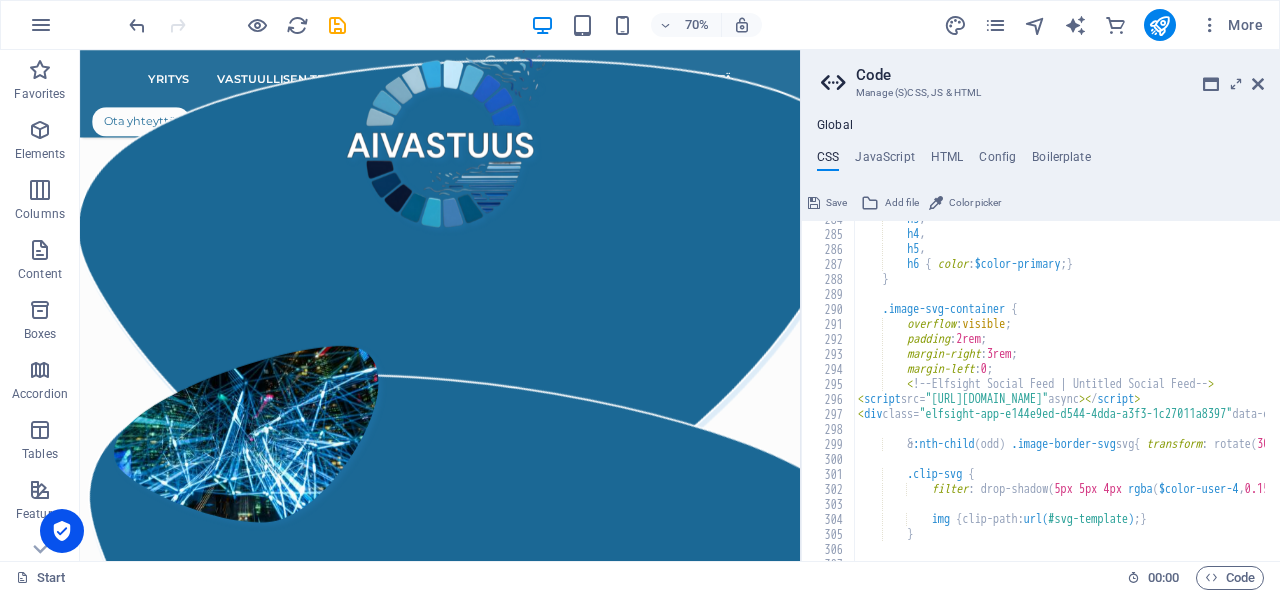 scroll, scrollTop: 2570, scrollLeft: 0, axis: vertical 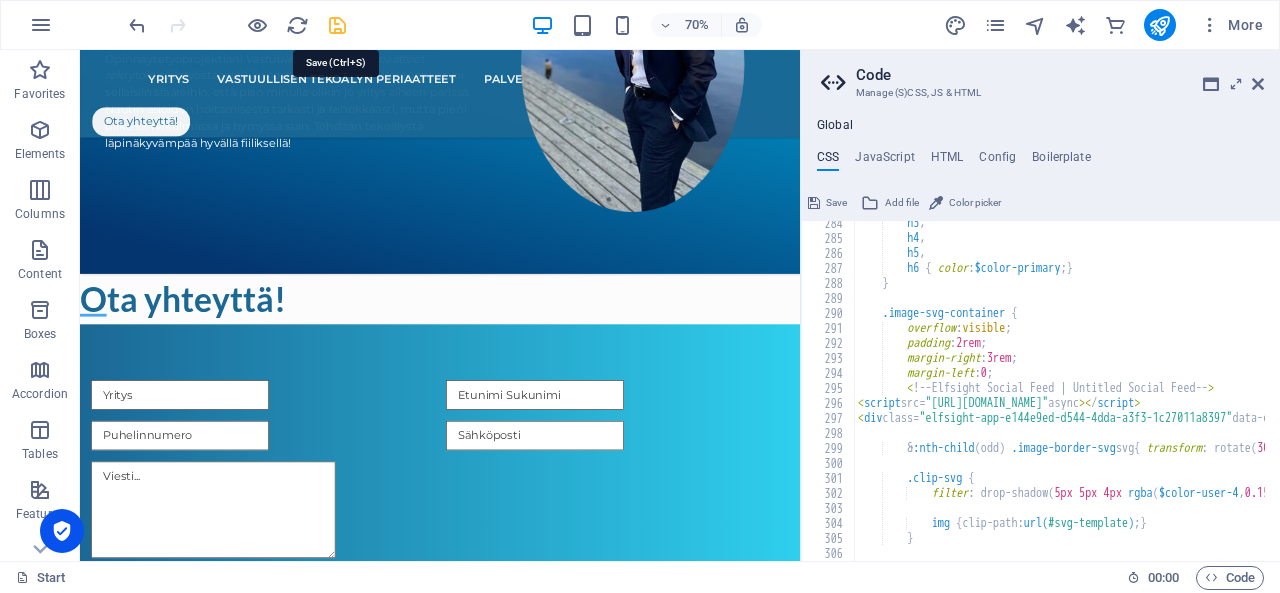click at bounding box center [337, 25] 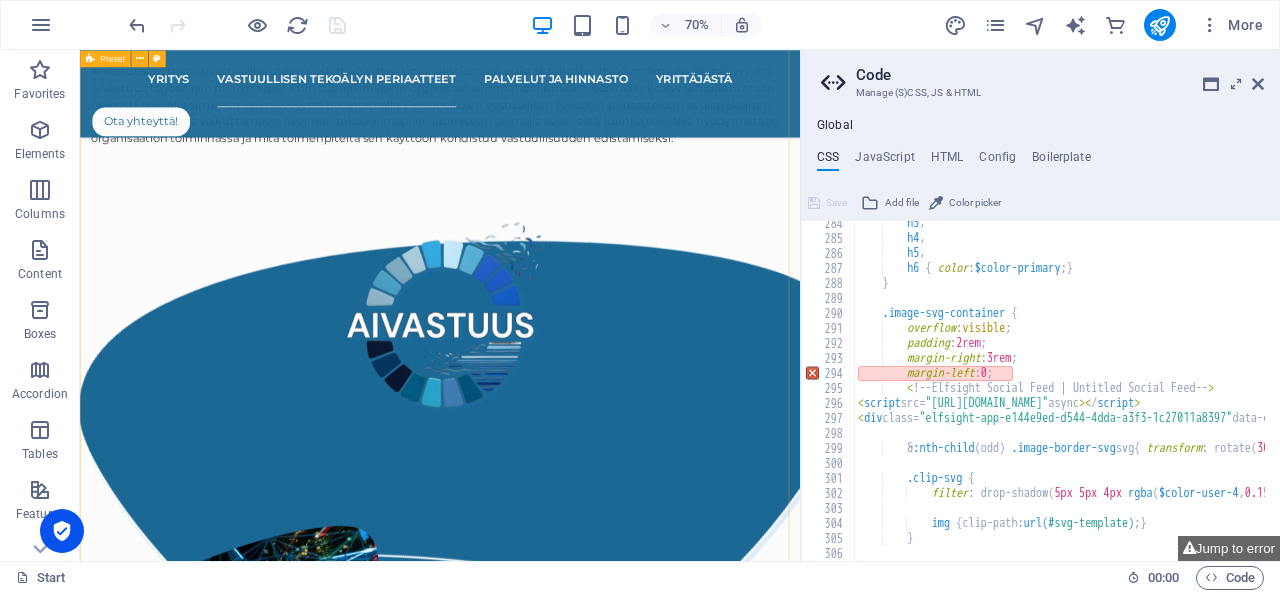 scroll, scrollTop: 1479, scrollLeft: 0, axis: vertical 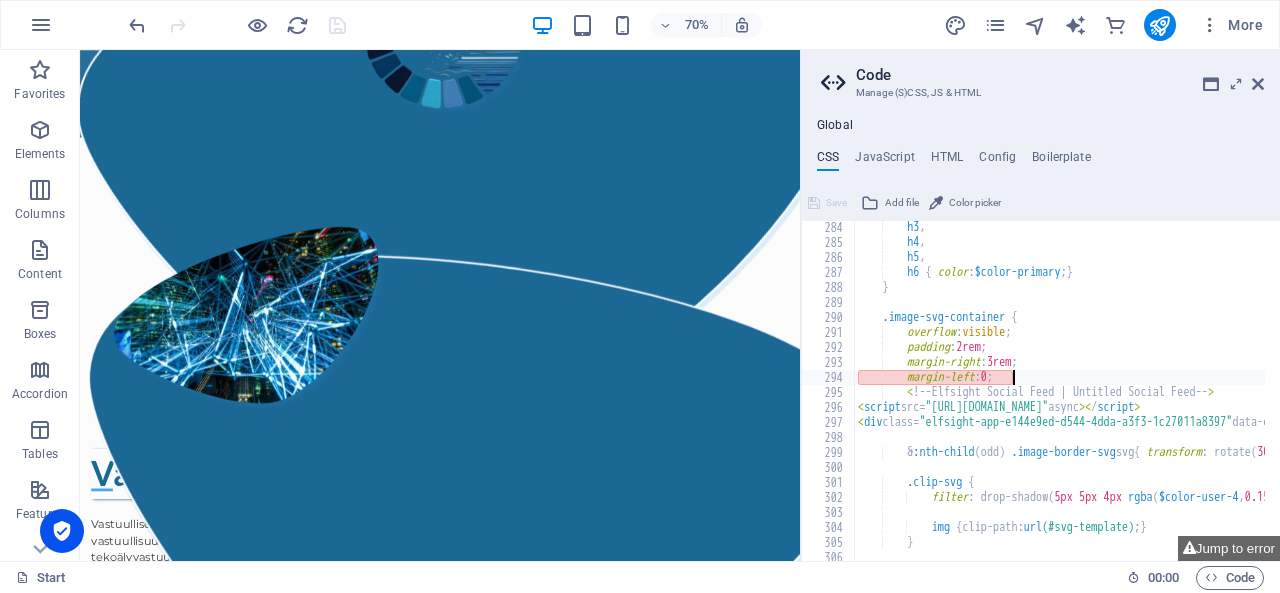 type on "margin-left: 0;" 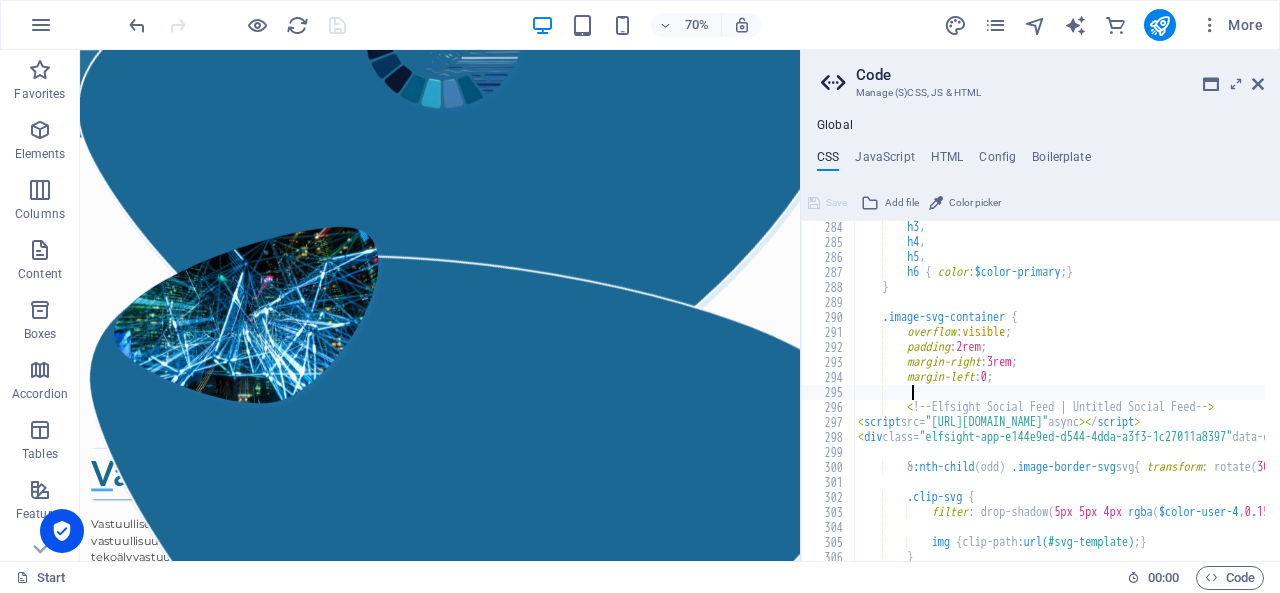 scroll, scrollTop: 0, scrollLeft: 8, axis: horizontal 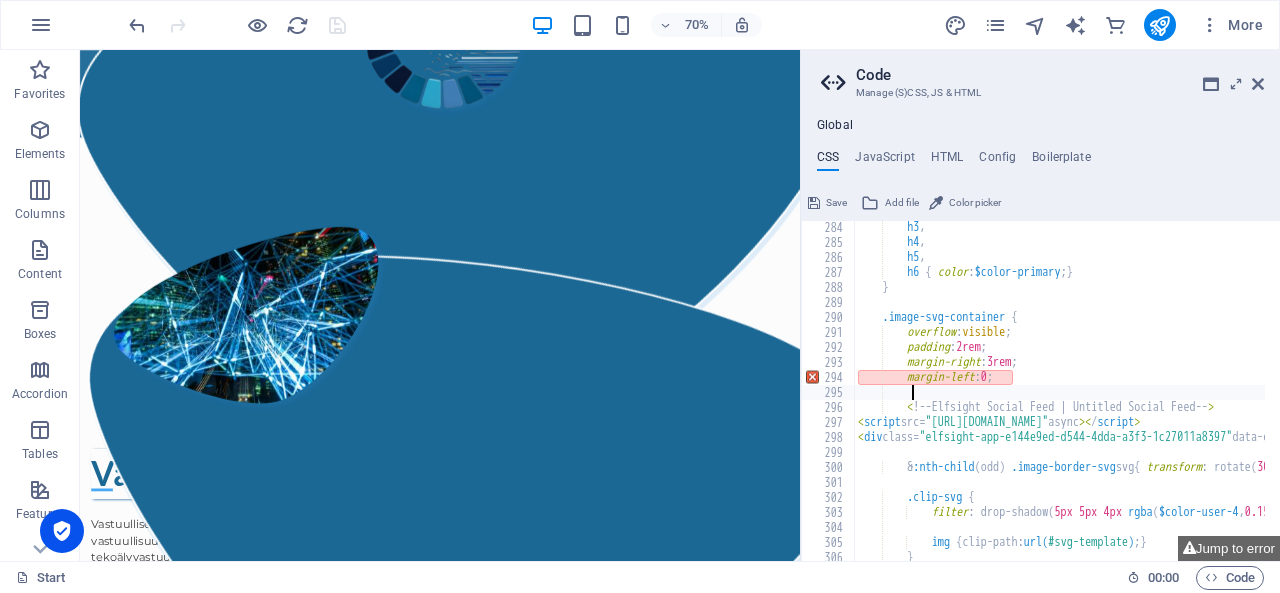 type on "margin-left: 0;" 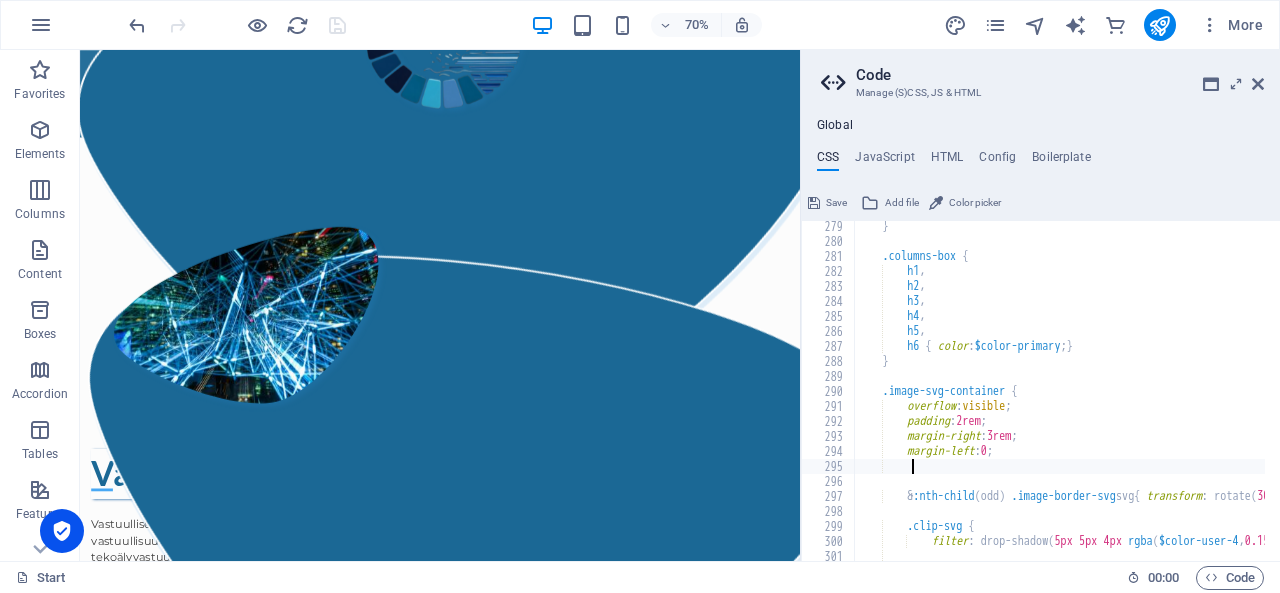 scroll, scrollTop: 2490, scrollLeft: 0, axis: vertical 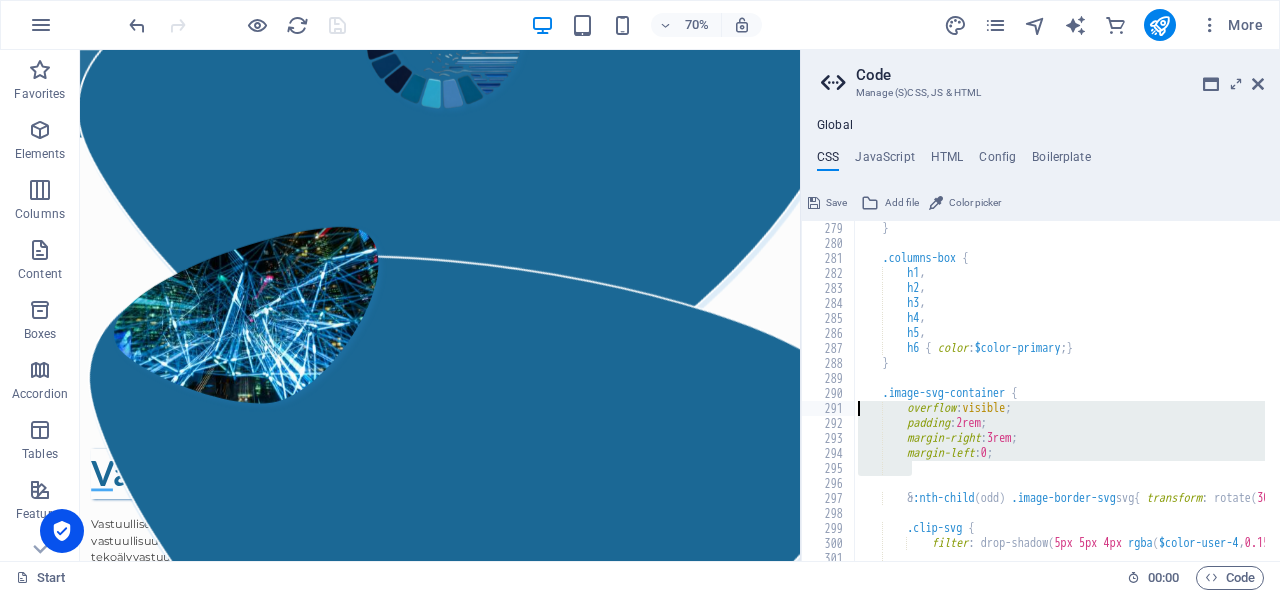 drag, startPoint x: 1018, startPoint y: 466, endPoint x: 864, endPoint y: 411, distance: 163.52675 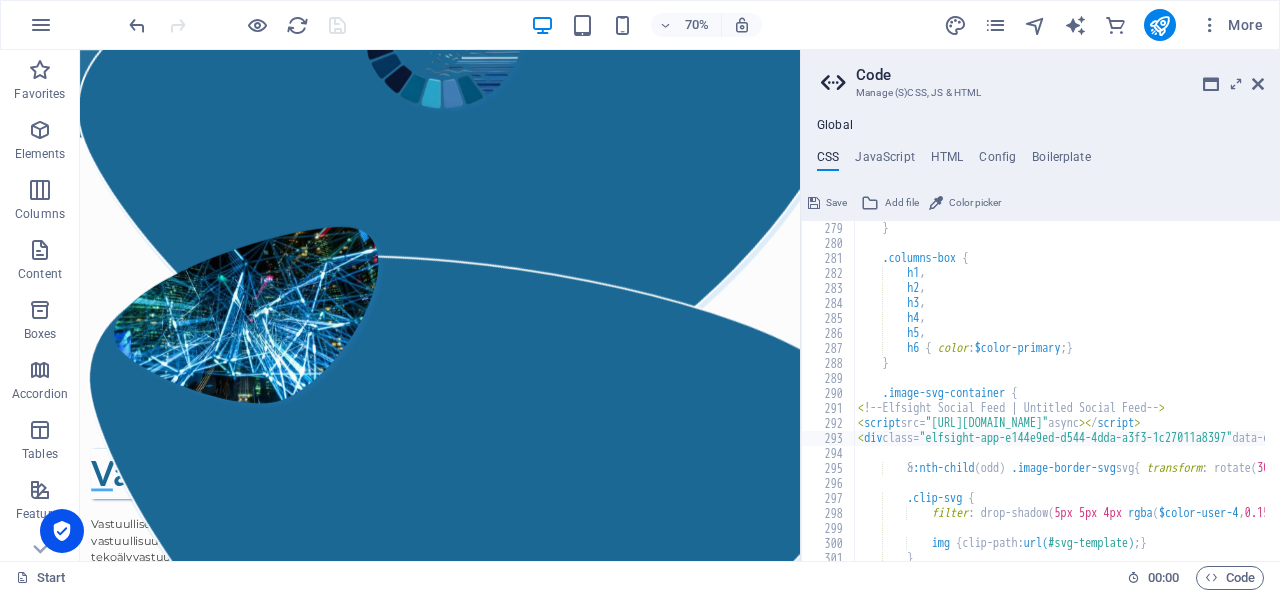 scroll, scrollTop: 0, scrollLeft: 0, axis: both 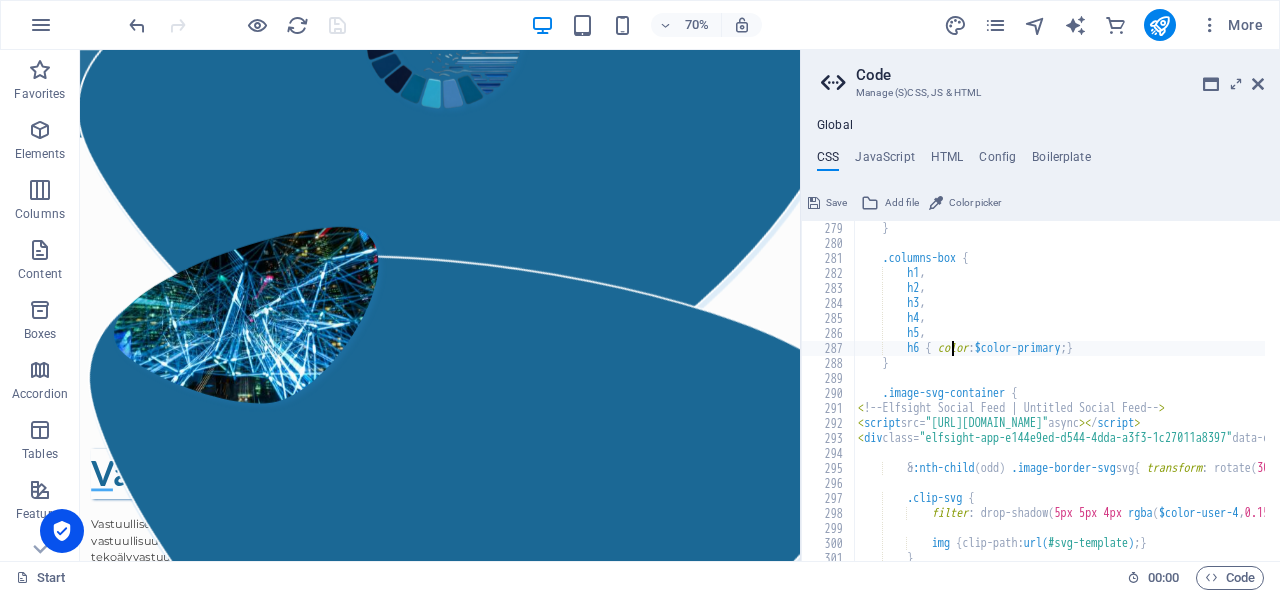 click on "}      .columns-box   {           h1 ,           h2 ,           h3 ,           h4 ,           h5 ,           h6   {   color :  $color-primary ;  }      }      .image-svg-container   { < ! --  Elfsight Social Feed | Untitled Social Feed  -- > < script  src= "https://static.elfsight.com/platform/platform.js"  async >< / script > < div  class= "elfsight-app-e144e9ed-d544-4dda-a3f3-1c27011a8397"  data-elfsight-app-lazy >< / div >                & :nth-child ( odd )   .image-border-svg  svg  {   transform : rotate ( 30deg )  scale ( 1.1 ) ;  }                .clip-svg   {                filter : drop-shadow ( 5px   5px   4px   rgba ( $color-user-4 ,  0.15 )) ;                          img   {  clip-path:  url( #svg-template ) ;  }           }" at bounding box center (1245, 398) 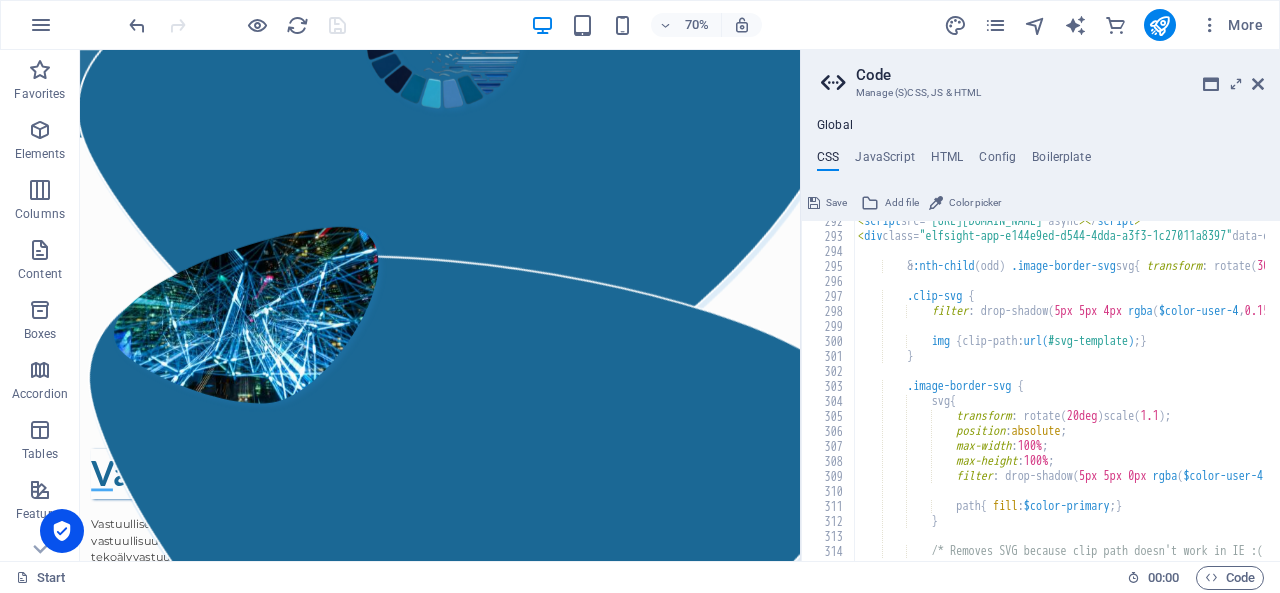 scroll, scrollTop: 2710, scrollLeft: 0, axis: vertical 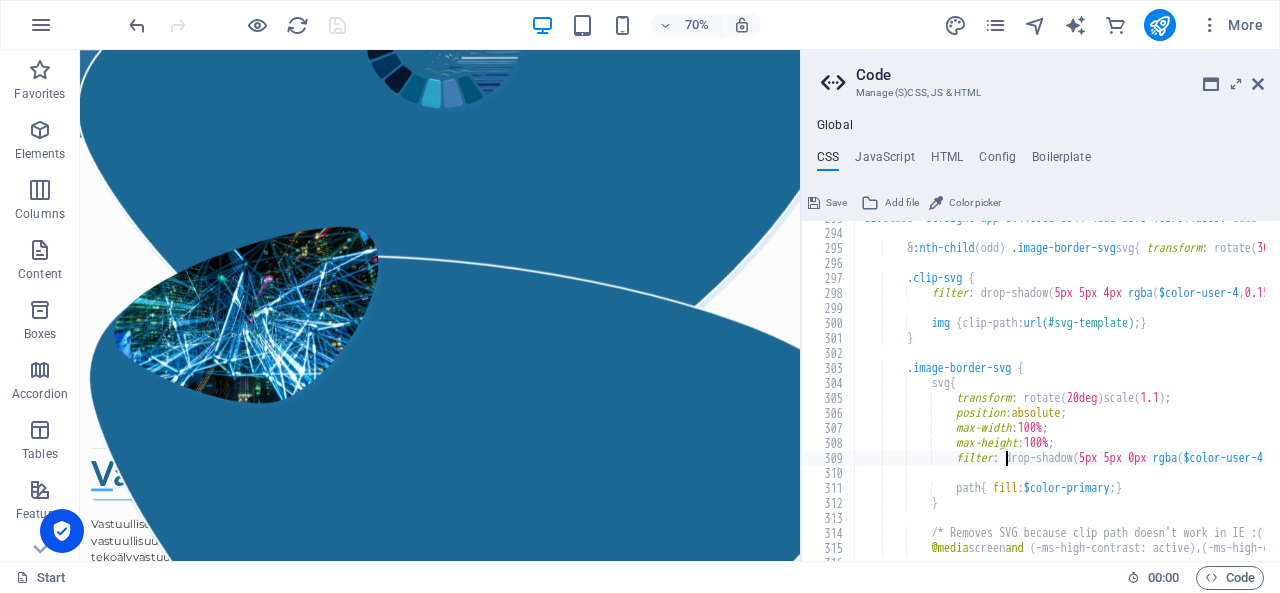 click on "< div  class= "elfsight-app-e144e9ed-d544-4dda-a3f3-1c27011a8397"  data-elfsight-app-lazy >< / div >                & :nth-child ( odd )   .image-border-svg  svg  {   transform : rotate ( 30deg )  scale ( 1.1 ) ;  }                .clip-svg   {                filter : drop-shadow ( 5px   5px   4px   rgba ( $color-user-4 ,  0.15 )) ;                          img   {  clip-path:  url( #svg-template ) ;  }           }                .image-border-svg   {                svg  {                     transform : rotate ( 20deg )  scale ( 1.1 ) ;                     position :  absolute ;                     max-width :  100% ;                     max-height :  100% ;                     filter : drop-shadow ( 5px   5px   0px   rgba ( $color-user-4 ,  0.15 )) ;                                    path  {   fill :  $color-primary ;  }                }                          /* Removes SVG because clip path doesn't work in IE :( */                @media  screen  and   ( -ms-high-contrast: active ) ,  ( none )   {" at bounding box center [1245, 388] 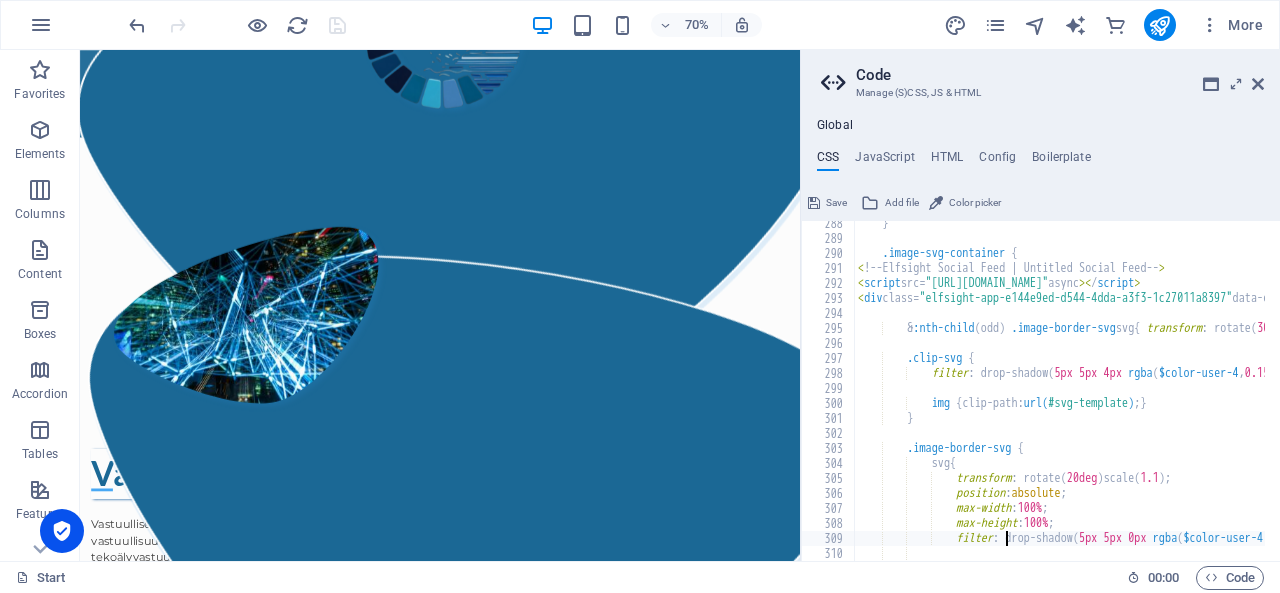 scroll, scrollTop: 2630, scrollLeft: 0, axis: vertical 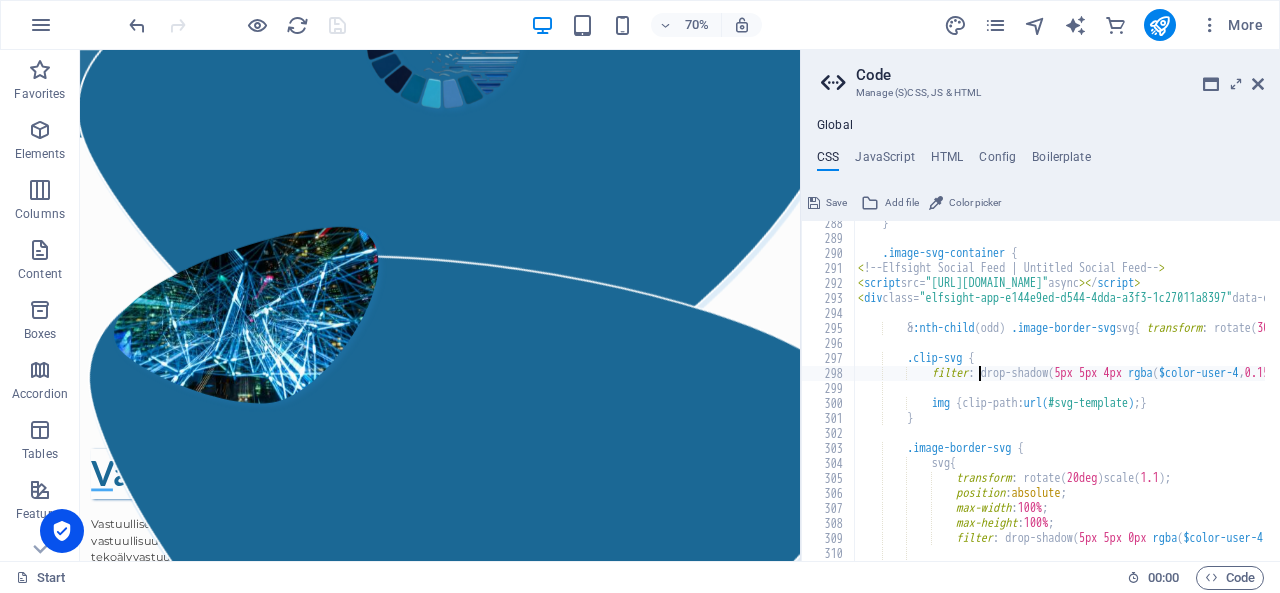 click on "}      .image-svg-container   { < ! --  Elfsight Social Feed | Untitled Social Feed  -- > < script  src= "https://static.elfsight.com/platform/platform.js"  async >< / script > < div  class= "elfsight-app-e144e9ed-d544-4dda-a3f3-1c27011a8397"  data-elfsight-app-lazy >< / div >                & :nth-child ( odd )   .image-border-svg  svg  {   transform : rotate ( 30deg )  scale ( 1.1 ) ;  }                .clip-svg   {                filter : drop-shadow ( 5px   5px   4px   rgba ( $color-user-4 ,  0.15 )) ;                          img   {  clip-path:  url( #svg-template ) ;  }           }                .image-border-svg   {                svg  {                     transform : rotate ( 20deg )  scale ( 1.1 ) ;                     position :  absolute ;                     max-width :  100% ;                     max-height :  100% ;                     filter : drop-shadow ( 5px   5px   0px   rgba ( $color-user-4 ,  0.15 )) ;" at bounding box center (1245, 393) 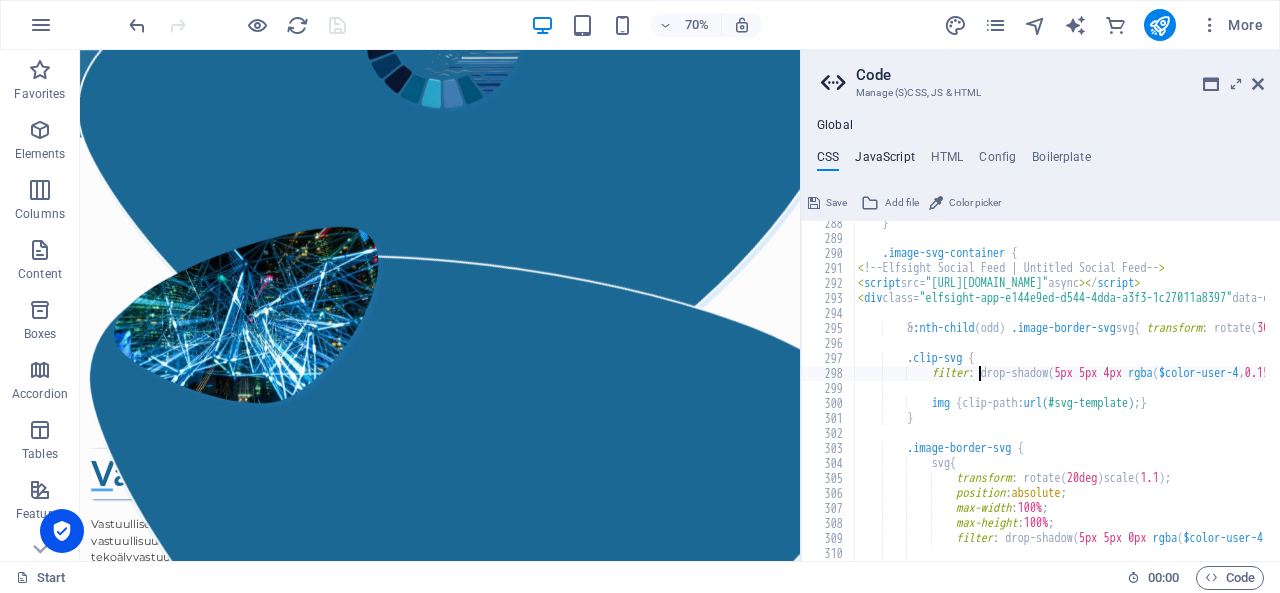 type on "filter: drop-shadow(5px 5px 4px rgba($color-user-4, 0.15));" 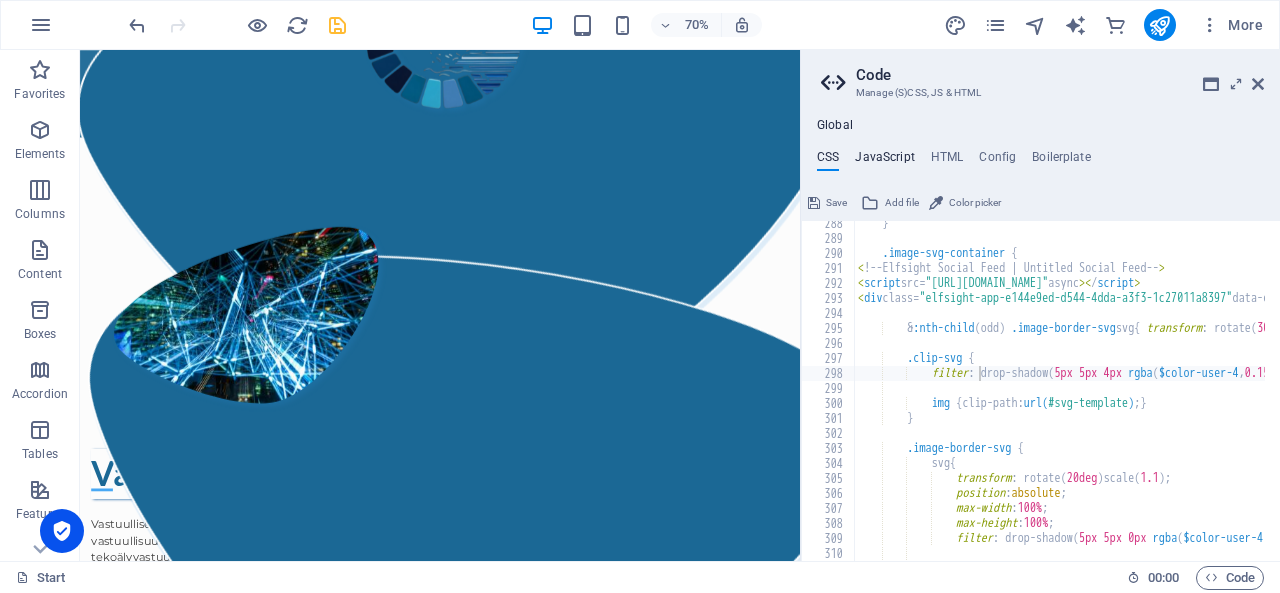 click on "JavaScript" at bounding box center [884, 161] 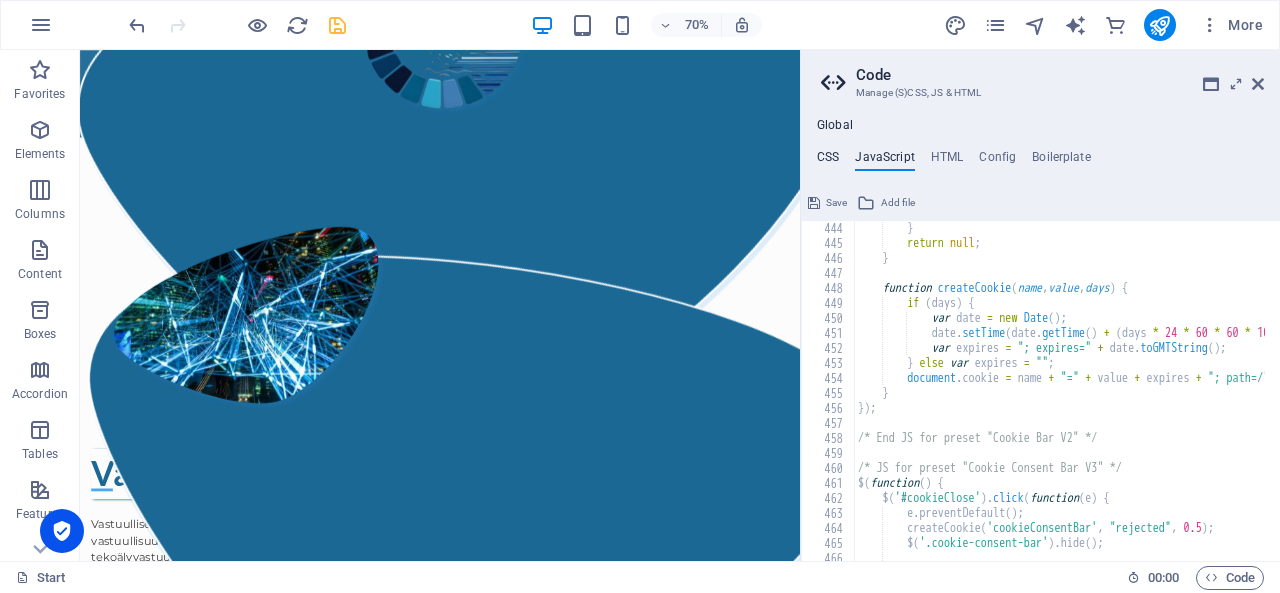 click on "CSS" at bounding box center [828, 161] 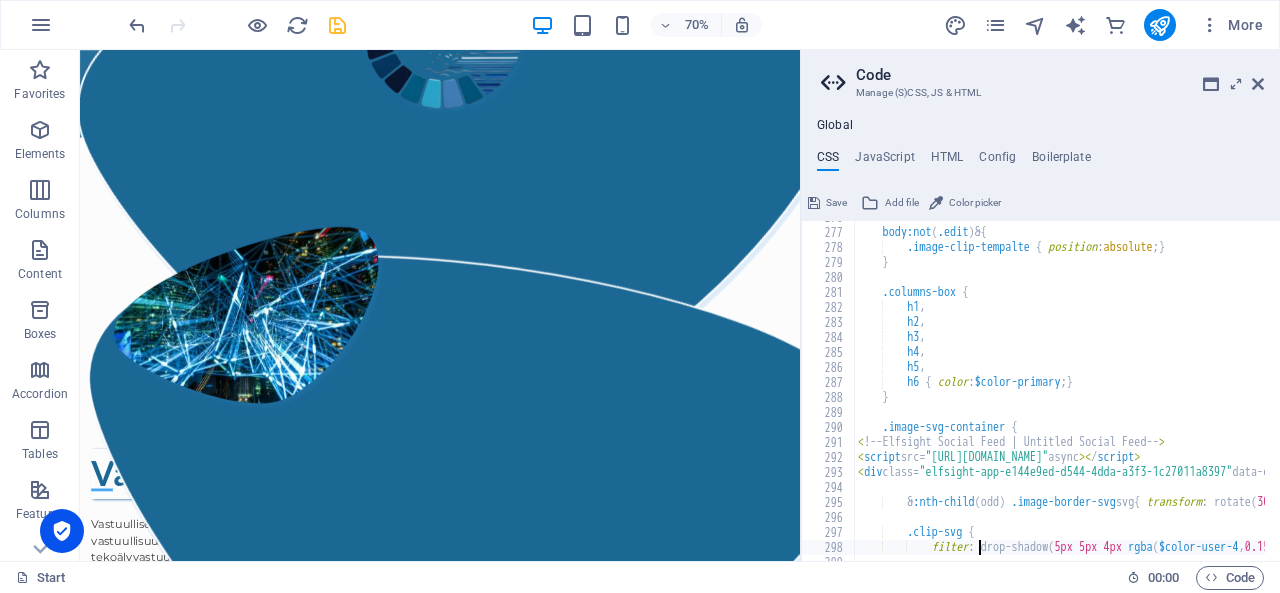 scroll, scrollTop: 2452, scrollLeft: 0, axis: vertical 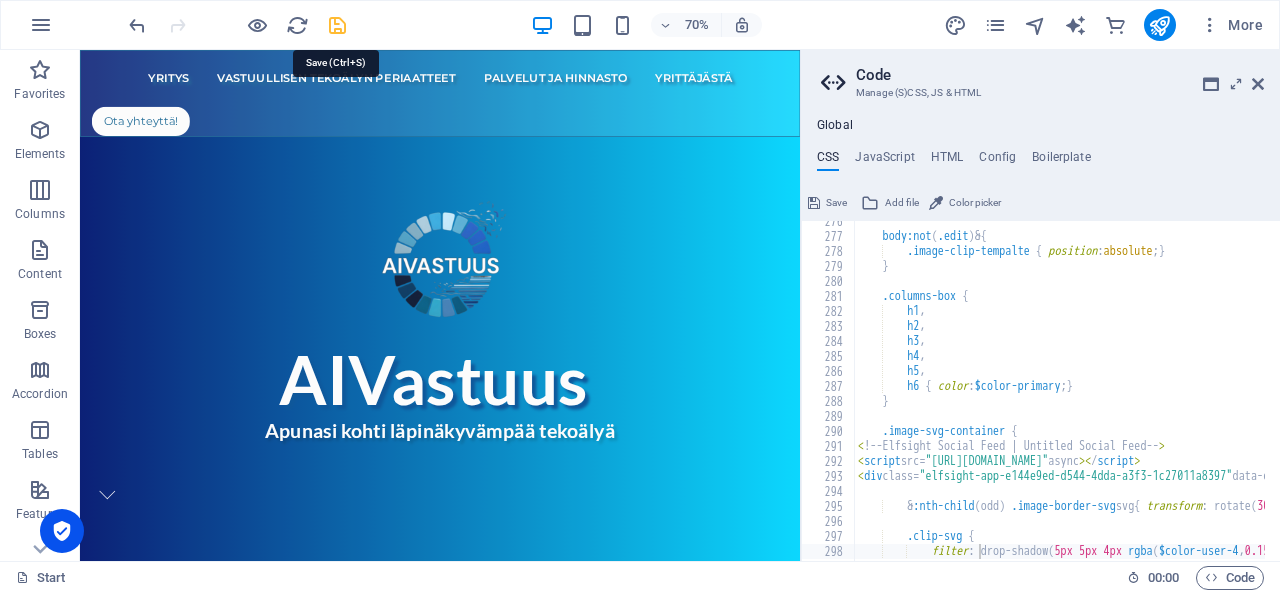click at bounding box center [337, 25] 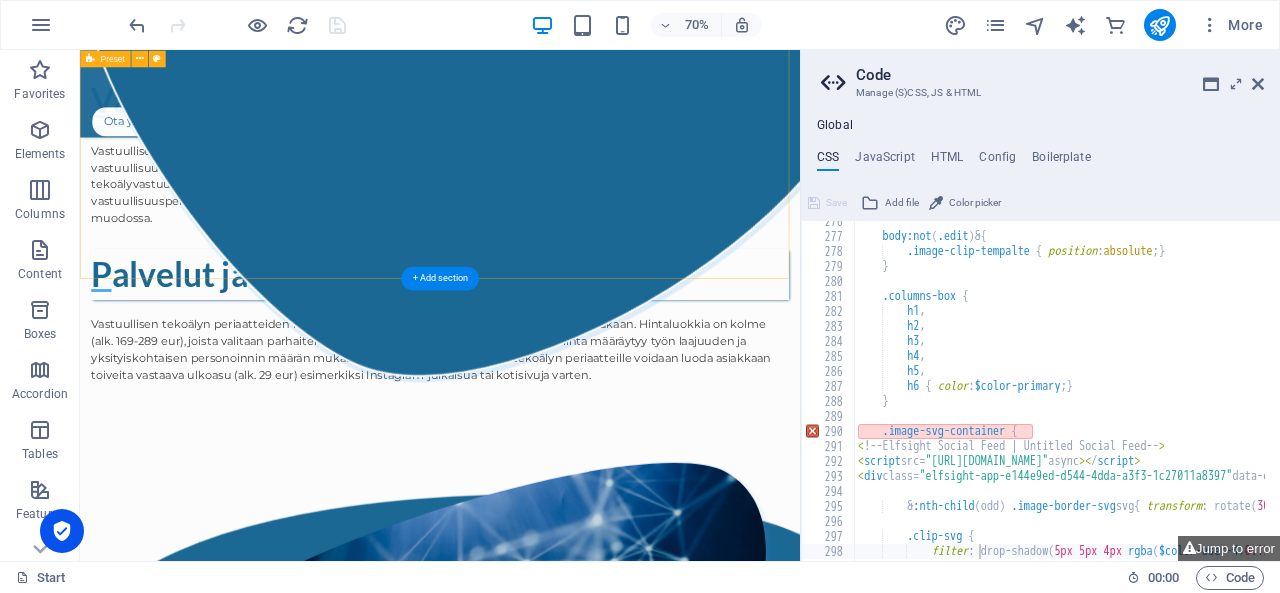 scroll, scrollTop: 1942, scrollLeft: 0, axis: vertical 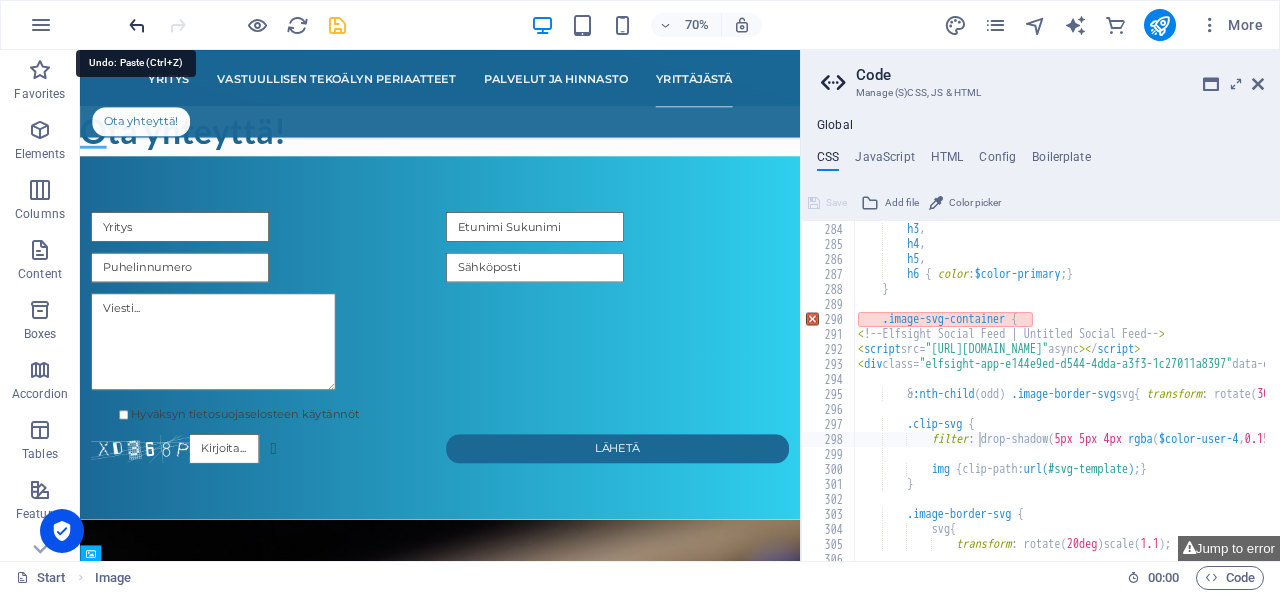 click at bounding box center [137, 25] 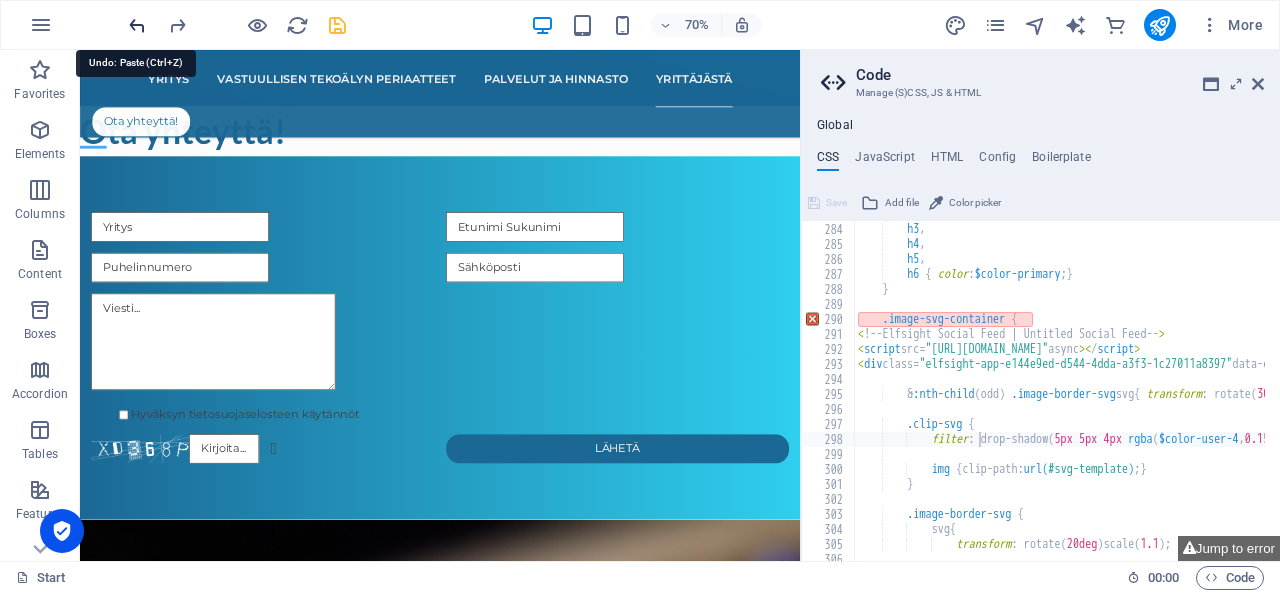 click at bounding box center (137, 25) 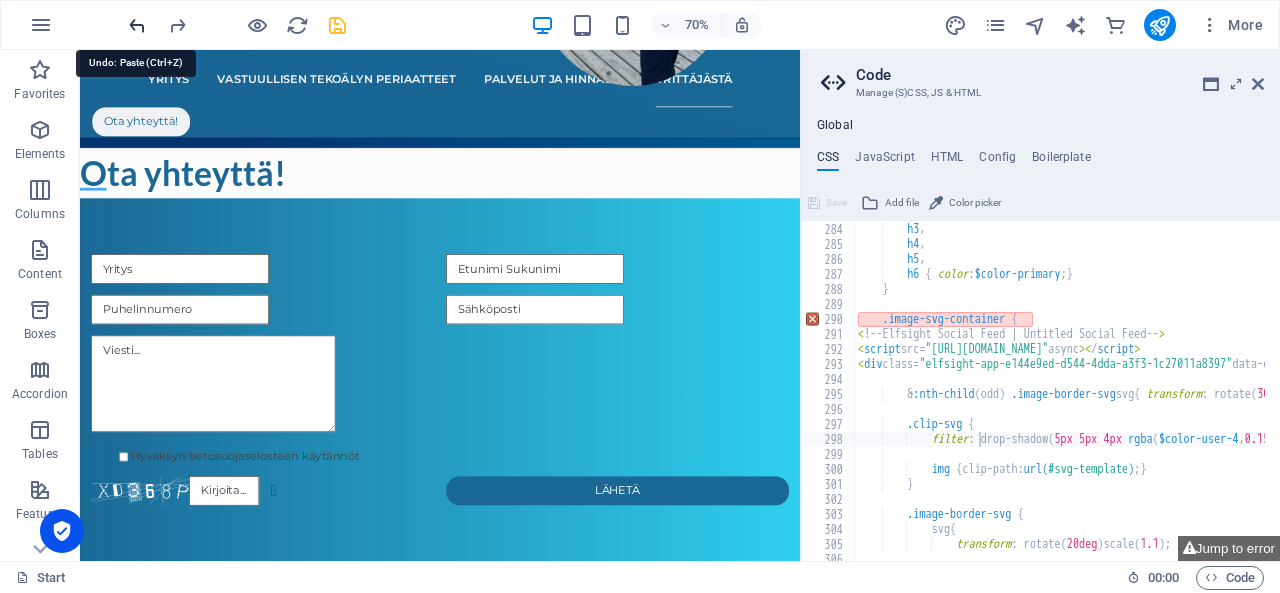 click at bounding box center (137, 25) 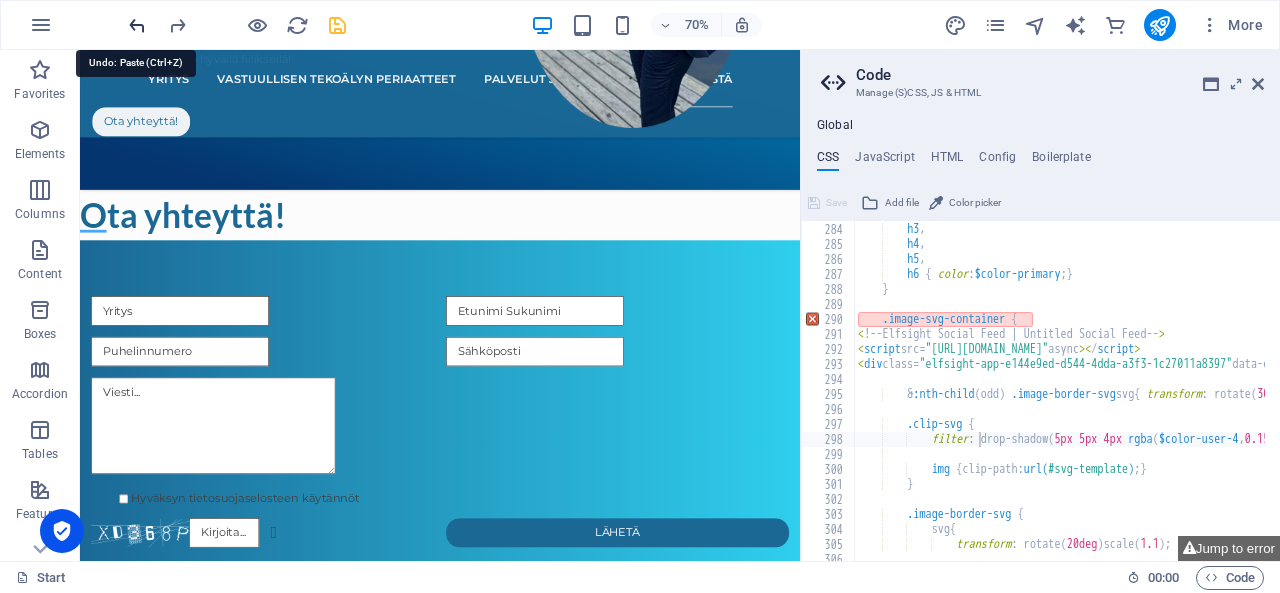 click at bounding box center (137, 25) 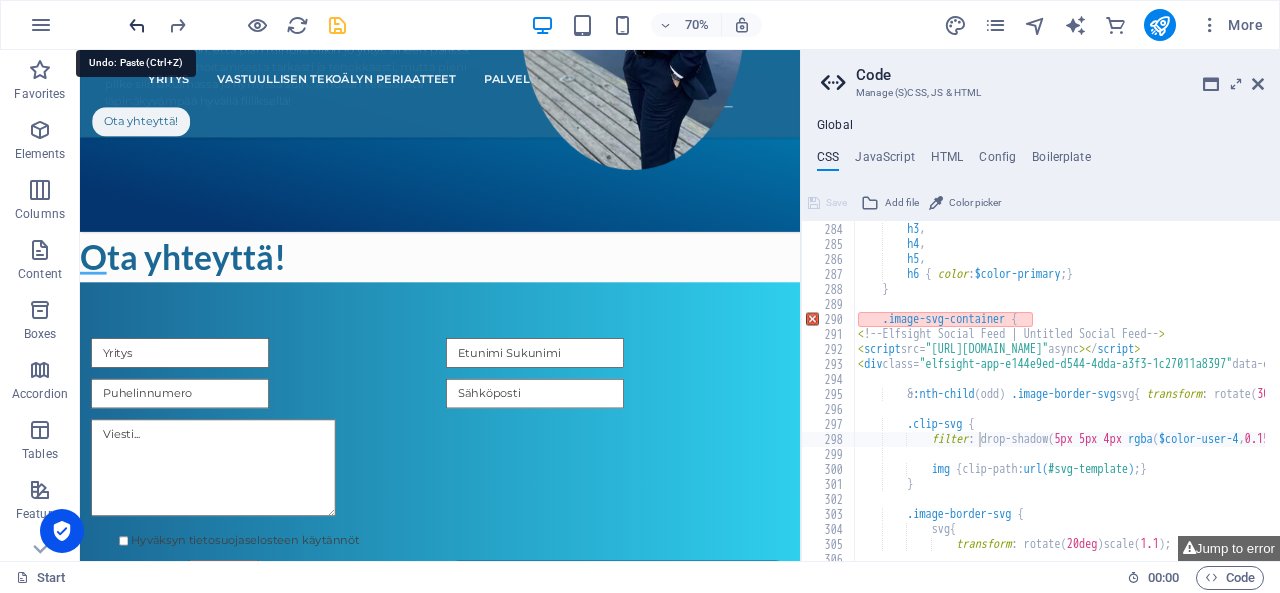 click at bounding box center (137, 25) 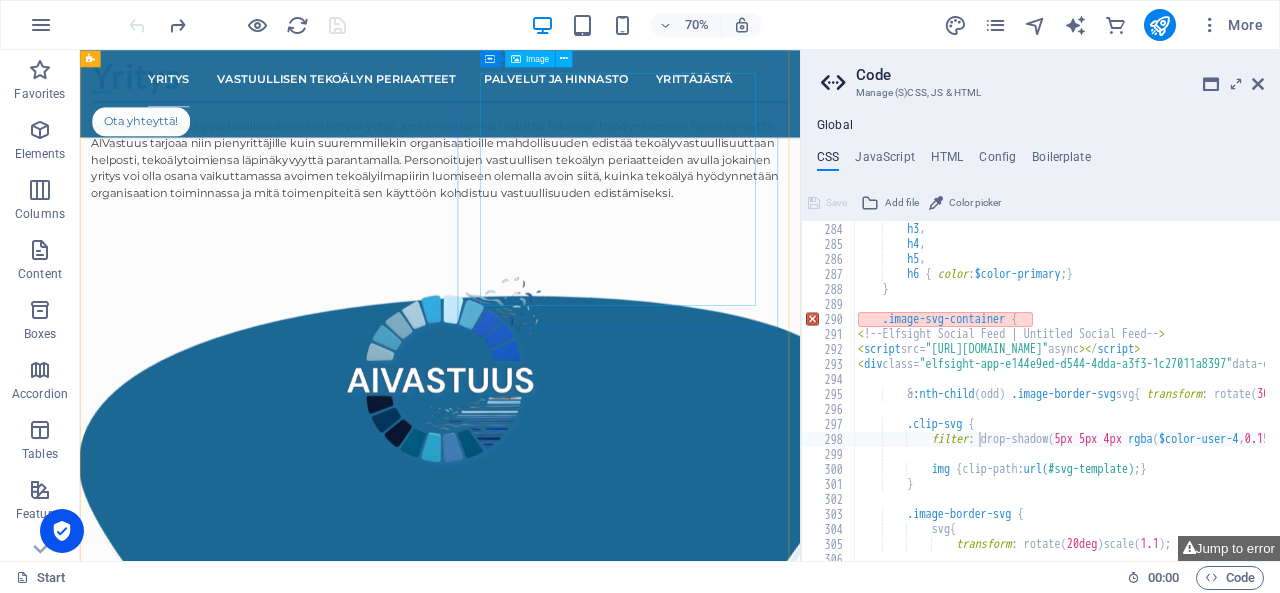 scroll, scrollTop: 958, scrollLeft: 0, axis: vertical 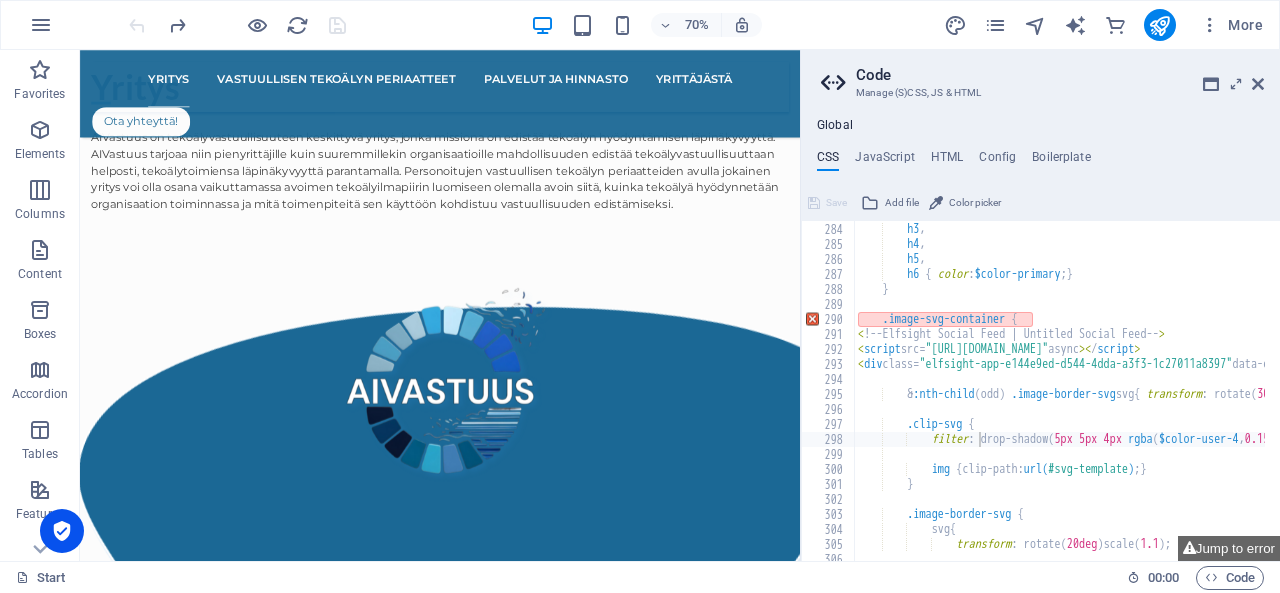 click on "h2 ,           h3 ,           h4 ,           h5 ,           h6   {   color :  $color-primary ;  }      }      .image-svg-container   { < ! --  Elfsight Social Feed | Untitled Social Feed  -- > < script  src= "https://static.elfsight.com/platform/platform.js"  async >< / script > < div  class= "elfsight-app-e144e9ed-d544-4dda-a3f3-1c27011a8397"  data-elfsight-app-lazy >< / div >                & :nth-child ( odd )   .image-border-svg  svg  {   transform : rotate ( 30deg )  scale ( 1.1 ) ;  }                .clip-svg   {                filter : drop-shadow ( 5px   5px   4px   rgba ( $color-user-4 ,  0.15 )) ;                          img   {  clip-path:  url( #svg-template ) ;  }           }                .image-border-svg   {                svg  {                     transform : rotate ( 20deg )  scale ( 1.1 ) ;" at bounding box center (1245, 384) 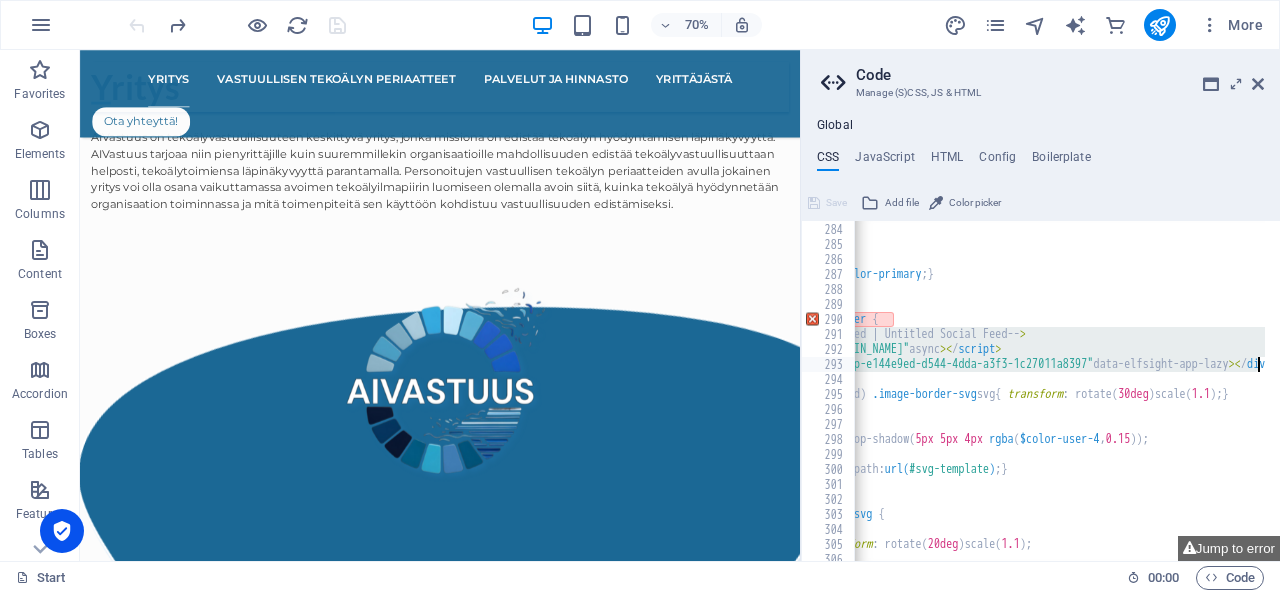 scroll, scrollTop: 0, scrollLeft: 220, axis: horizontal 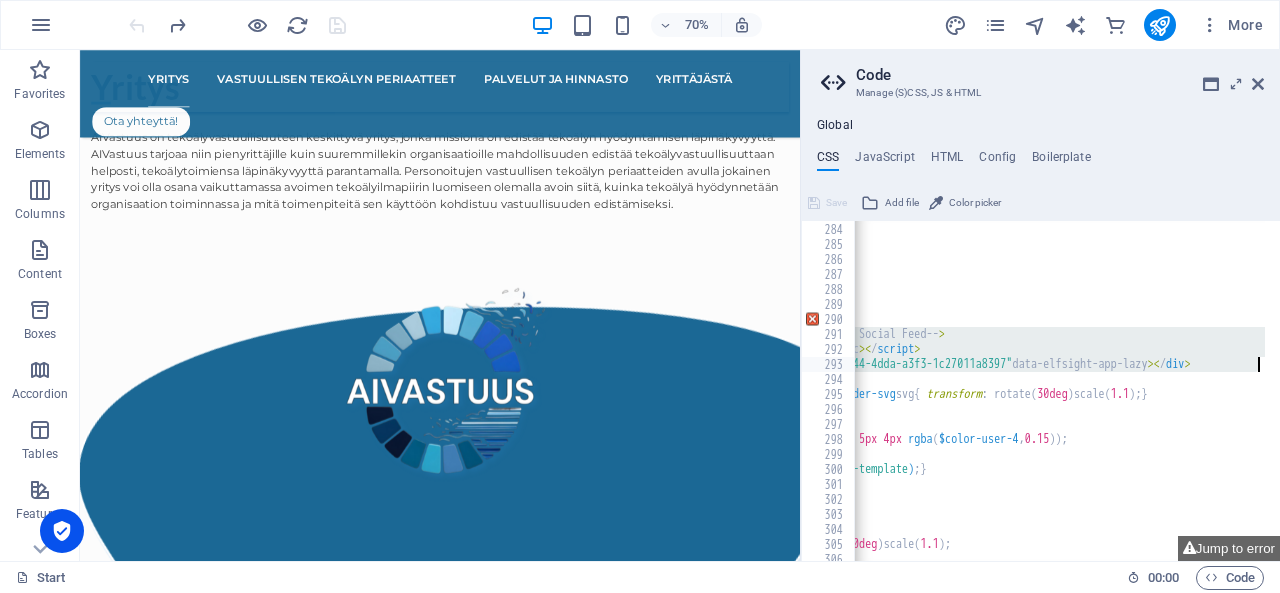 drag, startPoint x: 856, startPoint y: 337, endPoint x: 1277, endPoint y: 367, distance: 422.06754 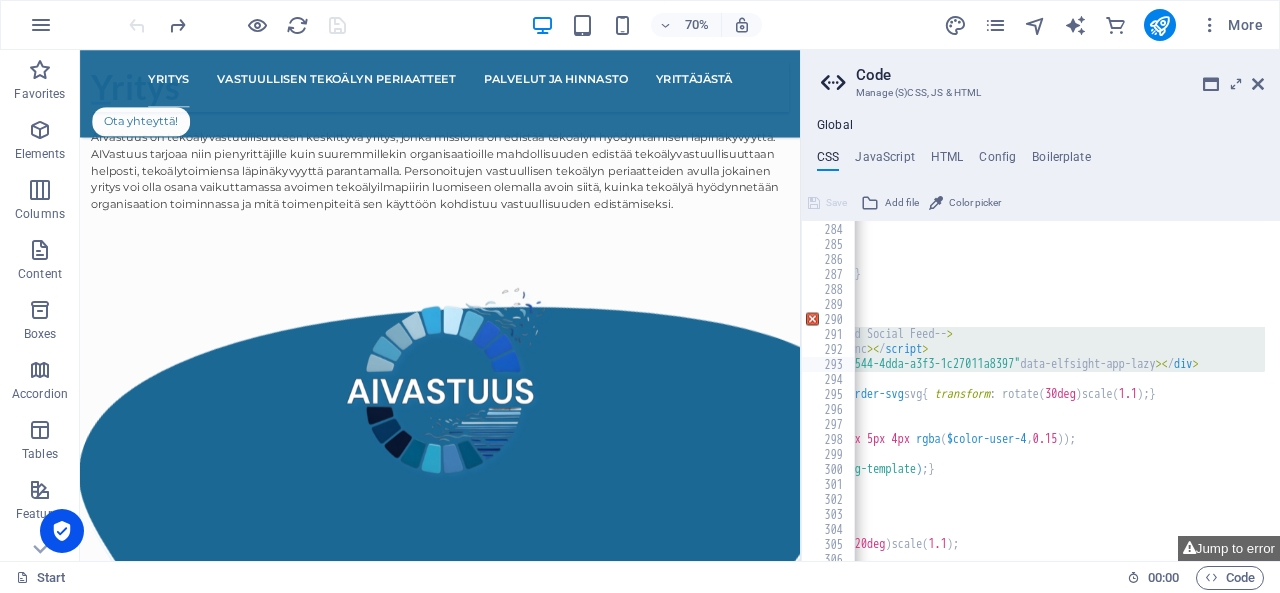 scroll, scrollTop: 0, scrollLeft: 0, axis: both 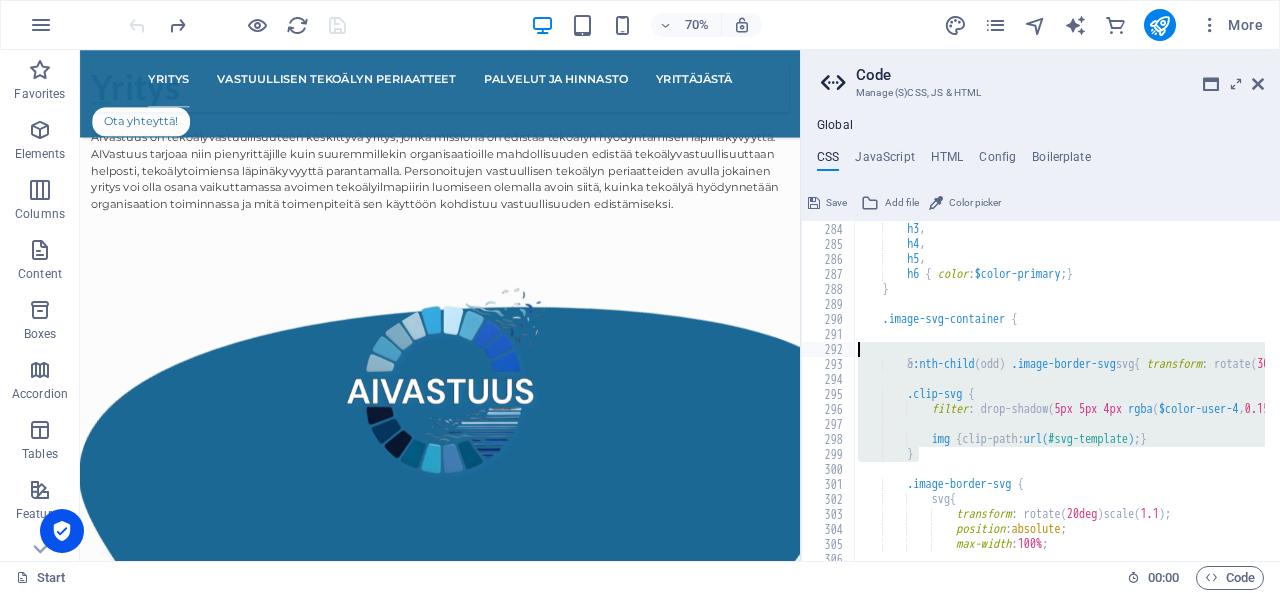 drag, startPoint x: 924, startPoint y: 459, endPoint x: 870, endPoint y: 351, distance: 120.74767 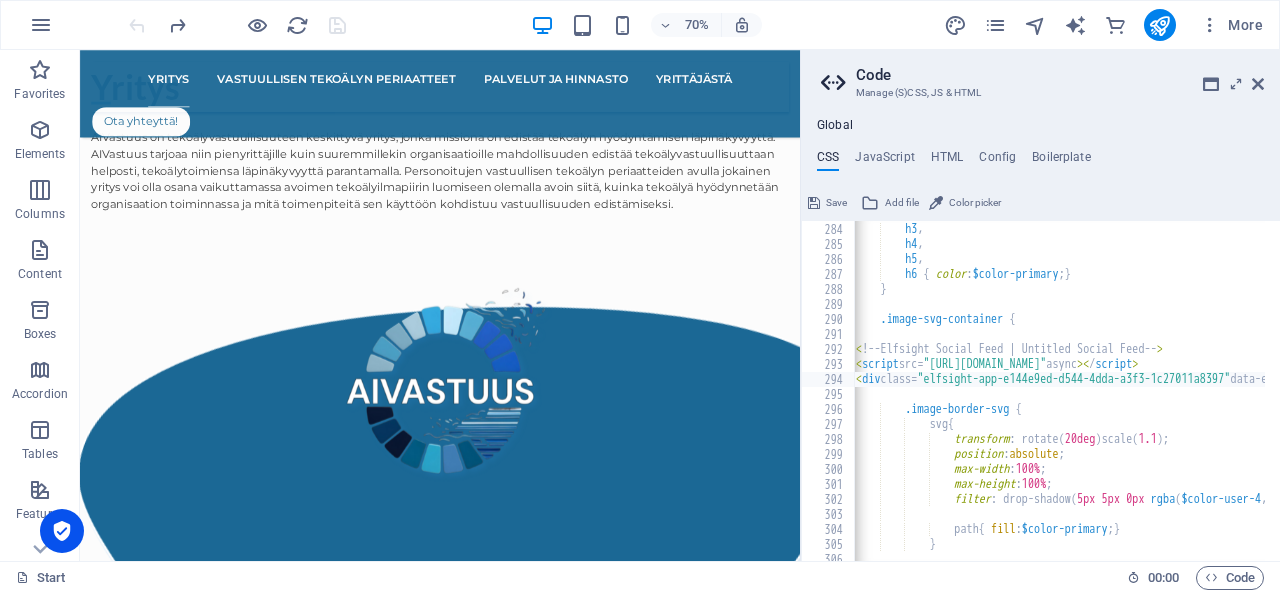 scroll, scrollTop: 0, scrollLeft: 0, axis: both 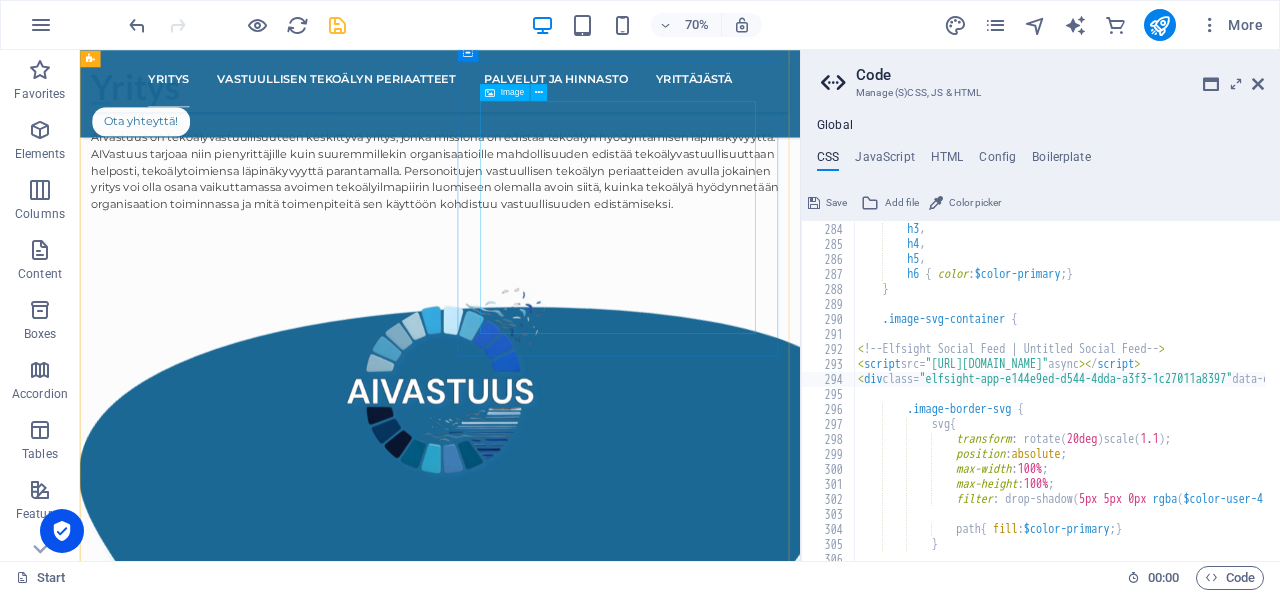 click at bounding box center [594, 536] 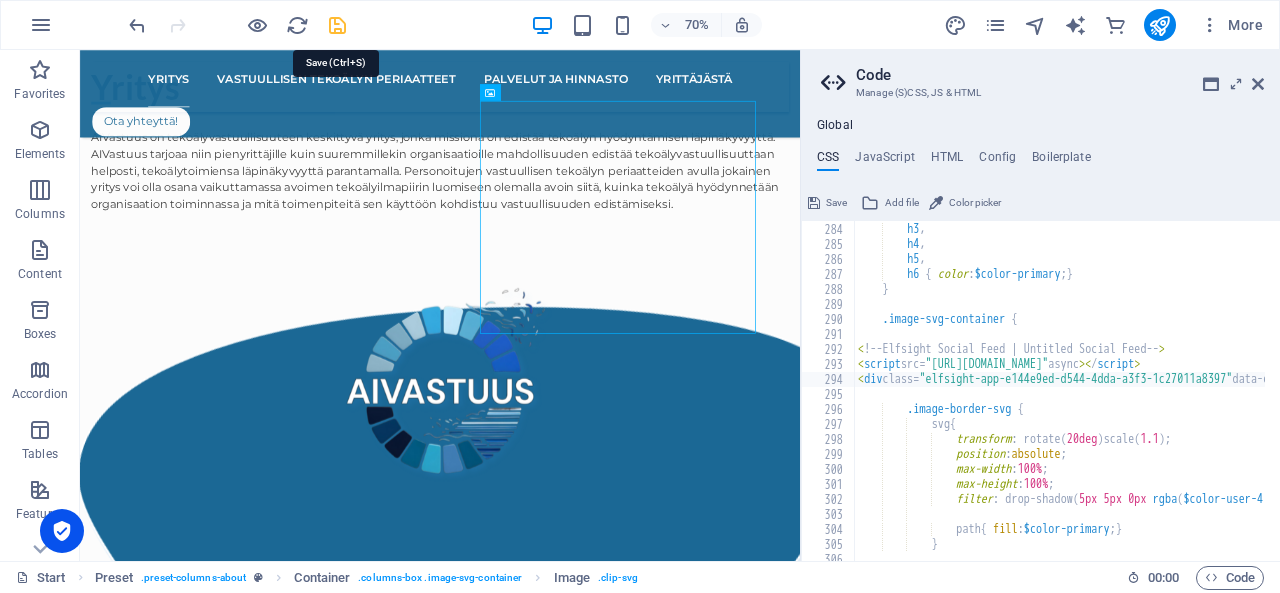 click at bounding box center [337, 25] 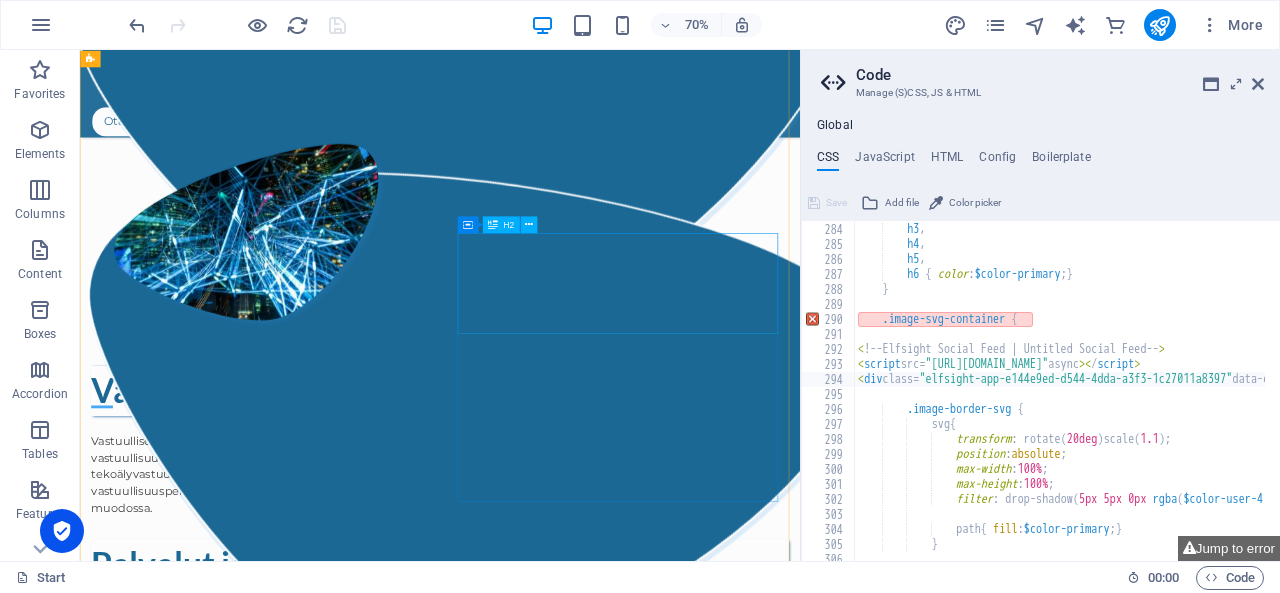 scroll, scrollTop: 1181, scrollLeft: 0, axis: vertical 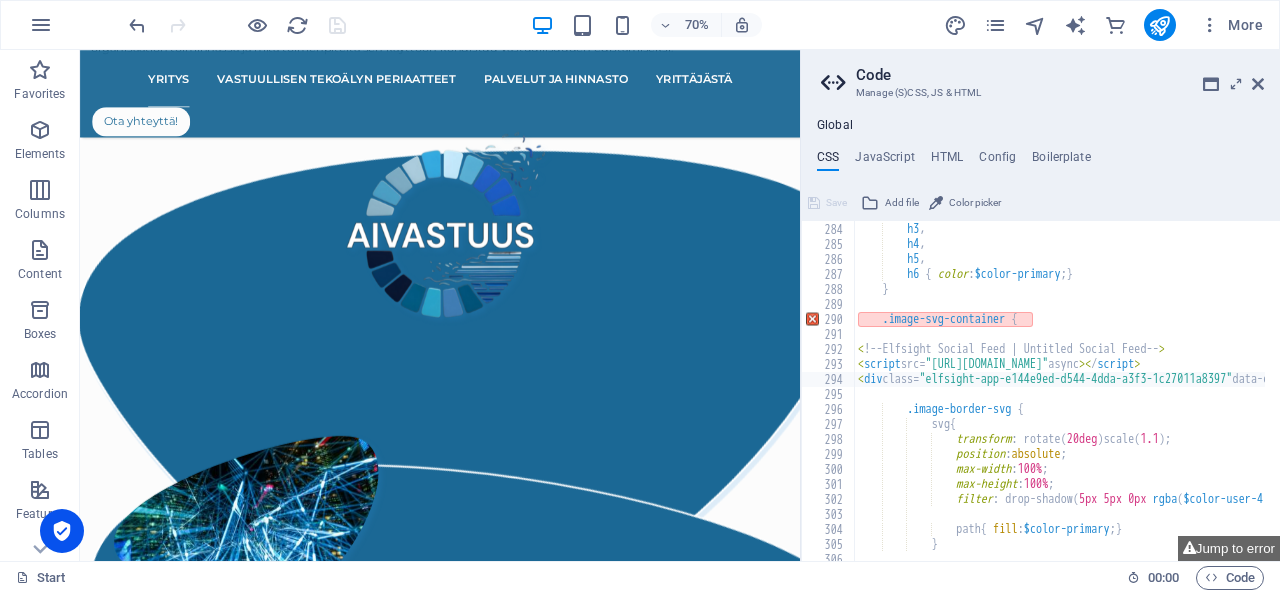 type on ".image-svg-container {" 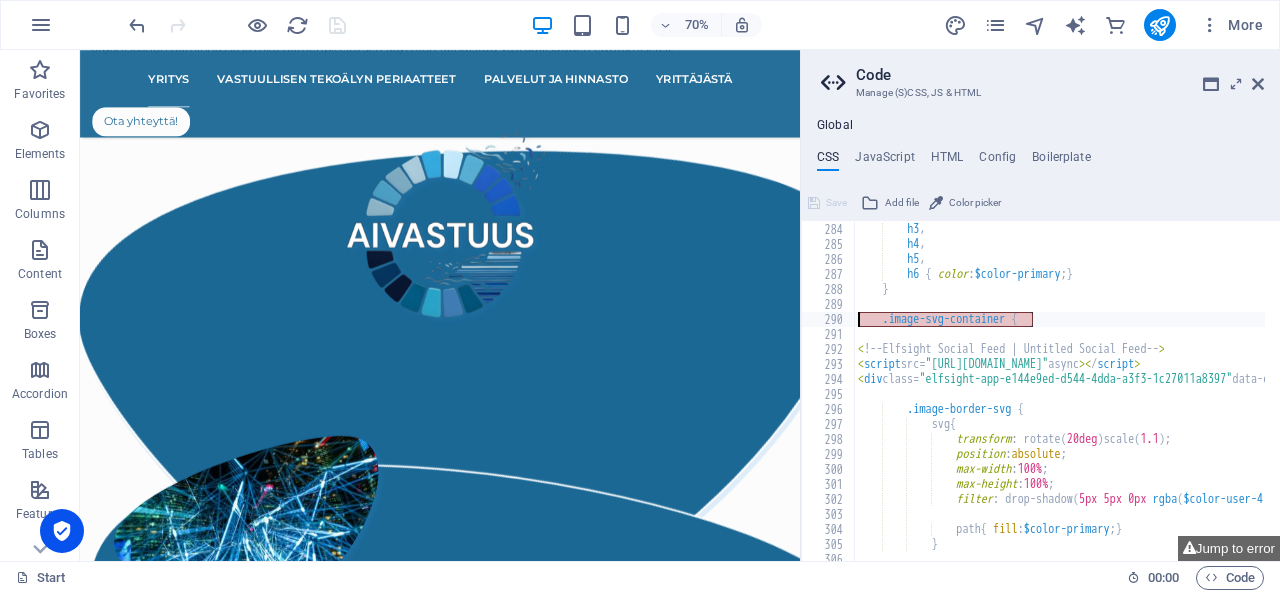 drag, startPoint x: 1040, startPoint y: 320, endPoint x: 866, endPoint y: 317, distance: 174.02586 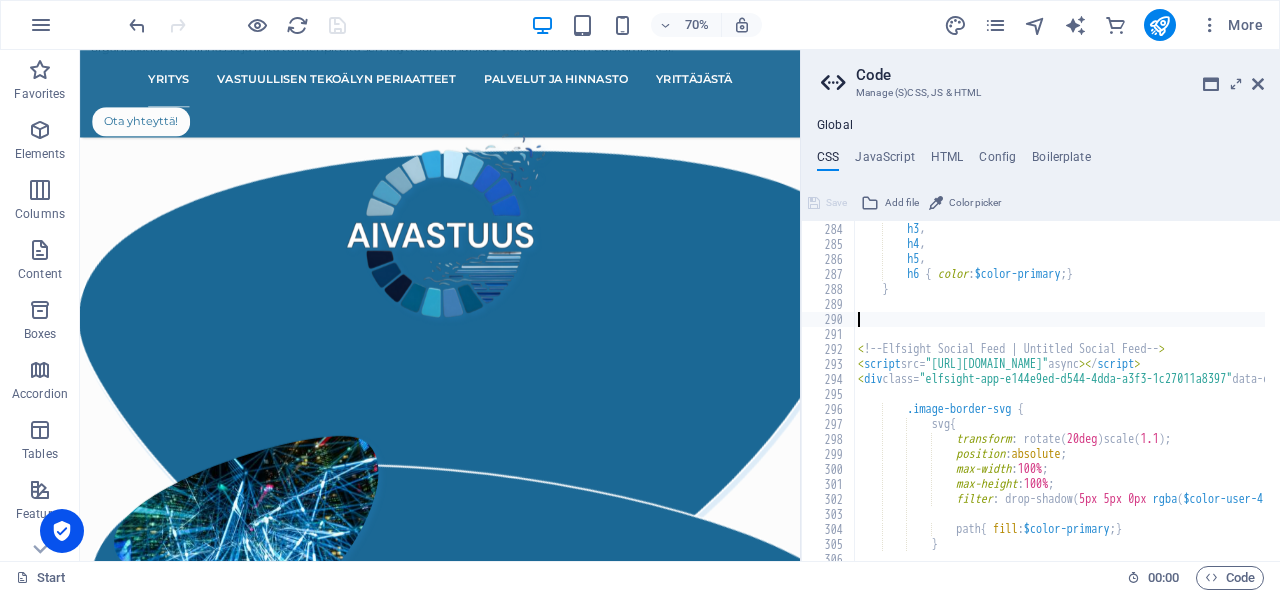 scroll, scrollTop: 2564, scrollLeft: 0, axis: vertical 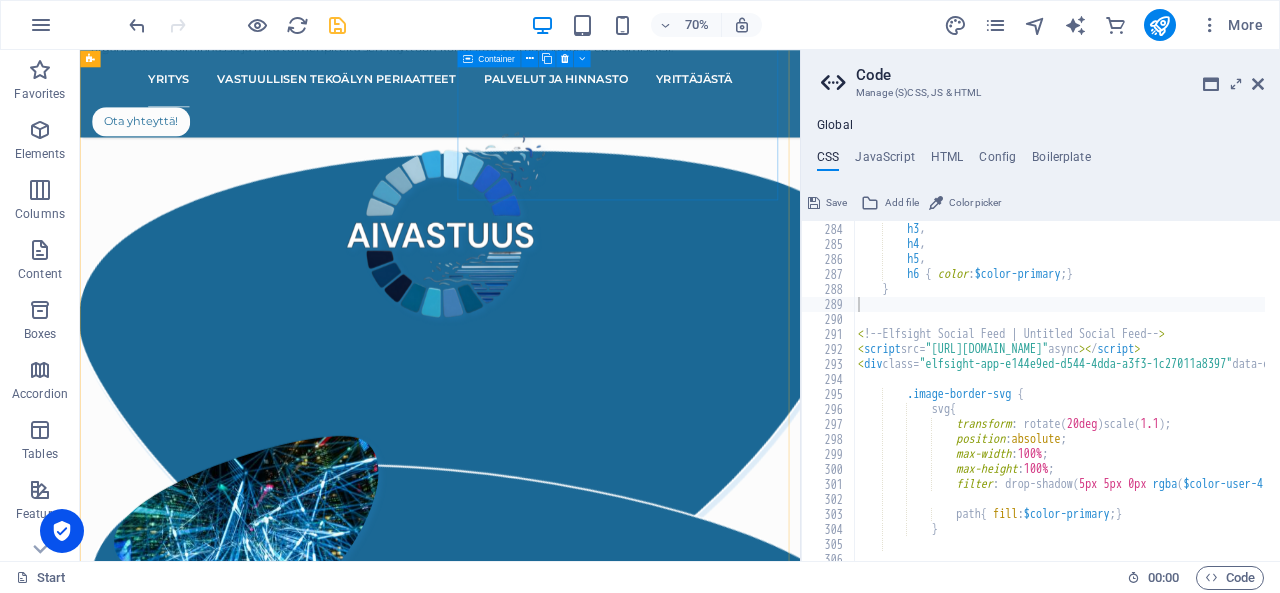 click on ".cls-1{fill:#1a171b;stroke:#fff;stroke-miterlimit:10;} Element 2" at bounding box center [594, 301] 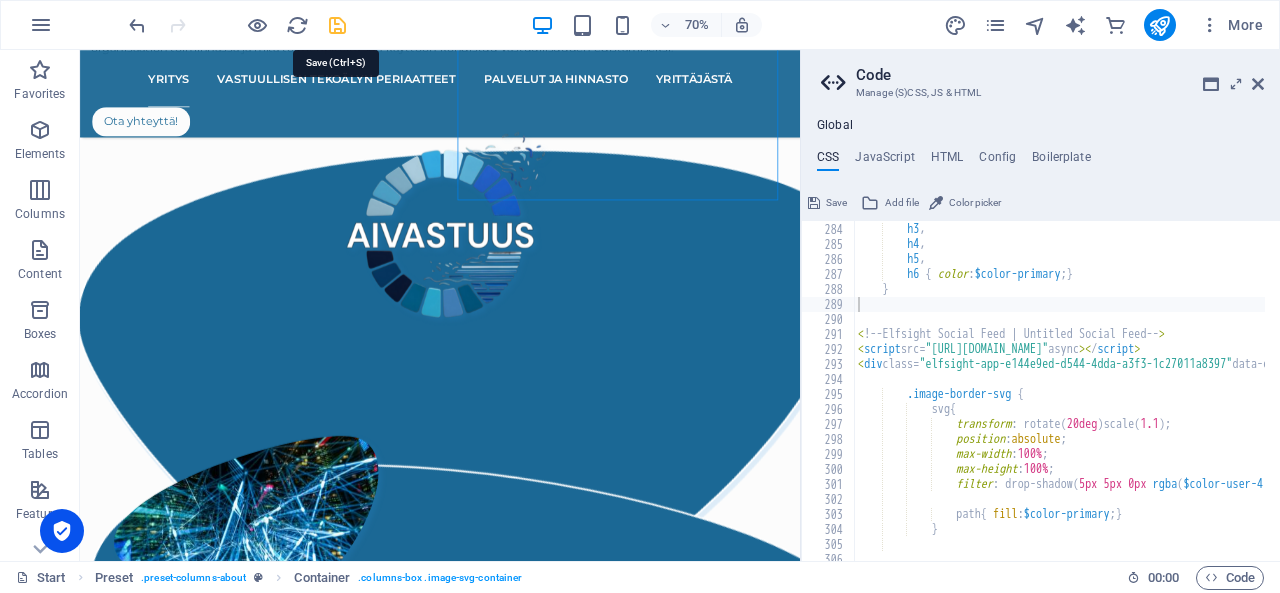 click at bounding box center [337, 25] 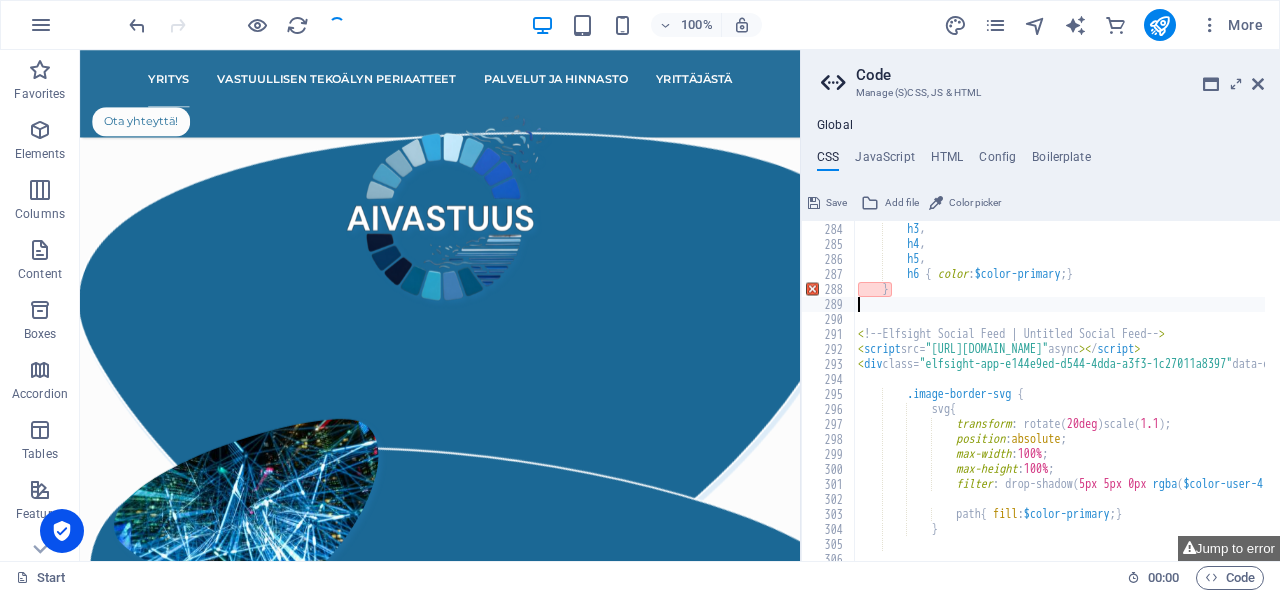 scroll, scrollTop: 1181, scrollLeft: 0, axis: vertical 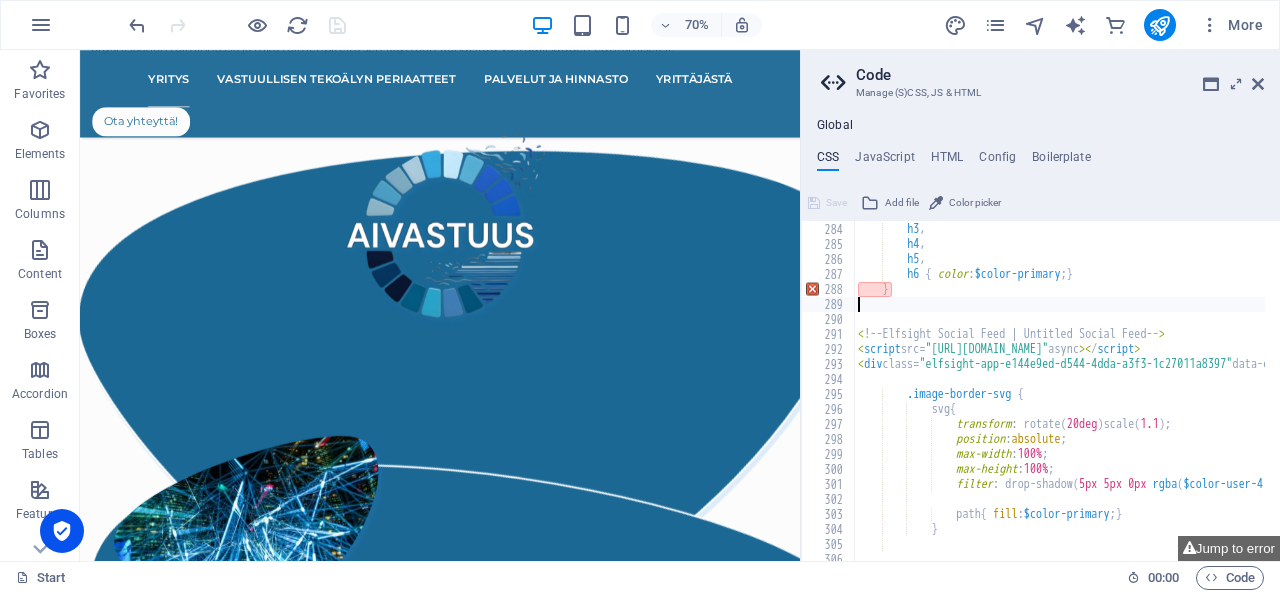 click on "h2 ,           h3 ,           h4 ,           h5 ,           h6   {   color :  $color-primary ;  }      } < ! --  Elfsight Social Feed | Untitled Social Feed  -- > < script  src= "https://static.elfsight.com/platform/platform.js"  async >< / script > < div  class= "elfsight-app-e144e9ed-d544-4dda-a3f3-1c27011a8397"  data-elfsight-app-lazy >< / div >                .image-border-svg   {                svg  {                     transform : rotate ( 20deg )  scale ( 1.1 ) ;                     position :  absolute ;                     max-width :  100% ;                     max-height :  100% ;                     filter : drop-shadow ( 5px   5px   0px   rgba ( $color-user-4 ,  0.15 )) ;                                    path  {   fill :  $color-primary ;  }                }" at bounding box center (1245, 384) 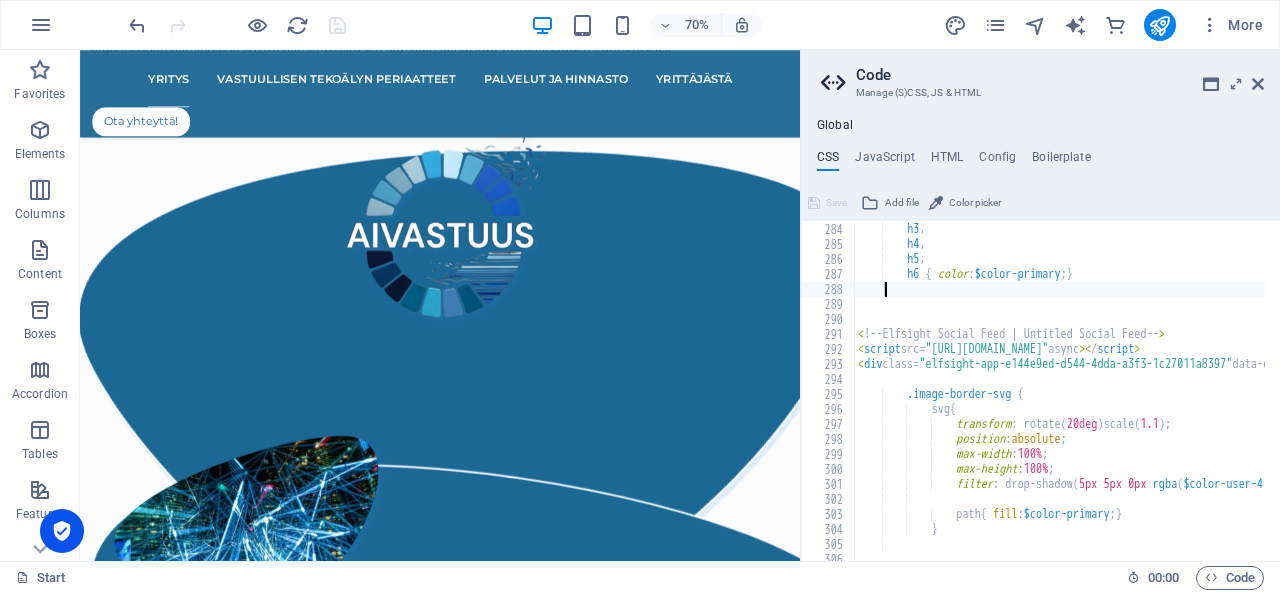 scroll, scrollTop: 2564, scrollLeft: 0, axis: vertical 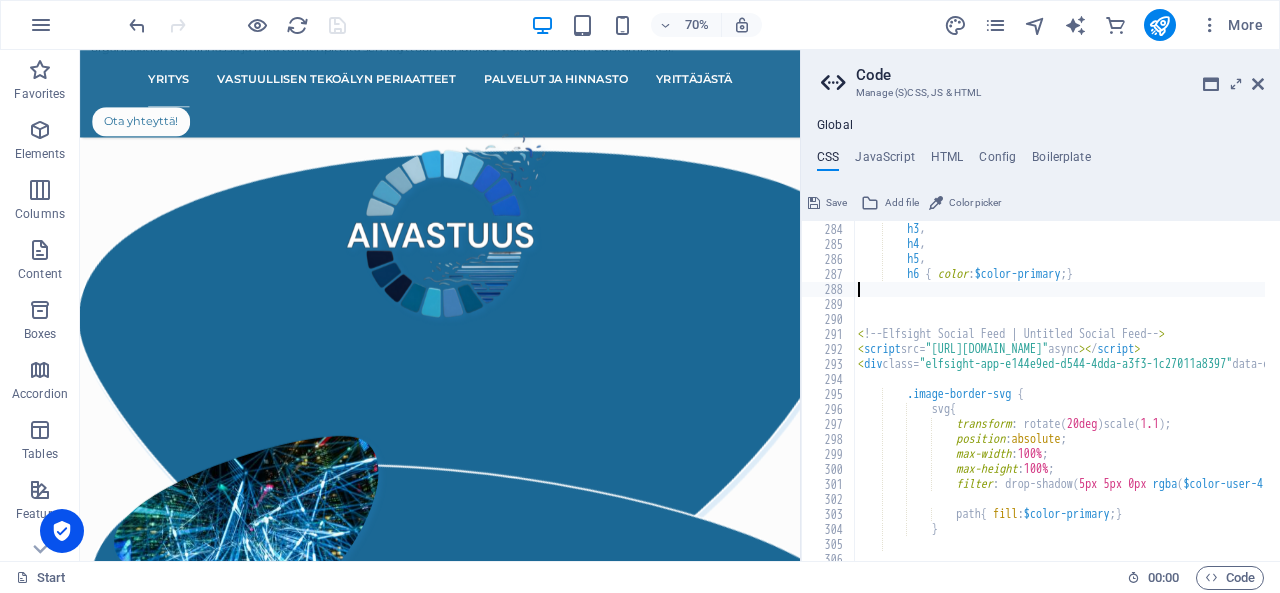 type on "h6 { color: $color-primary; }" 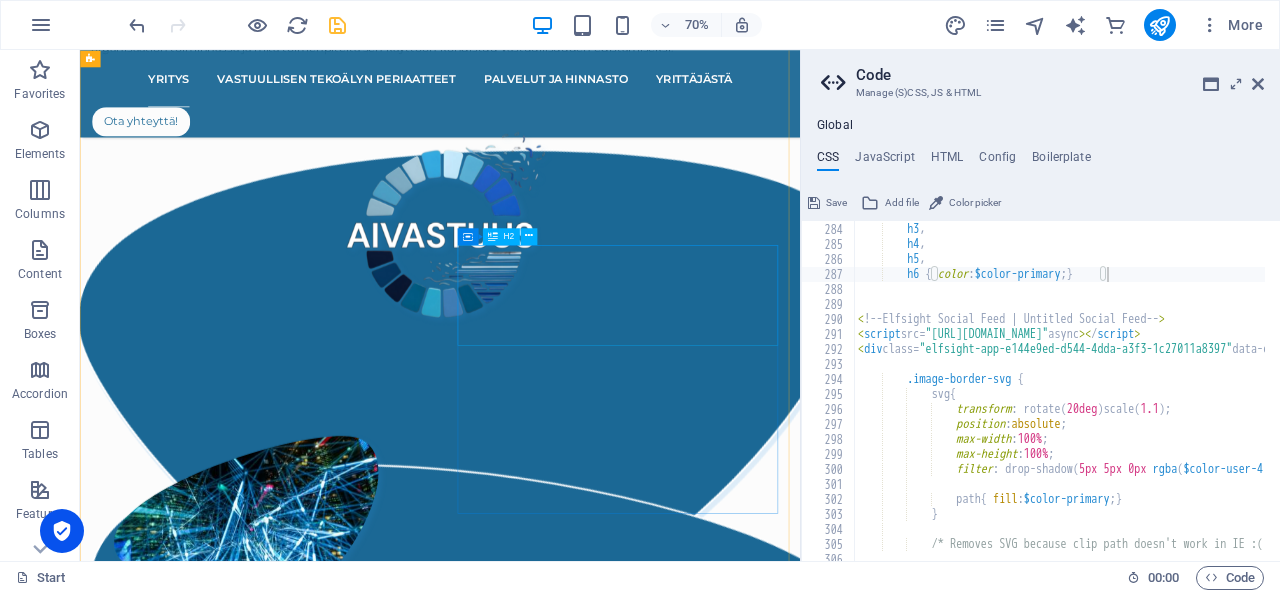 click on "Vastuullisen tekoälyn periaatteet" at bounding box center (594, 953) 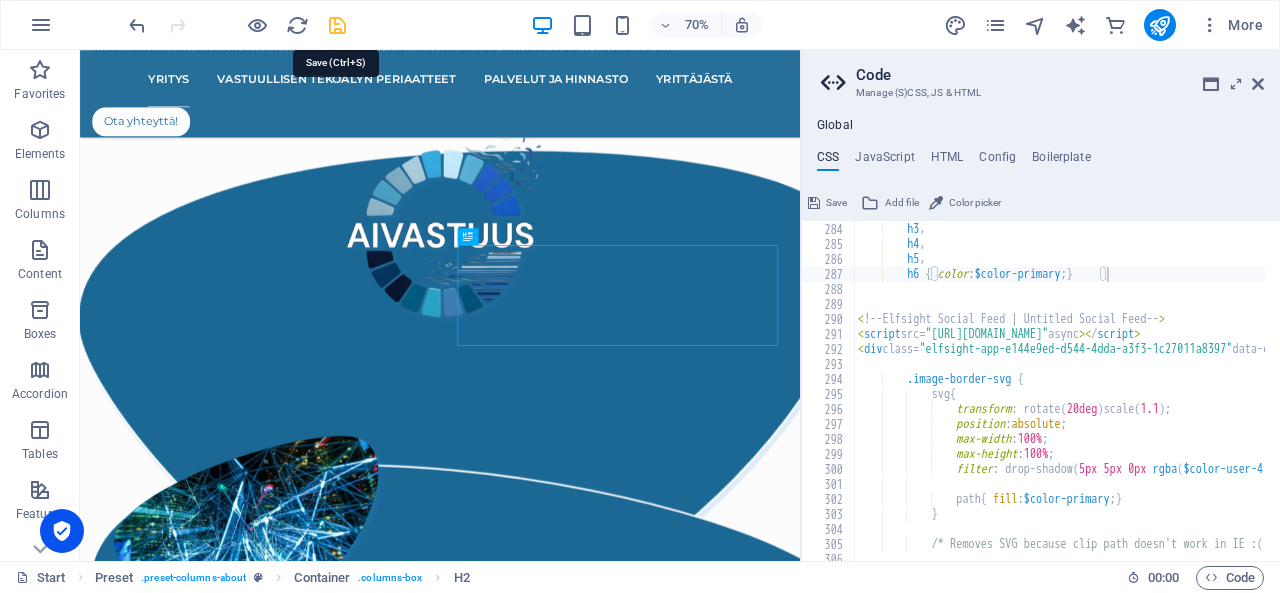 click at bounding box center [337, 25] 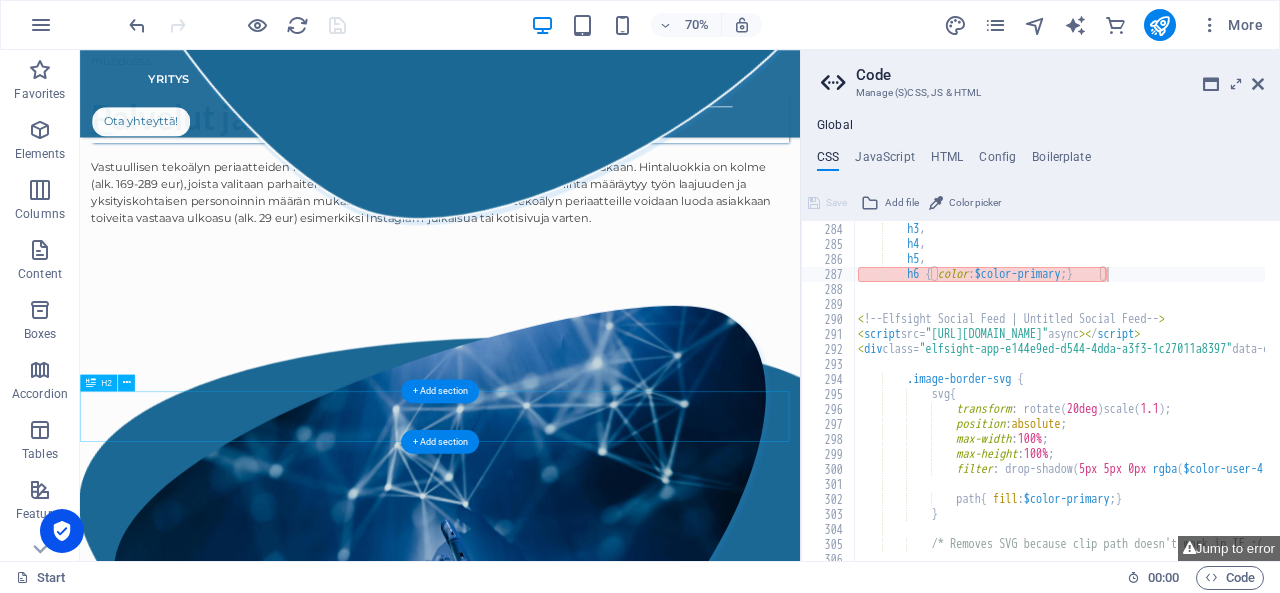 scroll, scrollTop: 2448, scrollLeft: 0, axis: vertical 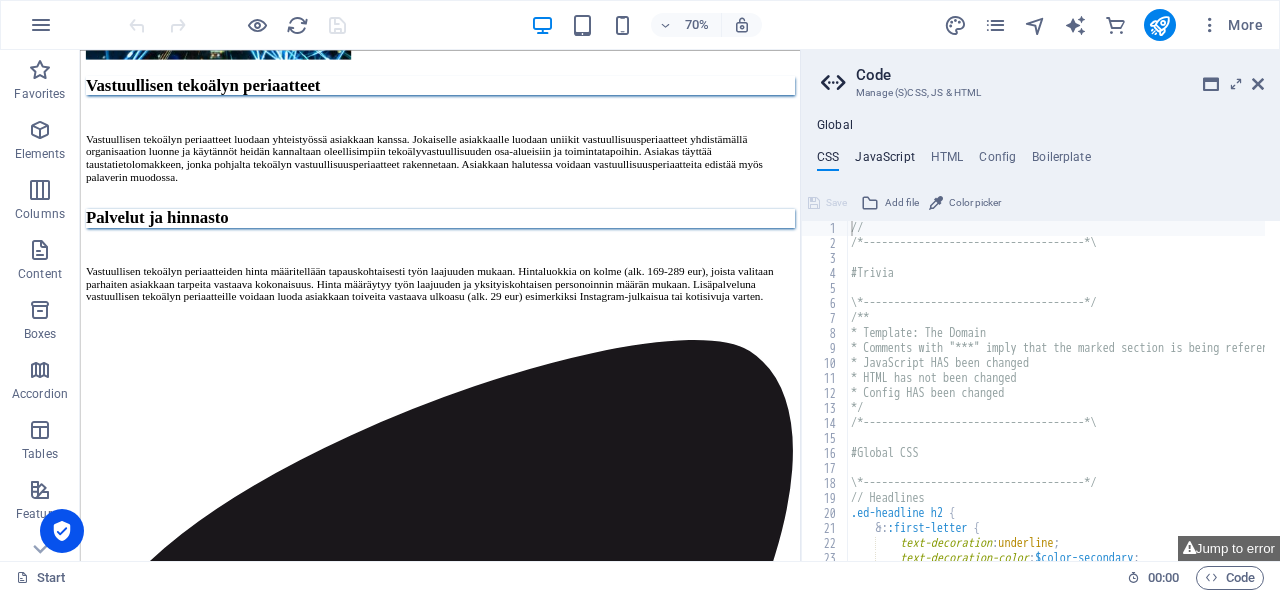 click on "JavaScript" at bounding box center [884, 161] 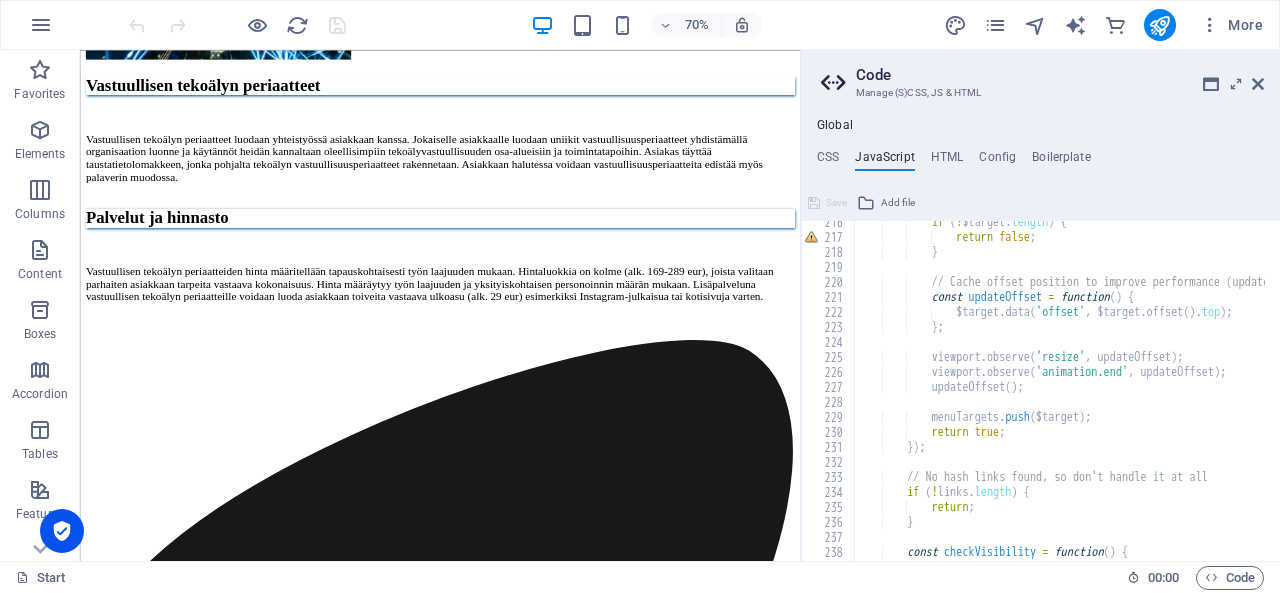 scroll, scrollTop: 3319, scrollLeft: 0, axis: vertical 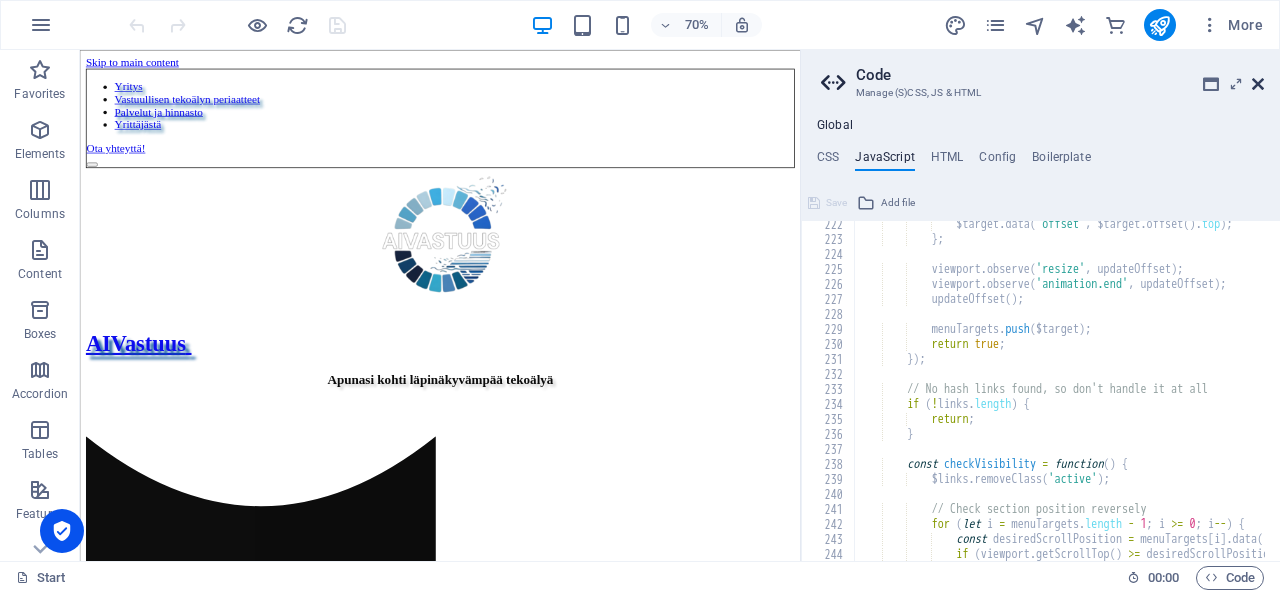 click at bounding box center (1258, 84) 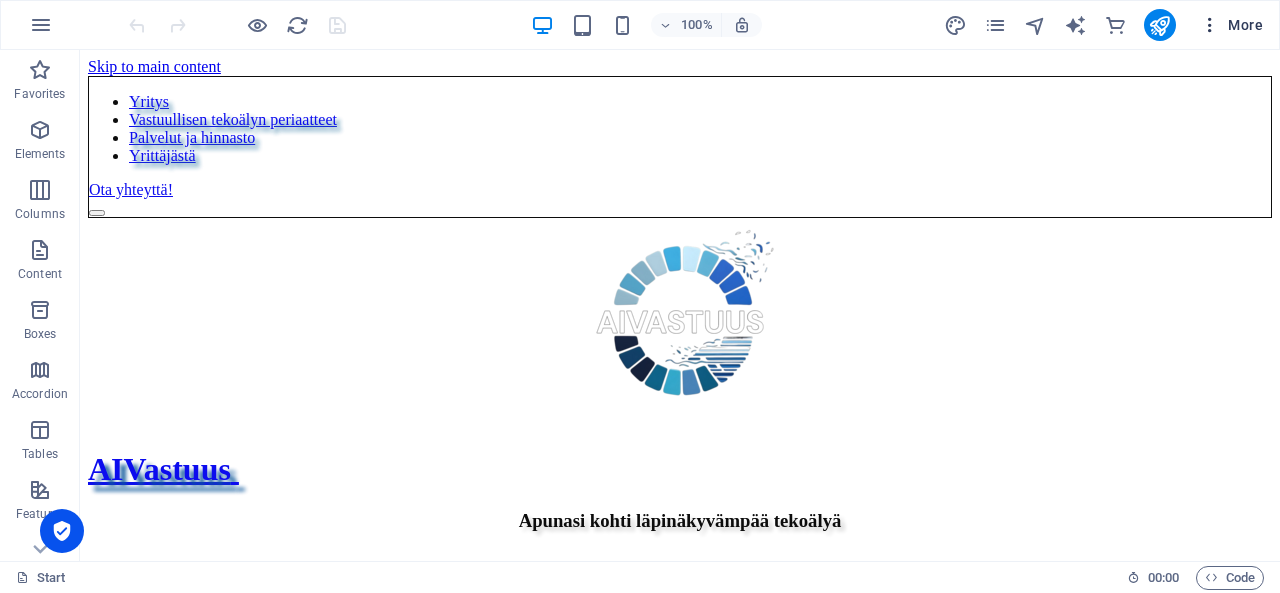 click at bounding box center [1210, 25] 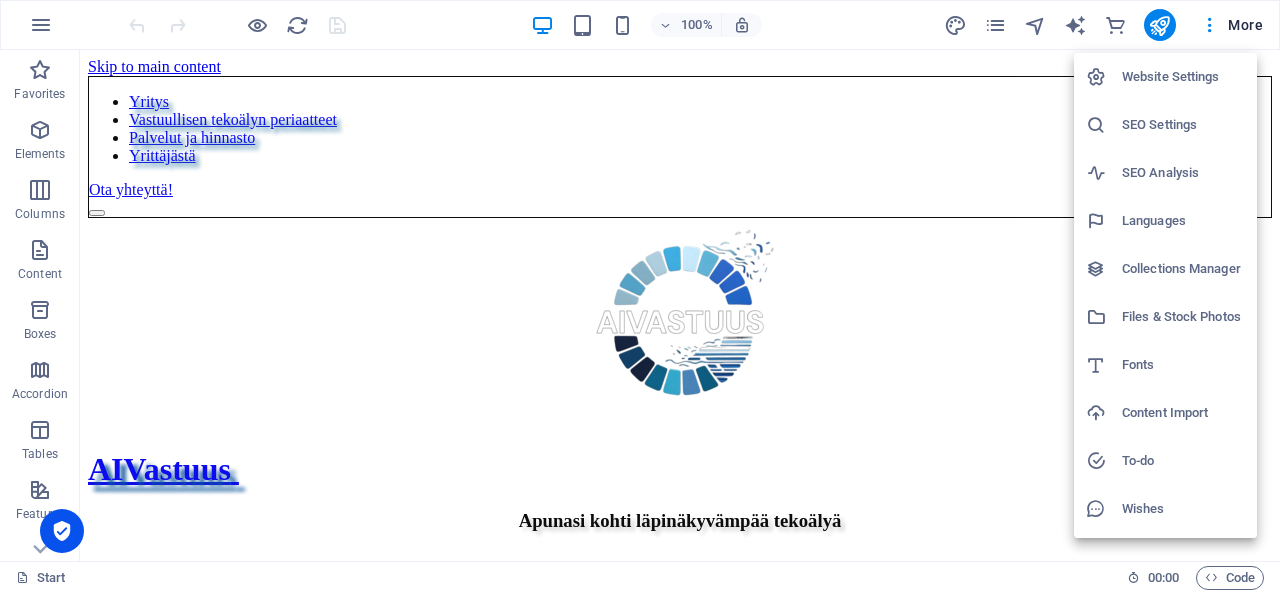 click on "Files & Stock Photos" at bounding box center [1183, 317] 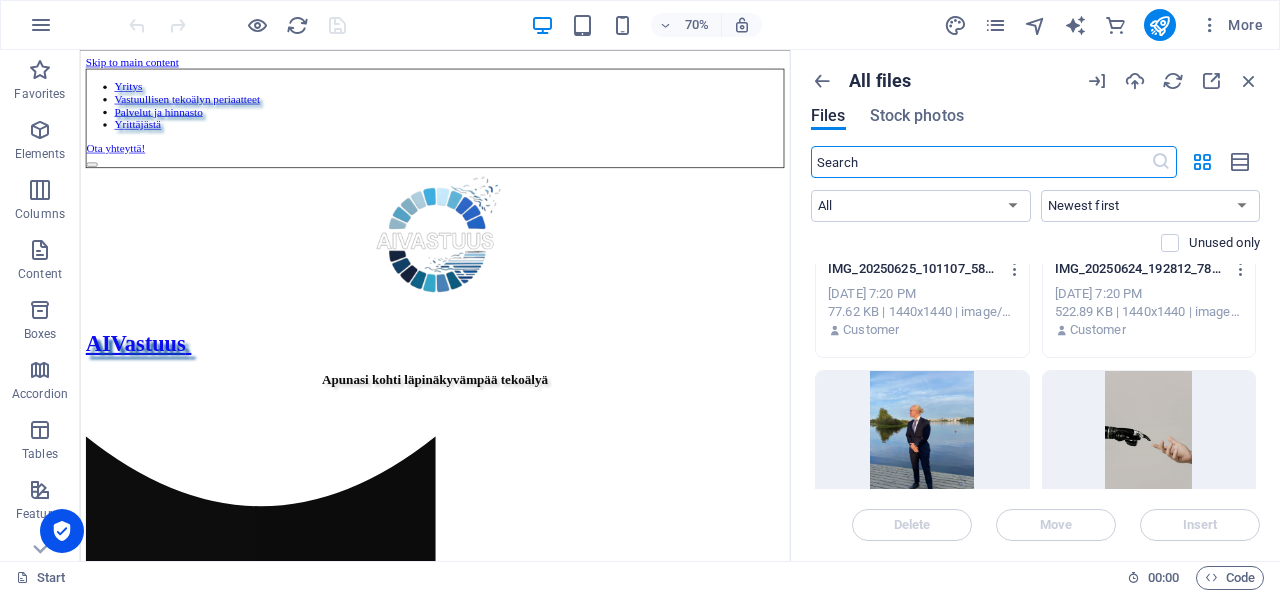 scroll, scrollTop: 2282, scrollLeft: 0, axis: vertical 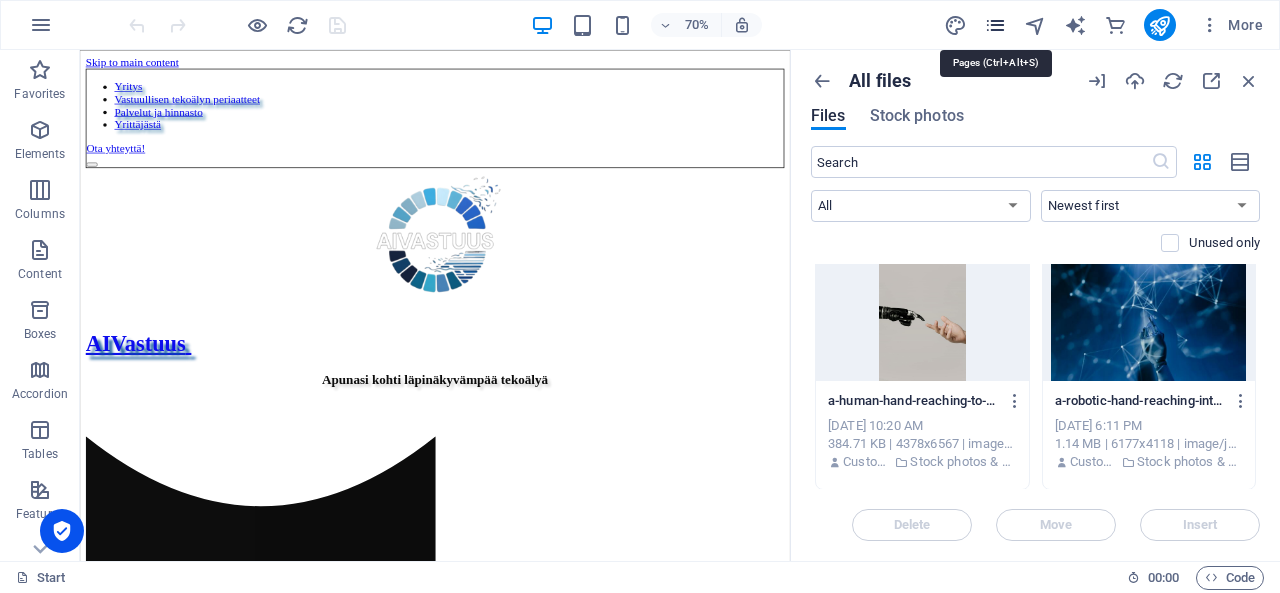 click at bounding box center [995, 25] 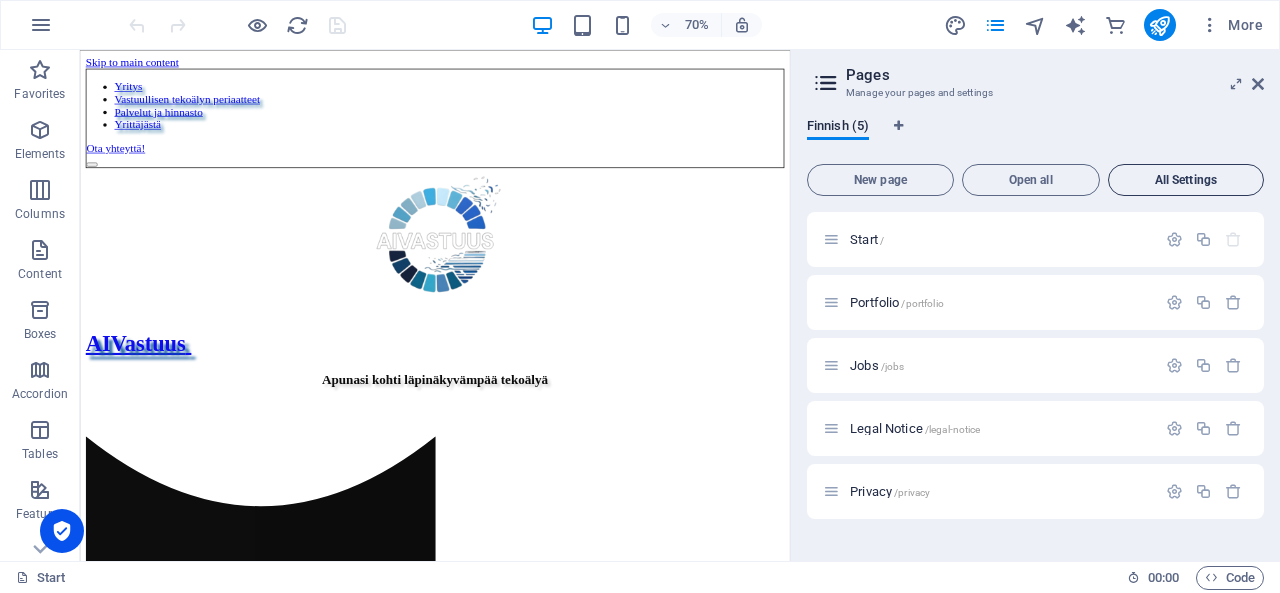 click on "All Settings" at bounding box center (1186, 180) 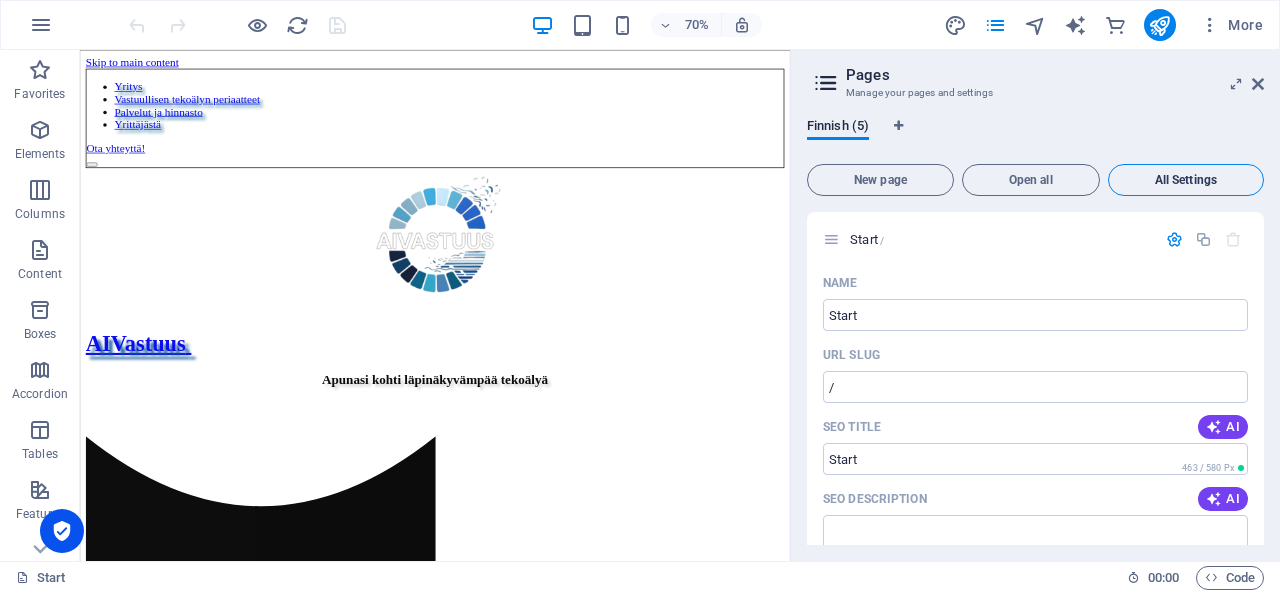 scroll, scrollTop: 3275, scrollLeft: 0, axis: vertical 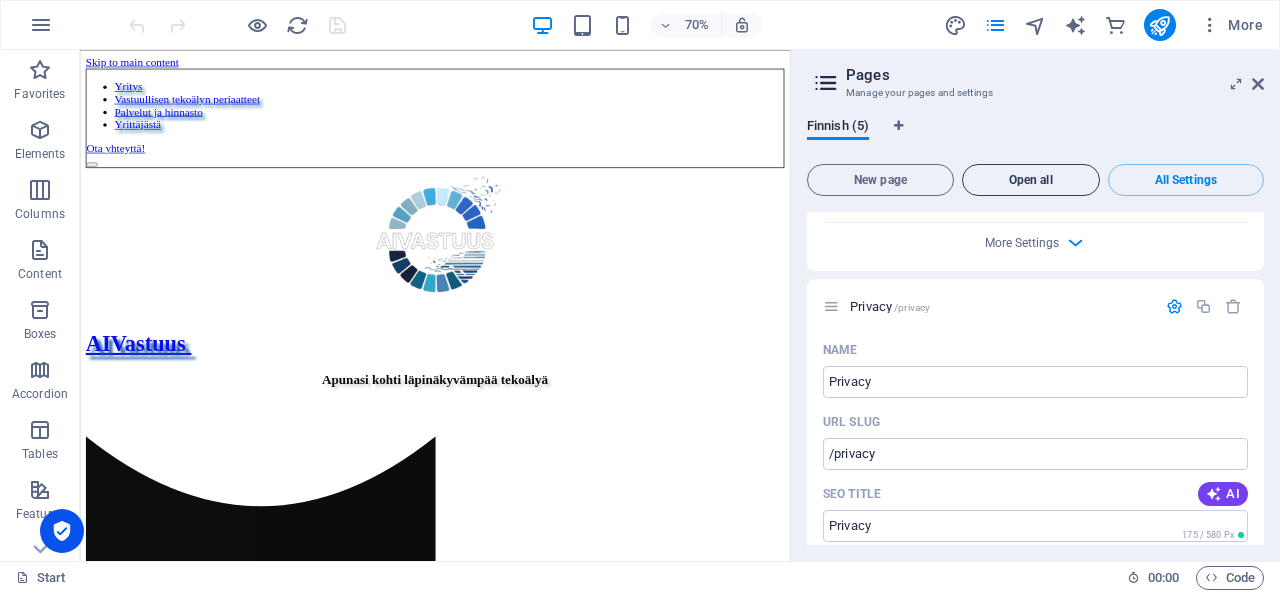 click on "Open all" at bounding box center [1031, 180] 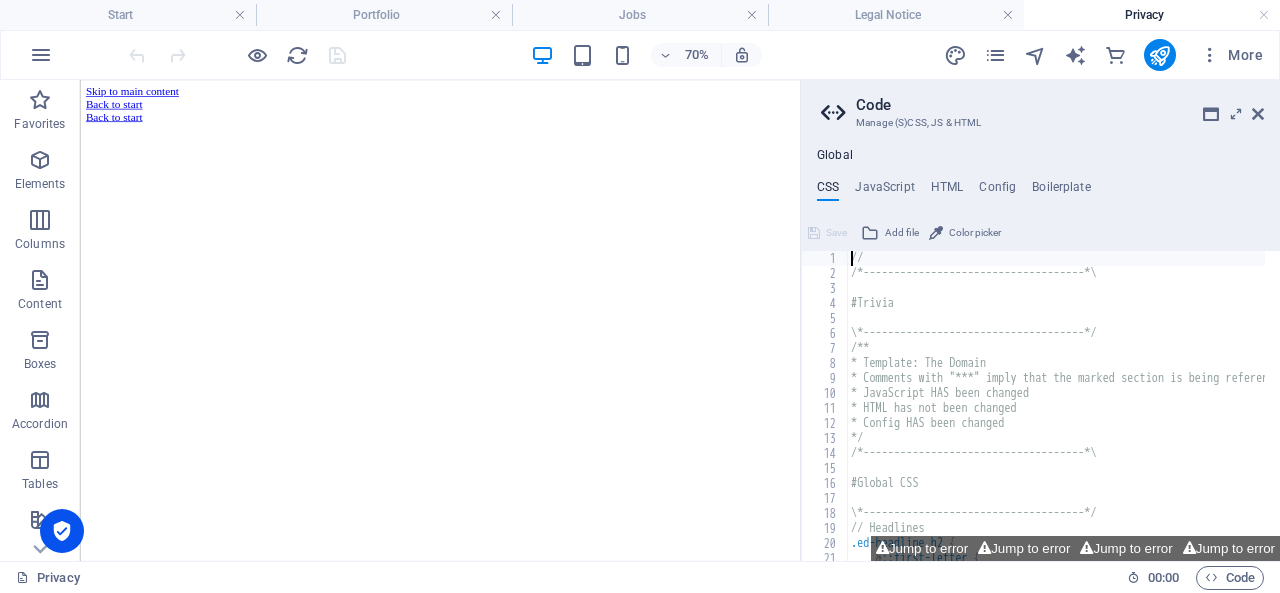 scroll, scrollTop: 0, scrollLeft: 0, axis: both 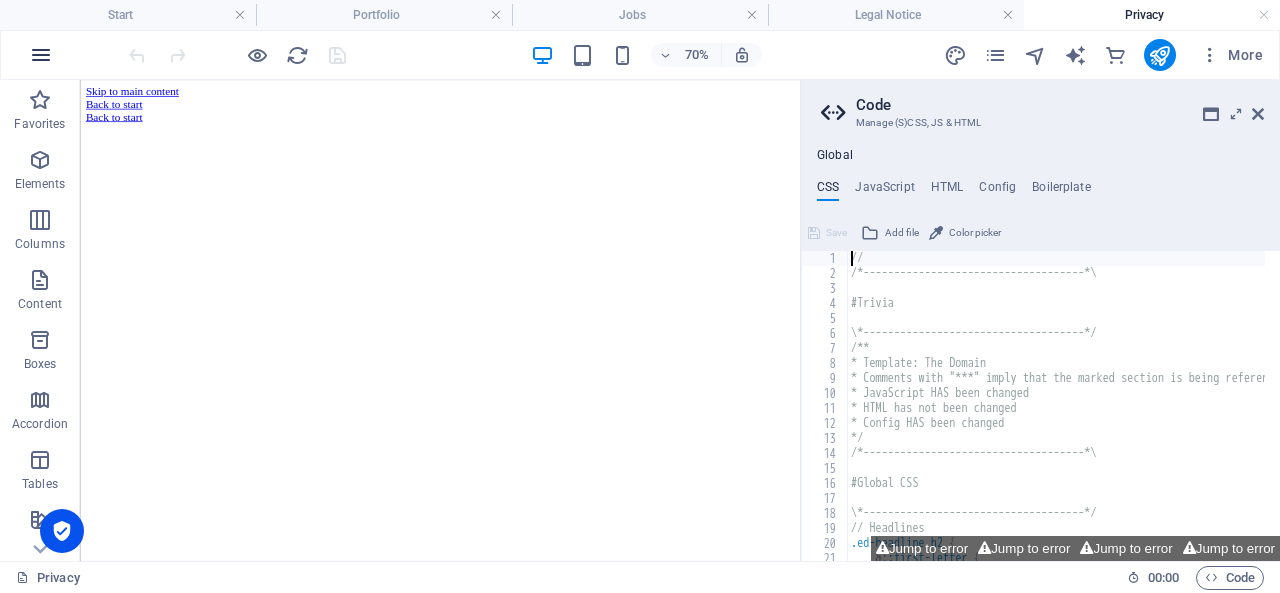click at bounding box center (41, 55) 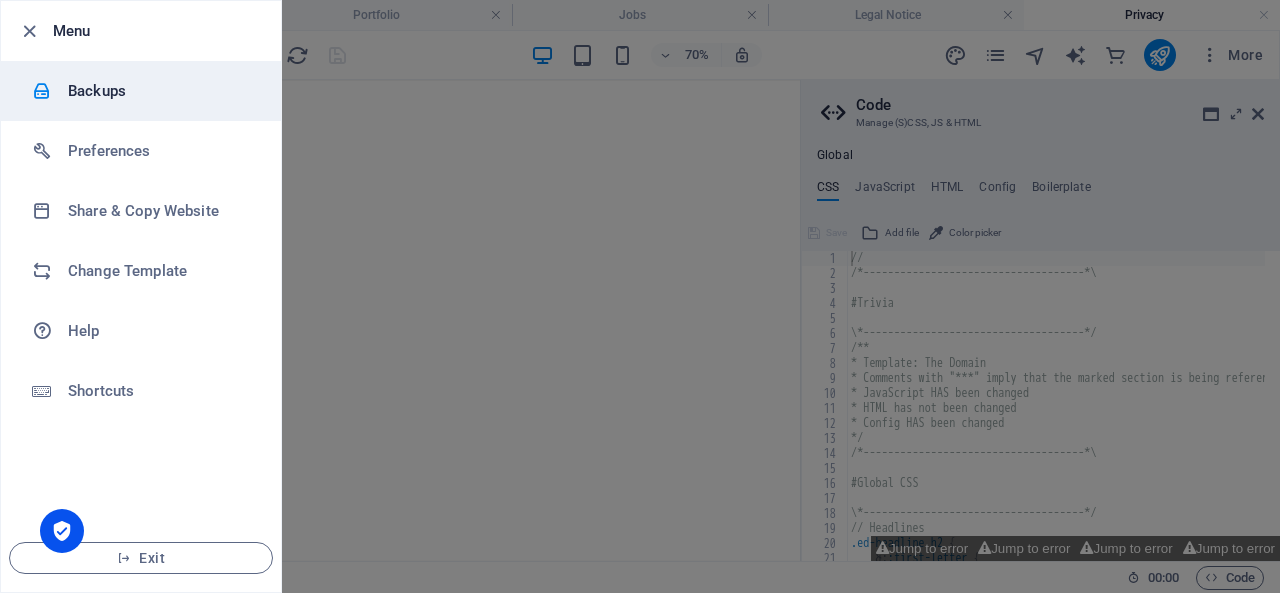 click on "Backups" at bounding box center [141, 91] 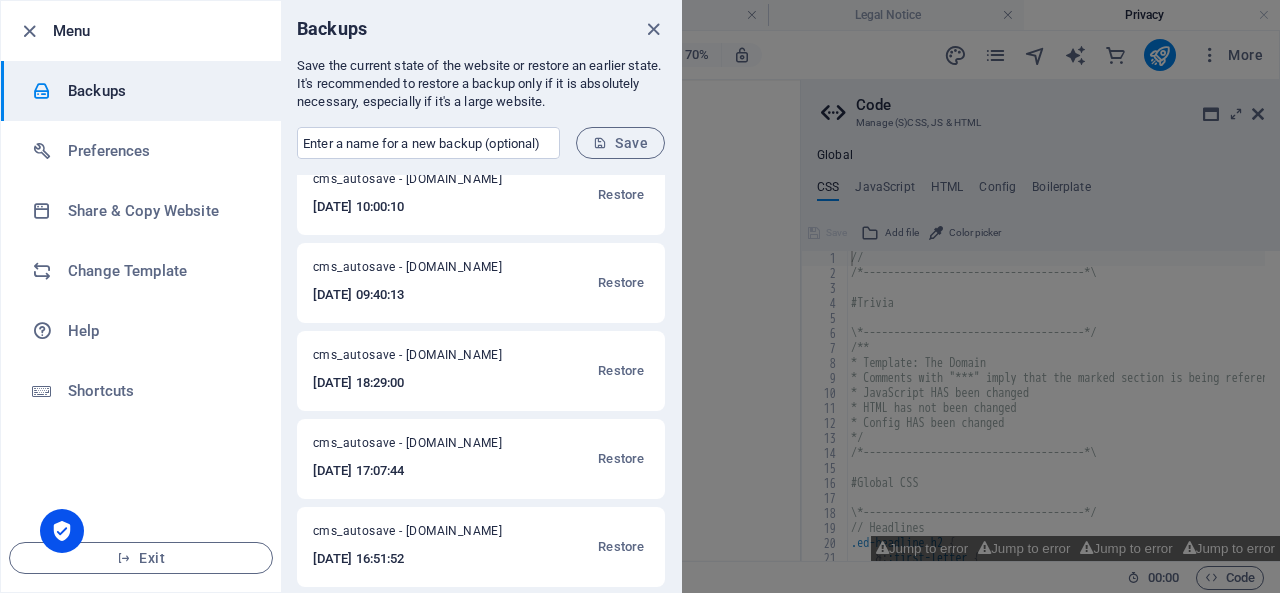 scroll, scrollTop: 0, scrollLeft: 0, axis: both 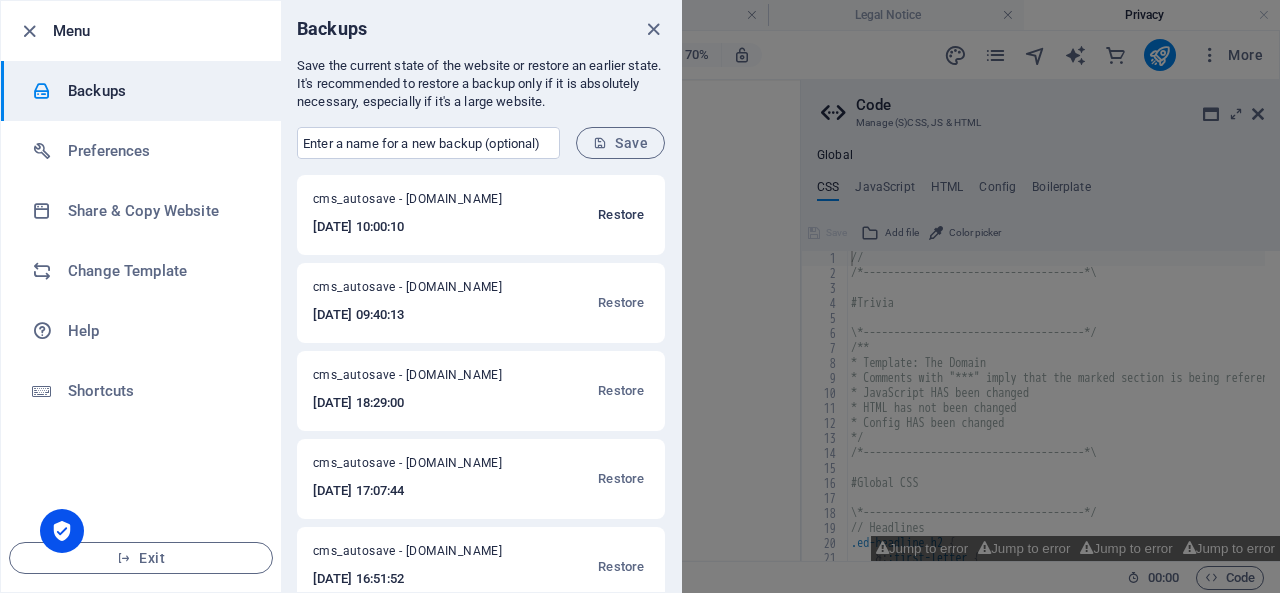 click on "Restore" at bounding box center (621, 215) 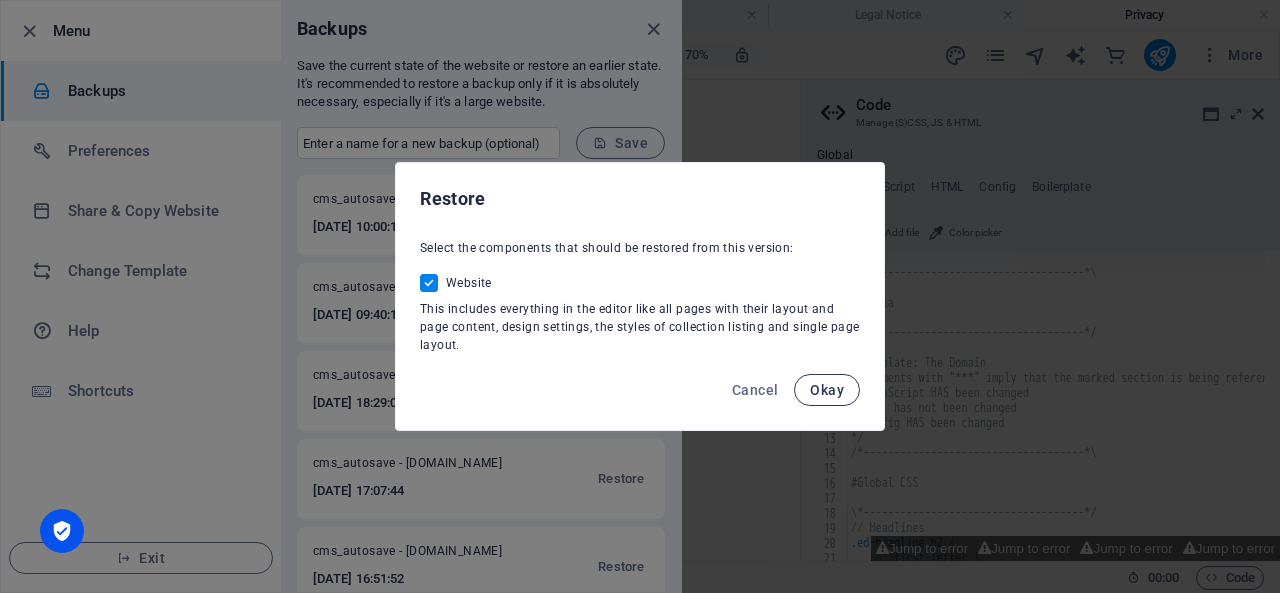 click on "Okay" at bounding box center [827, 390] 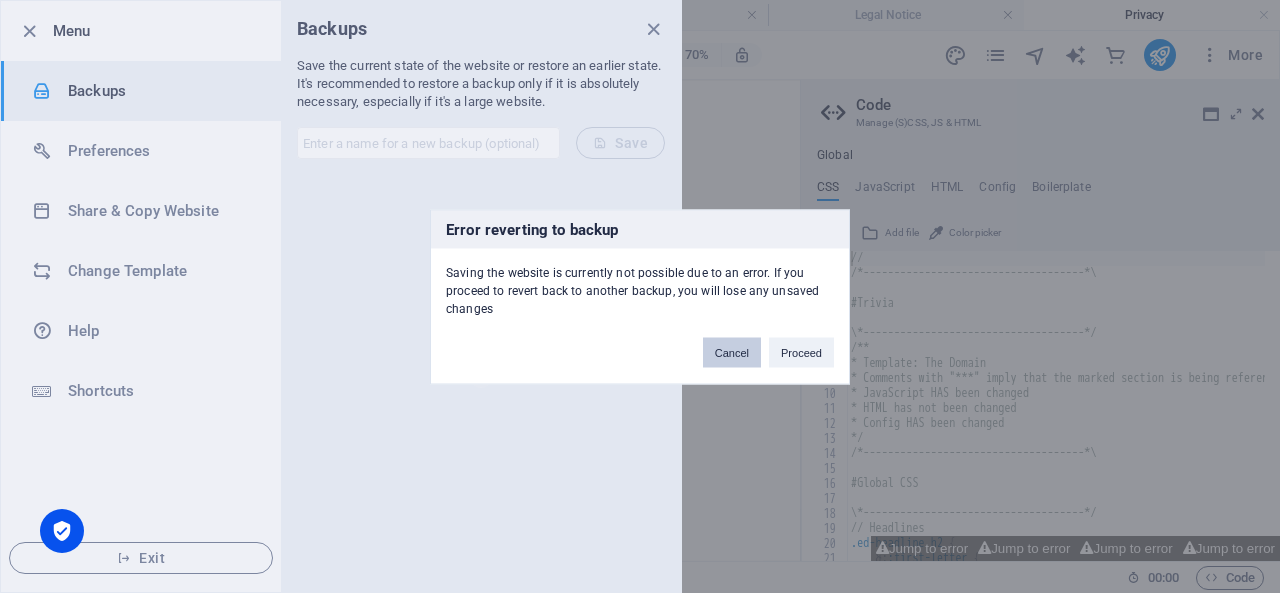 click on "Cancel" at bounding box center [732, 352] 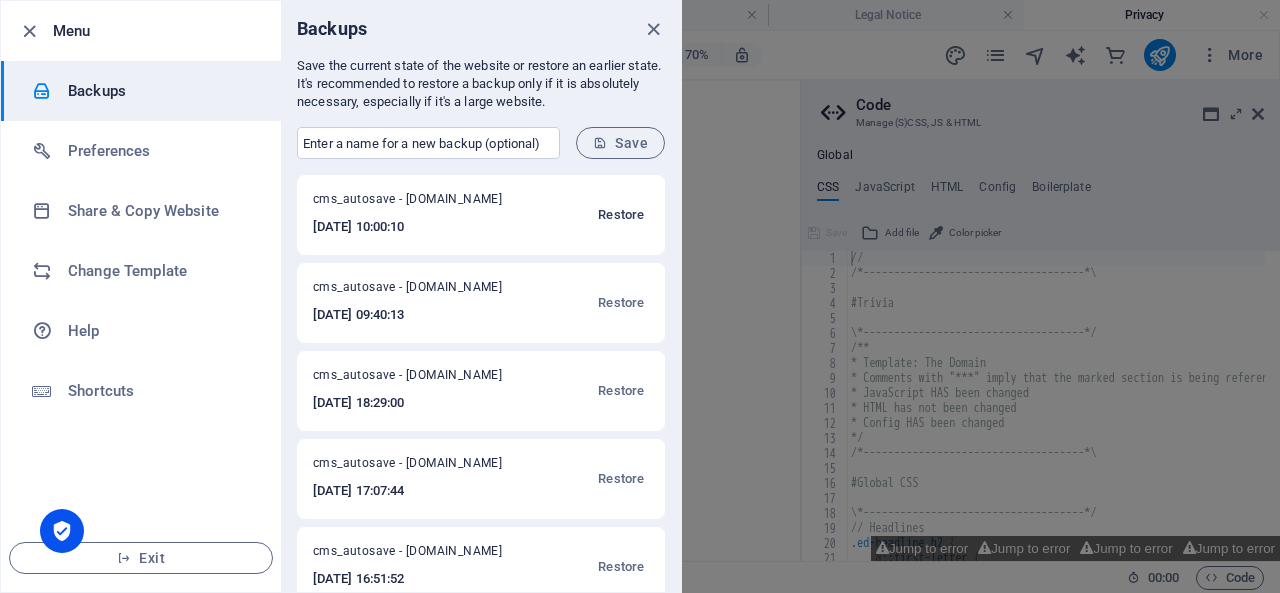 click on "Restore" at bounding box center (621, 215) 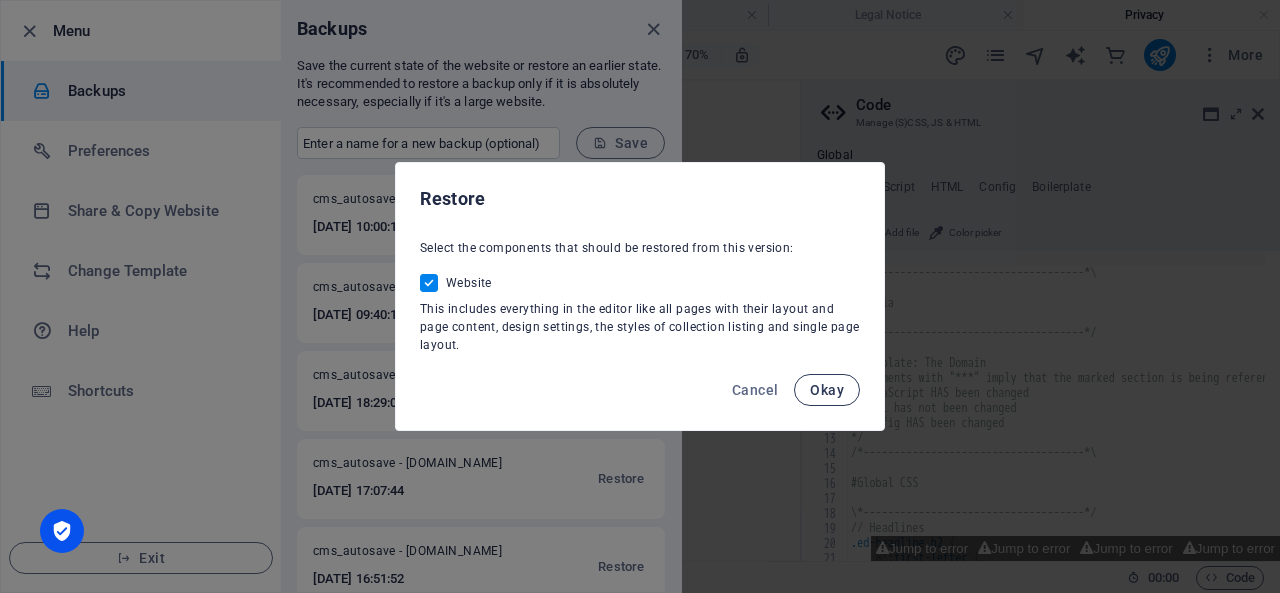 click on "Okay" at bounding box center (827, 390) 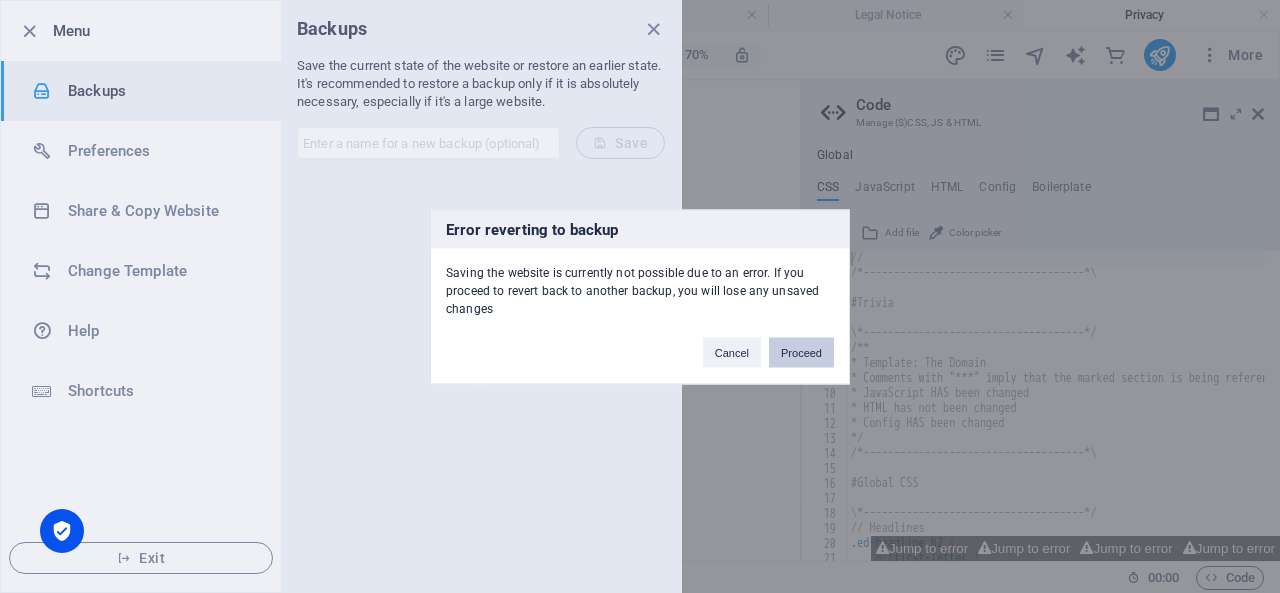 click on "Proceed" at bounding box center [801, 352] 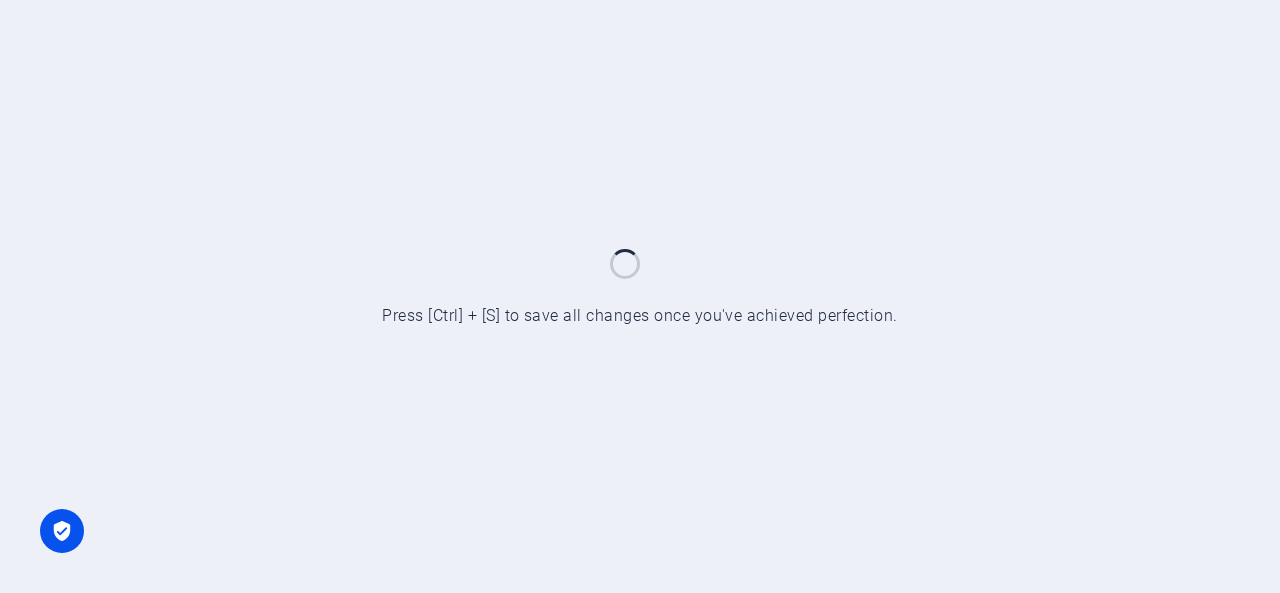 scroll, scrollTop: 0, scrollLeft: 0, axis: both 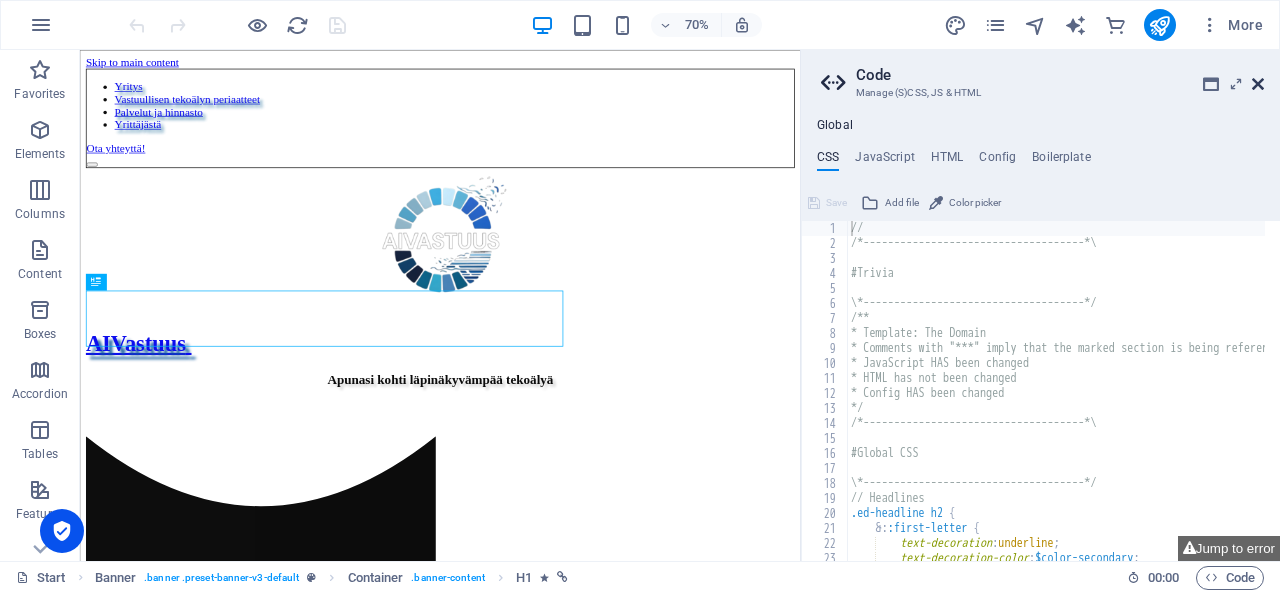 click at bounding box center (1258, 84) 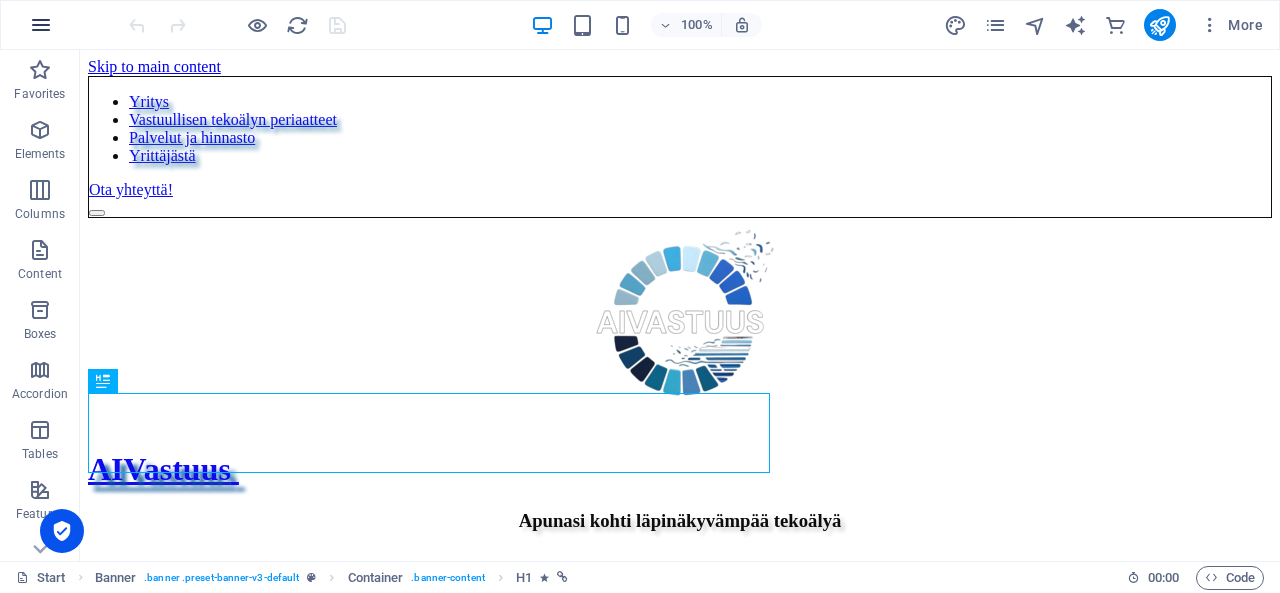 click at bounding box center (41, 25) 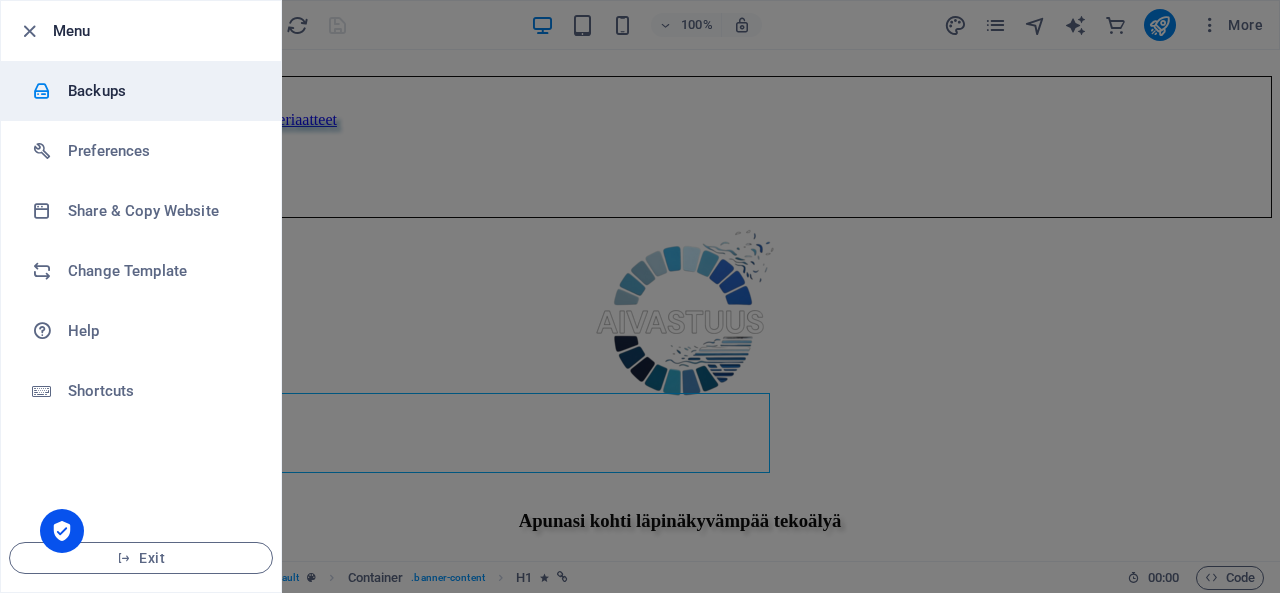 click on "Backups" at bounding box center [141, 91] 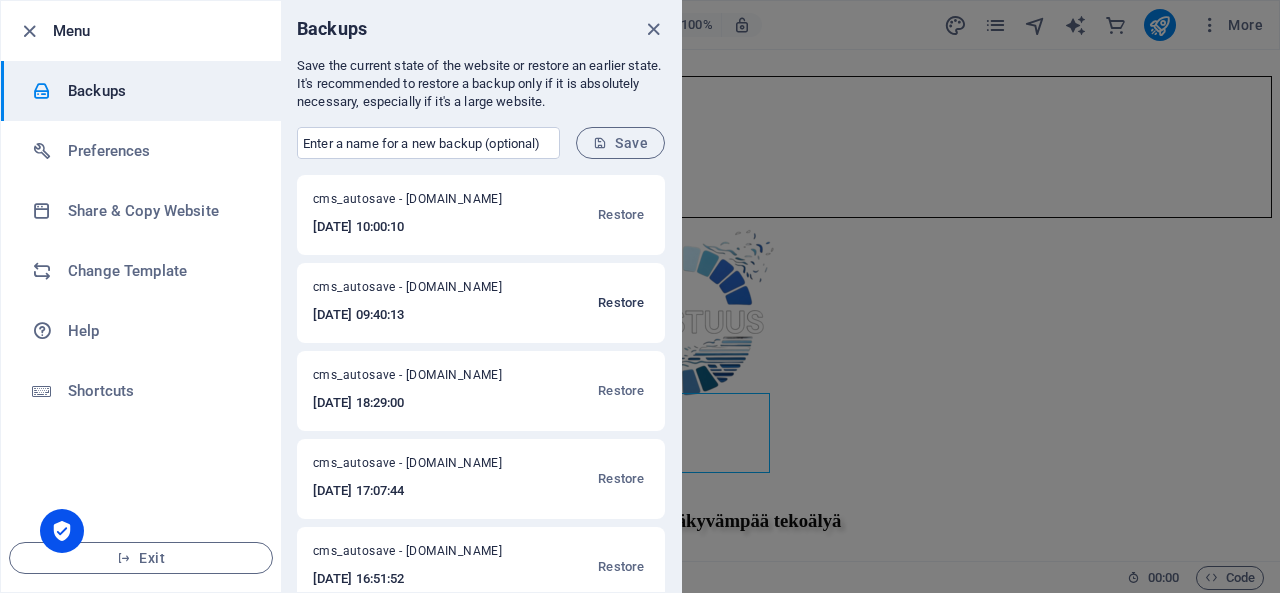 click on "Restore" at bounding box center (621, 303) 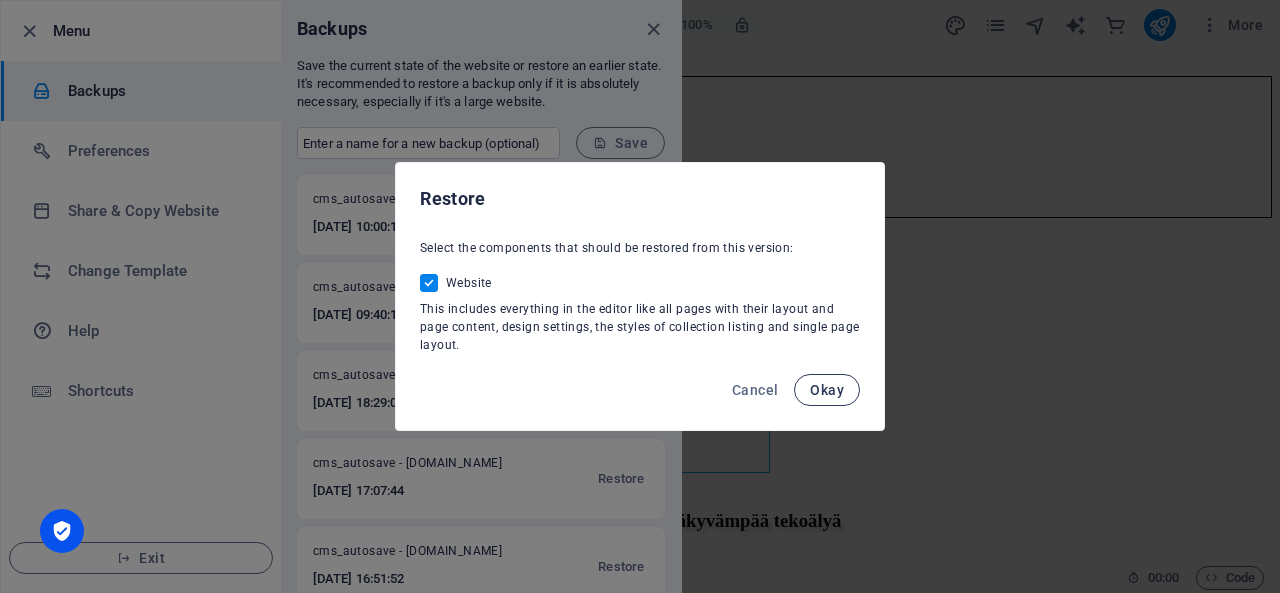 click on "Okay" at bounding box center (827, 390) 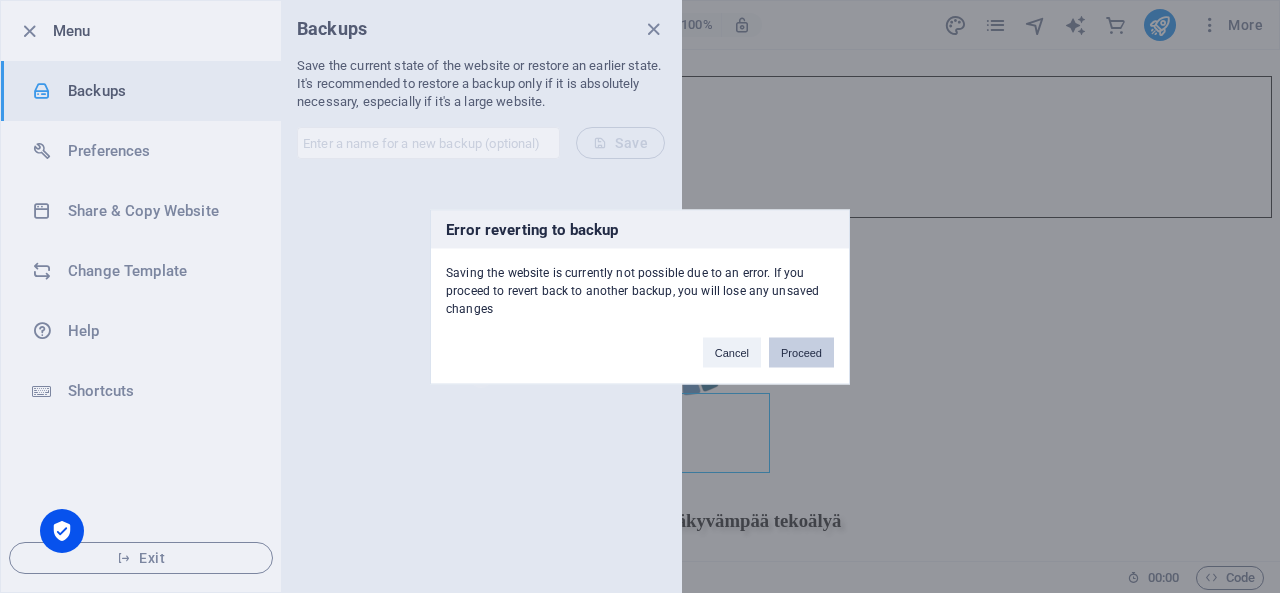 click on "Proceed" at bounding box center [801, 352] 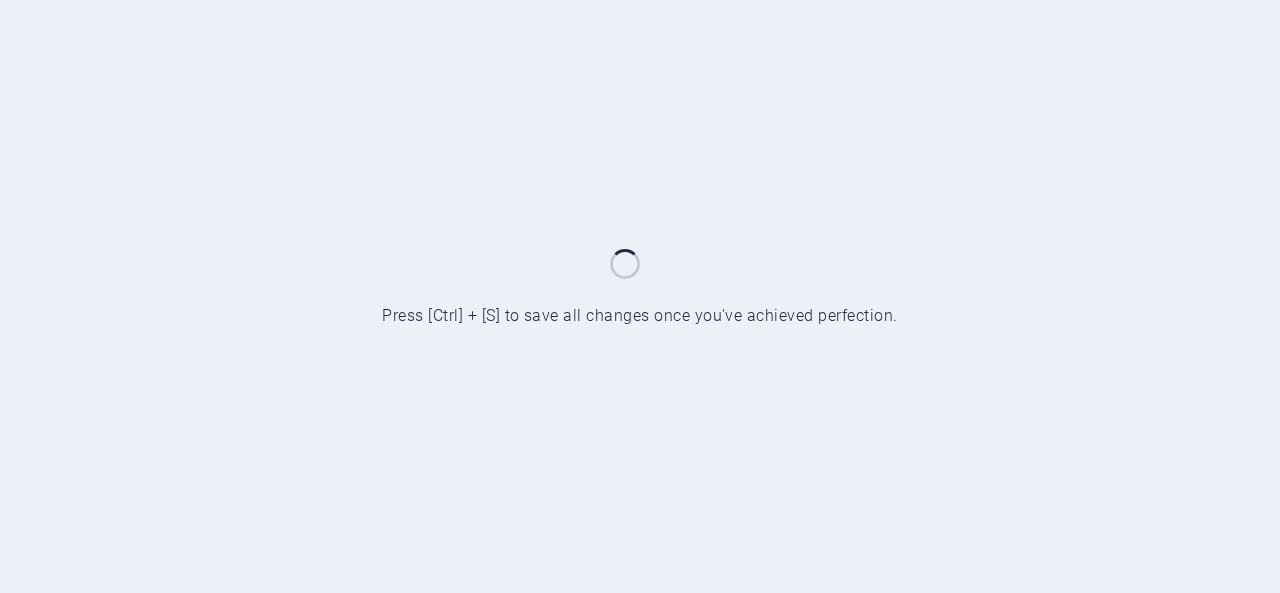 scroll, scrollTop: 0, scrollLeft: 0, axis: both 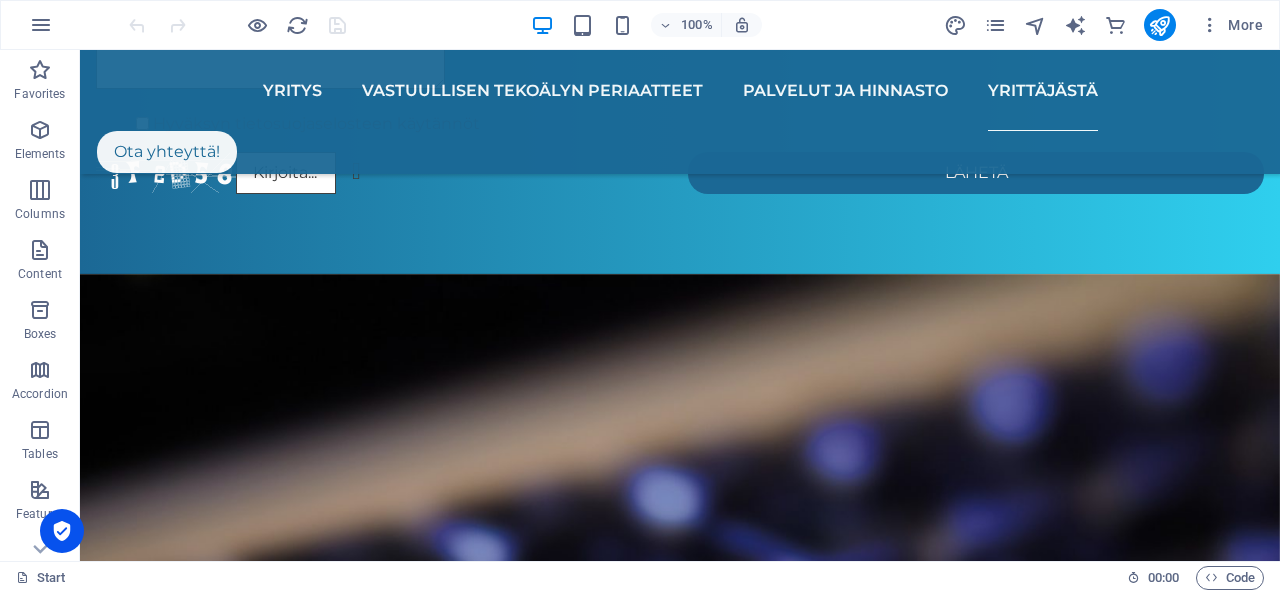 click on "Tekoälyavusteinen rekrytointi, some-sisällön tuottaminen tekoälyä hyödyntäen, tekstin kääntämien tekoälyn avulla... Oli kyseessä sitten mikä tahansa tapa hyödyntää tekoälyä, on vastuullisuuden rooli suuri. Tekoälyvastuullisuus ei koske pelkästään työn laadunvarmistamista, vaan myös avoimuutta siitä, miten tekoäly näkyy organisaation toiminnassa. Tätä varten yritykseni, AIVastuus, on olemassa. AIVastuus on hilpeän nimensä lisäksi yritys, jonka tavoitteena on lisätä tekoälyn käytön läpinäkyvyyttä luomalla tekoälyä hyödyntäville tahoille personoidut vastuullisen tekoälyn periaatteet. Periaatteet rakennetaan organisaation omien tekoälykäytänteiden pohjalta, tarjoten organisaatiolle itsensä näköisen lopputuloksen.  Heräsikö kiinnostus? Ota yhteyttä sähköpostitse  [EMAIL_ADDRESS][DOMAIN_NAME]  TAI yksityisviestitse Instagramin kautta ja hyppää mukaan luomaan läpinäkyvämpää tekoälyä! 🫡 -Taru #aivastuus   #tekoäly   #tekoälyvastuullisuus" at bounding box center [680, 4789] 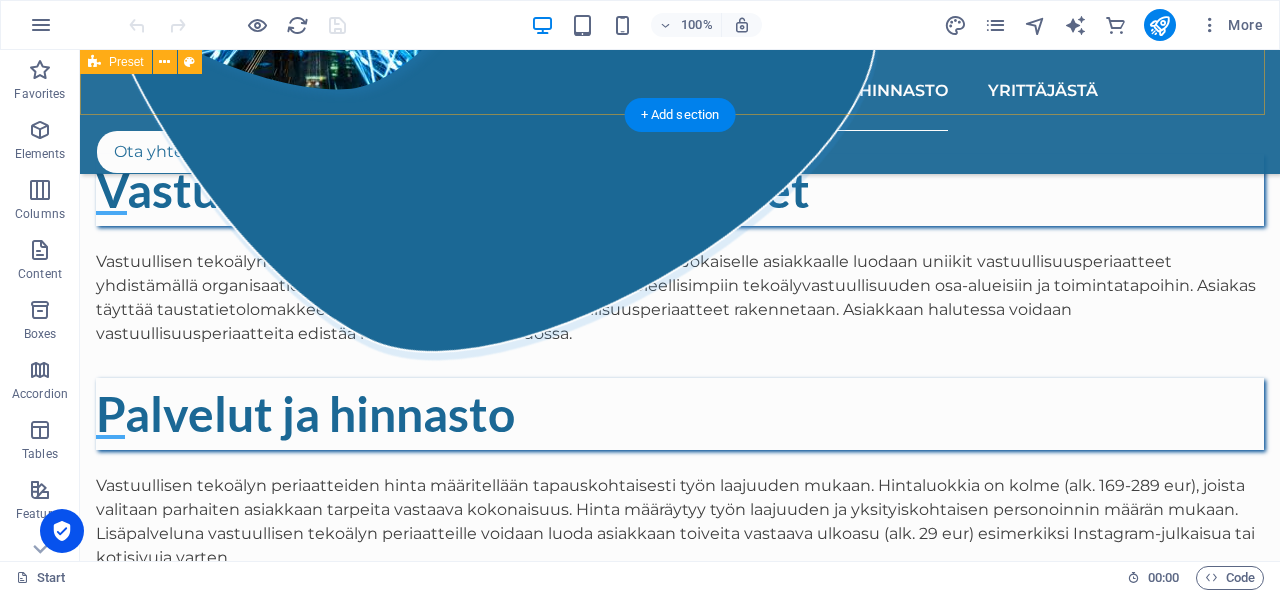 scroll, scrollTop: 1944, scrollLeft: 0, axis: vertical 